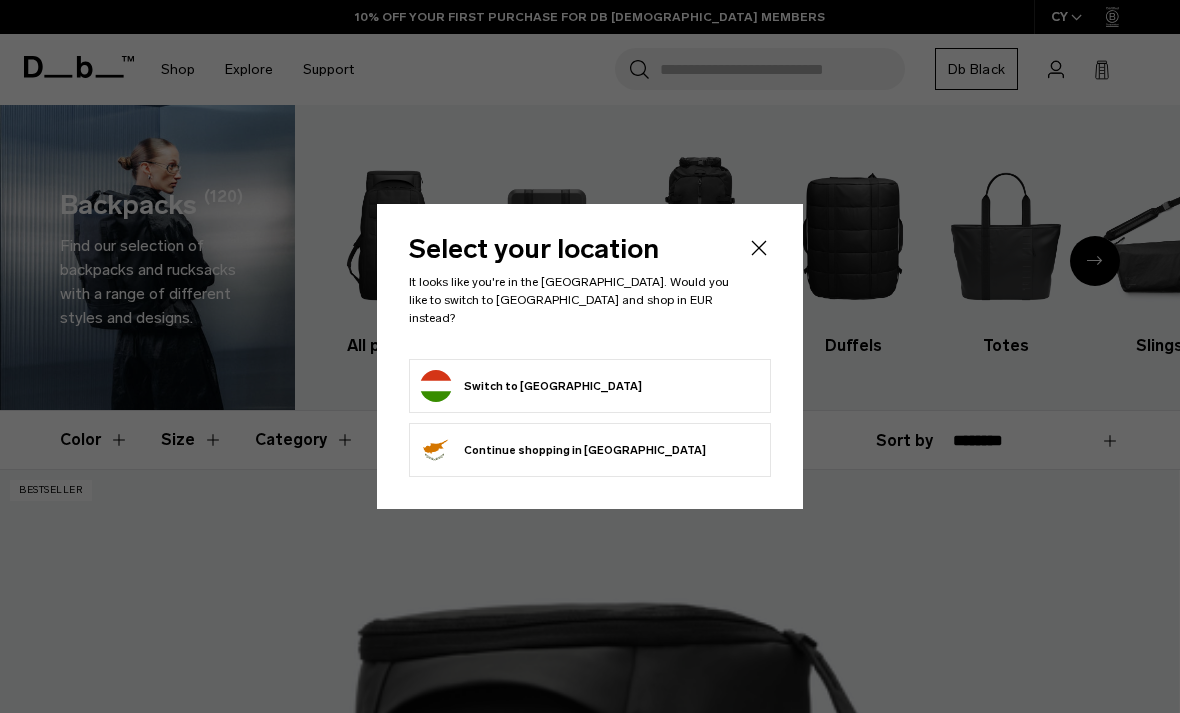 scroll, scrollTop: 0, scrollLeft: 0, axis: both 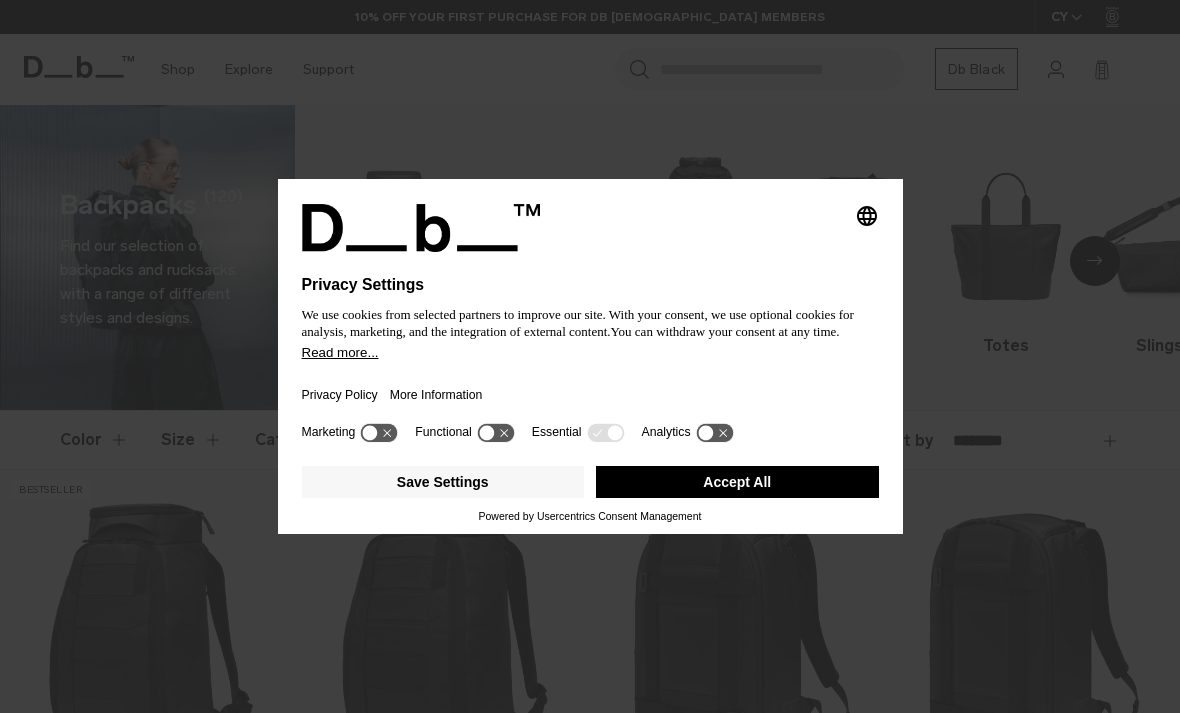 click on "Accept All" at bounding box center [737, 482] 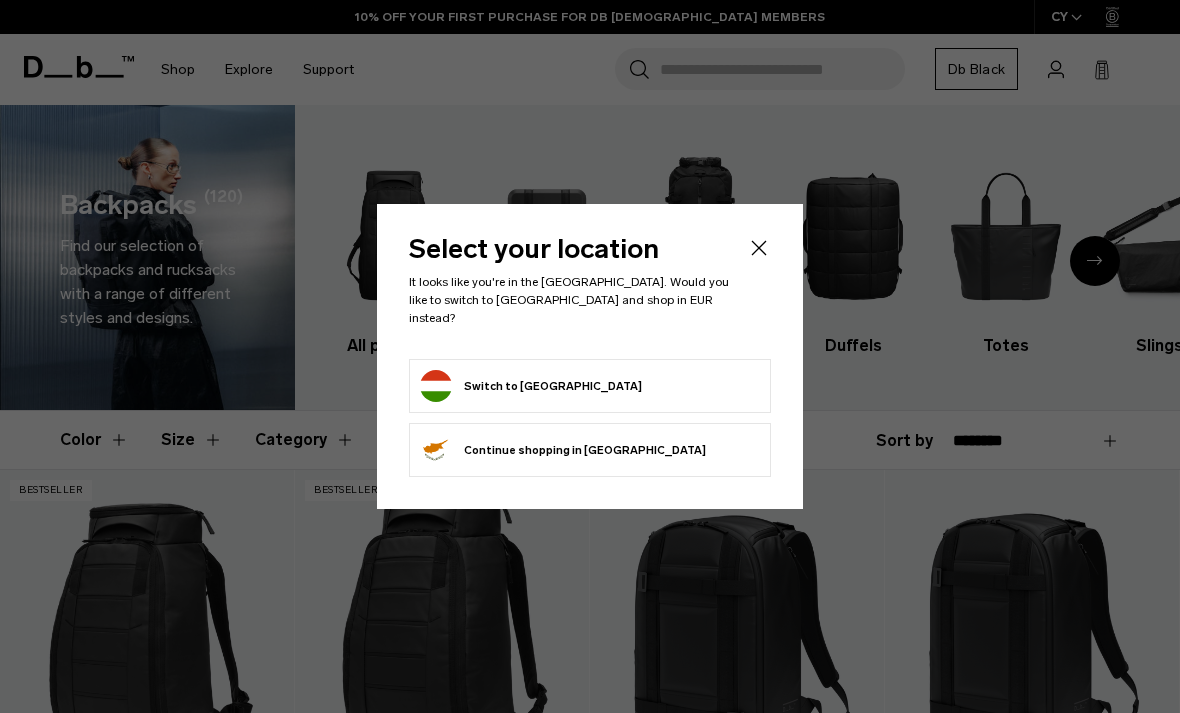 scroll, scrollTop: 0, scrollLeft: 0, axis: both 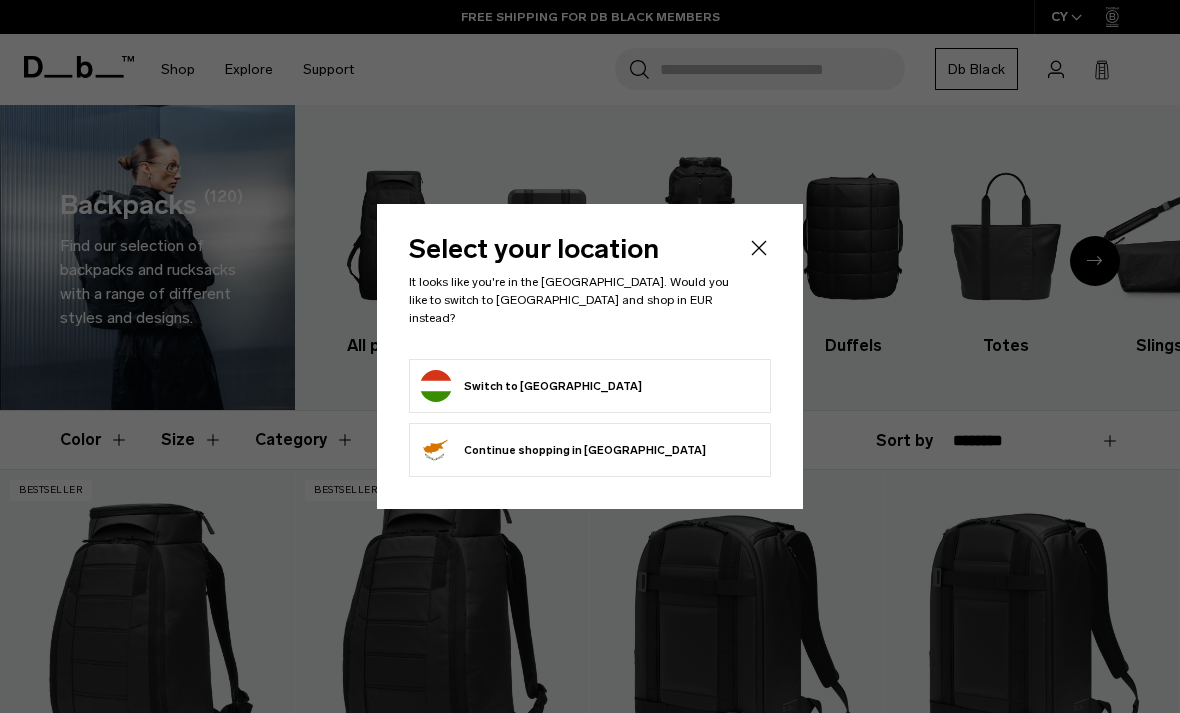 click on "Switch to Hungary" at bounding box center (531, 386) 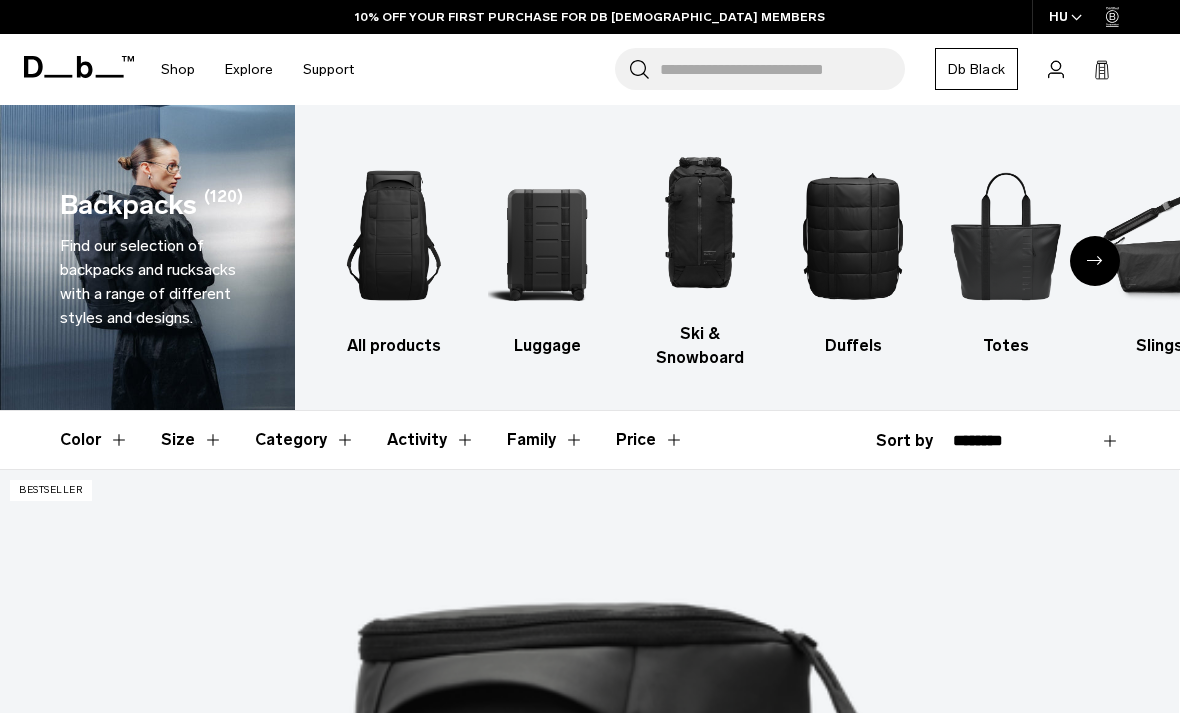 scroll, scrollTop: 0, scrollLeft: 0, axis: both 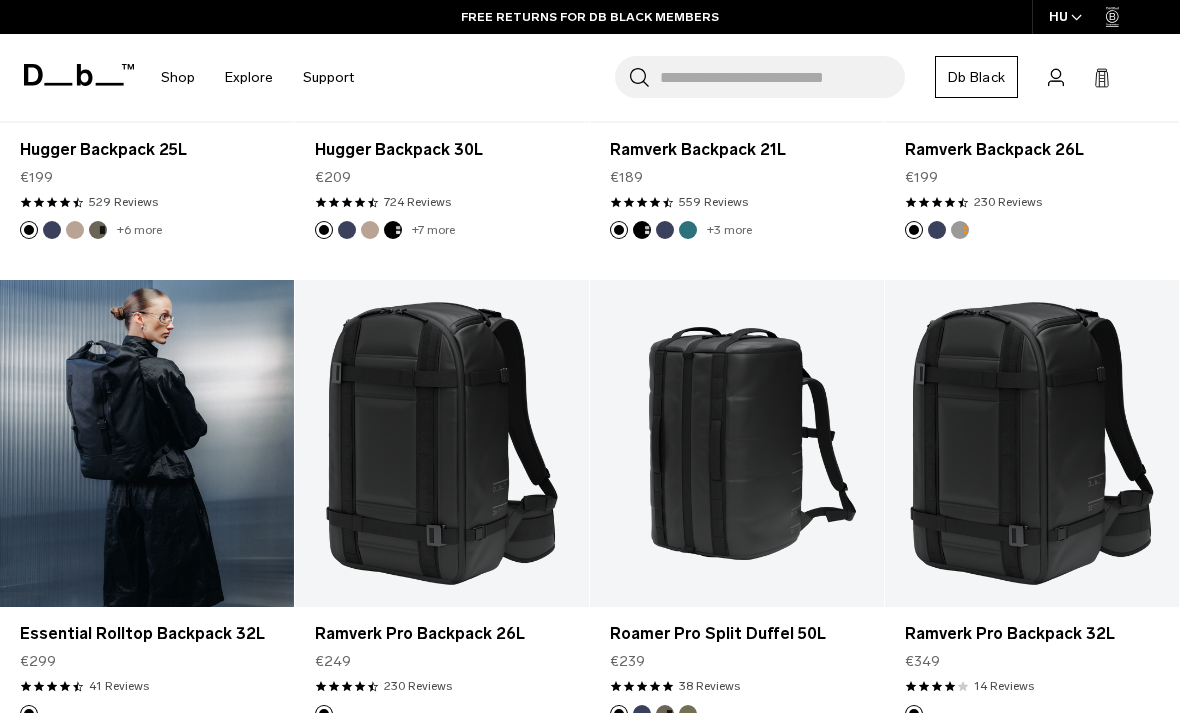 click at bounding box center (147, 443) 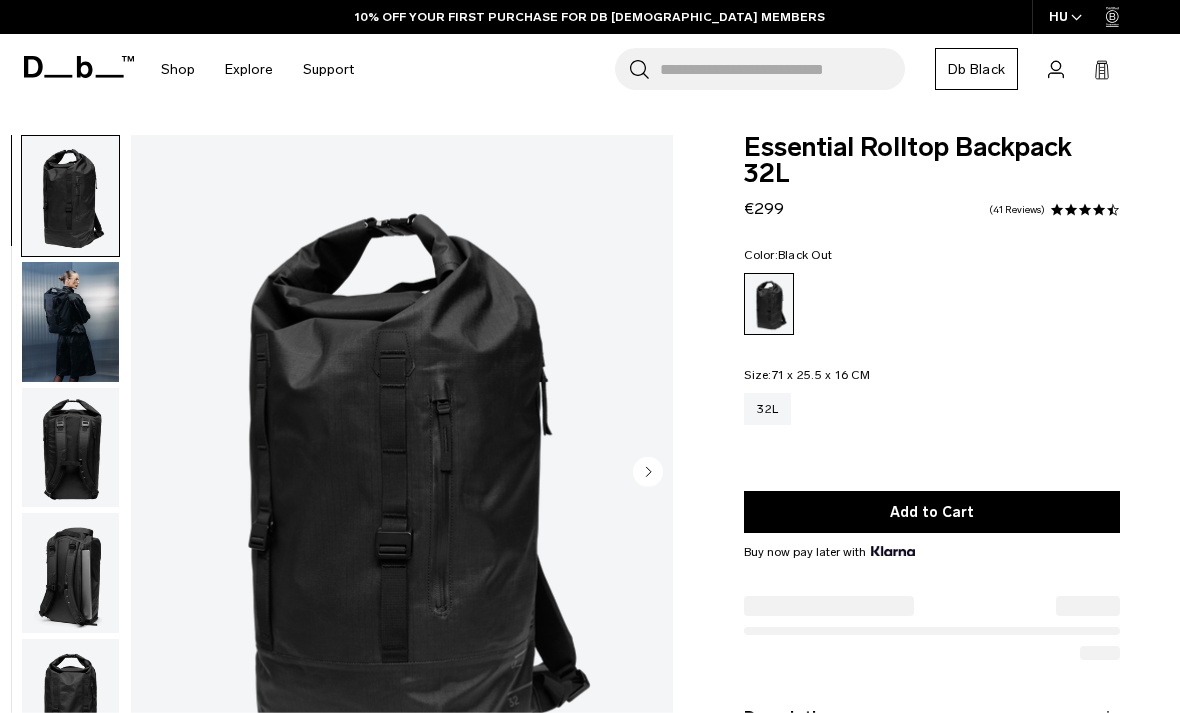 scroll, scrollTop: 0, scrollLeft: 0, axis: both 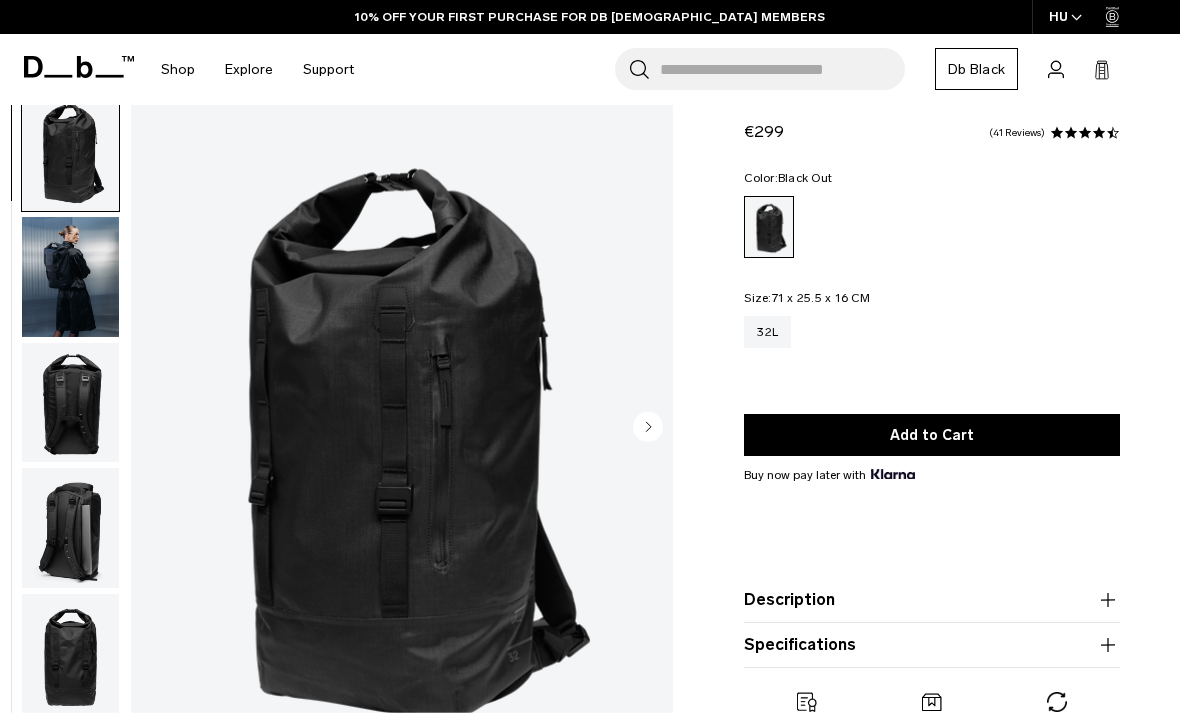 click at bounding box center (70, 277) 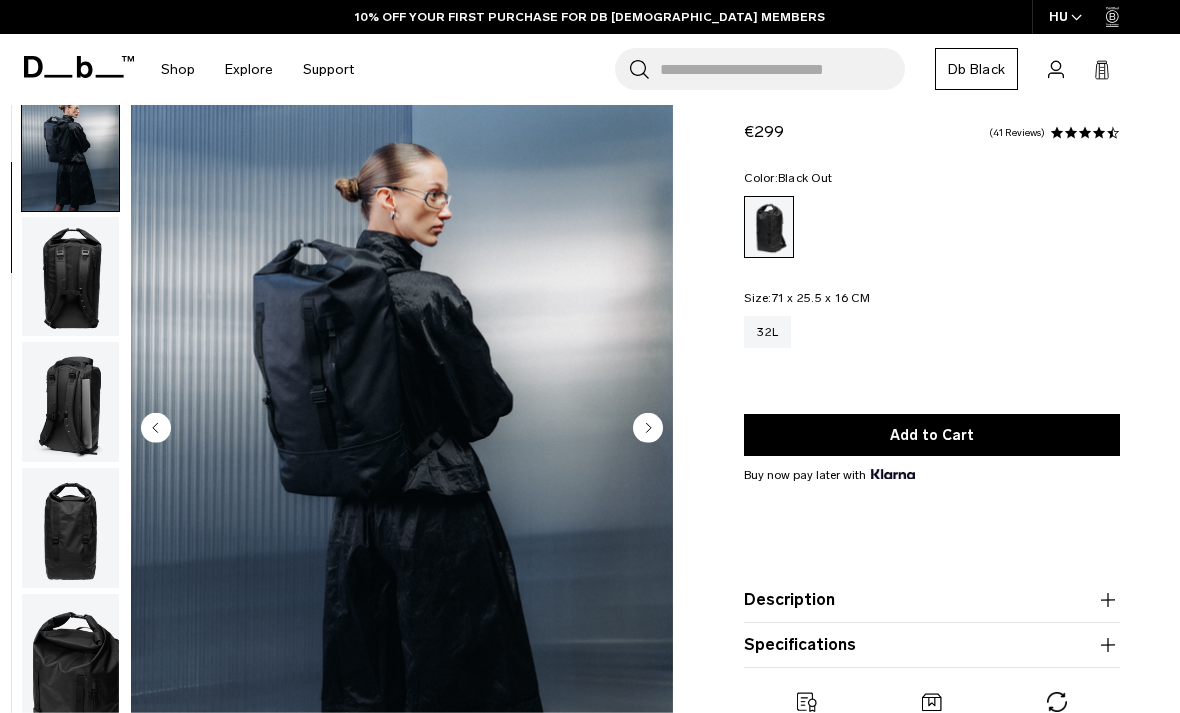 scroll, scrollTop: 127, scrollLeft: 0, axis: vertical 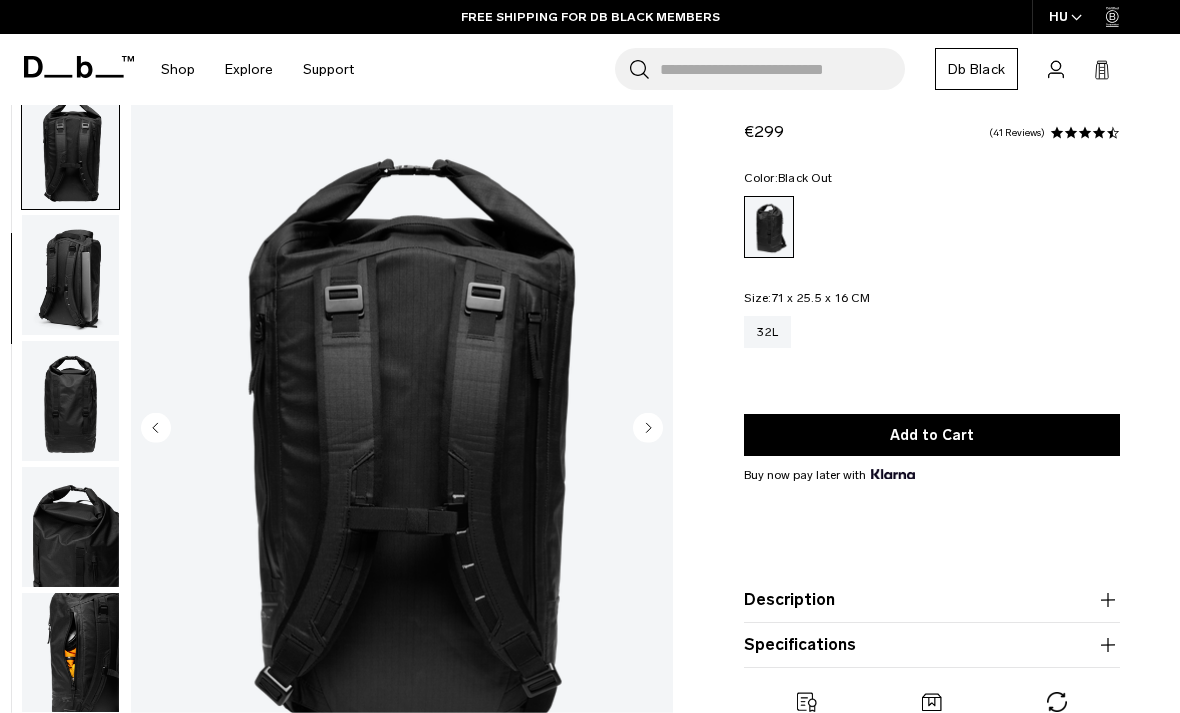 click at bounding box center [70, 275] 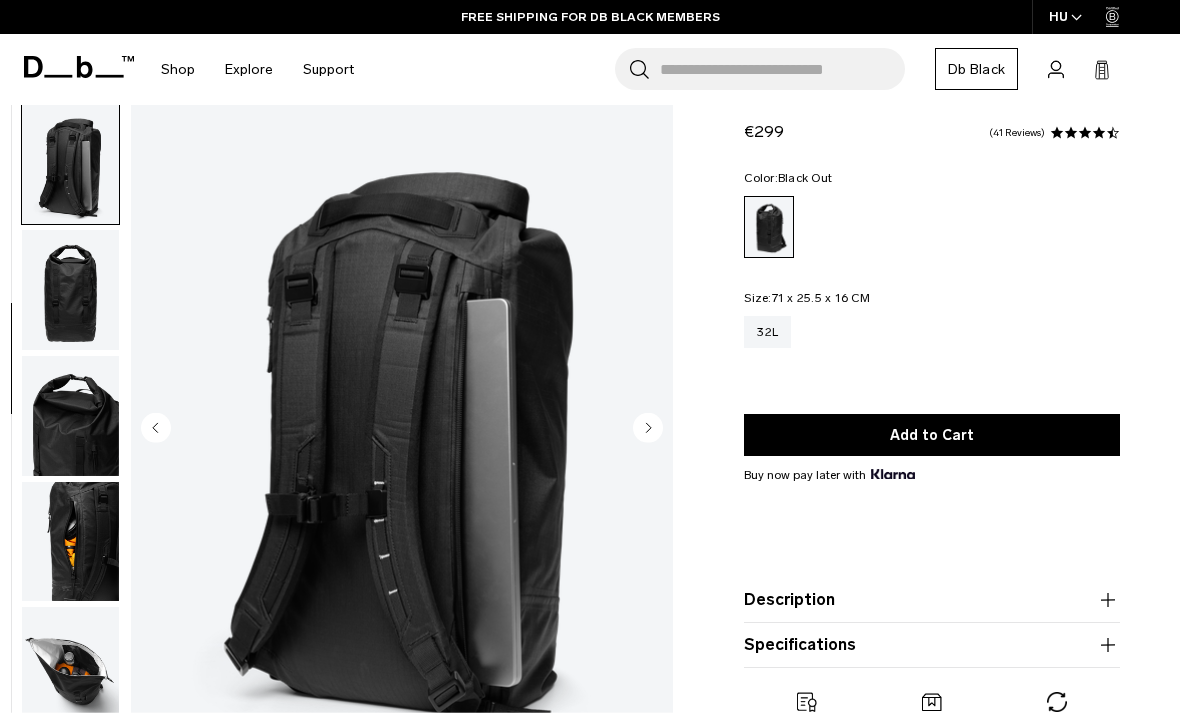 scroll, scrollTop: 382, scrollLeft: 0, axis: vertical 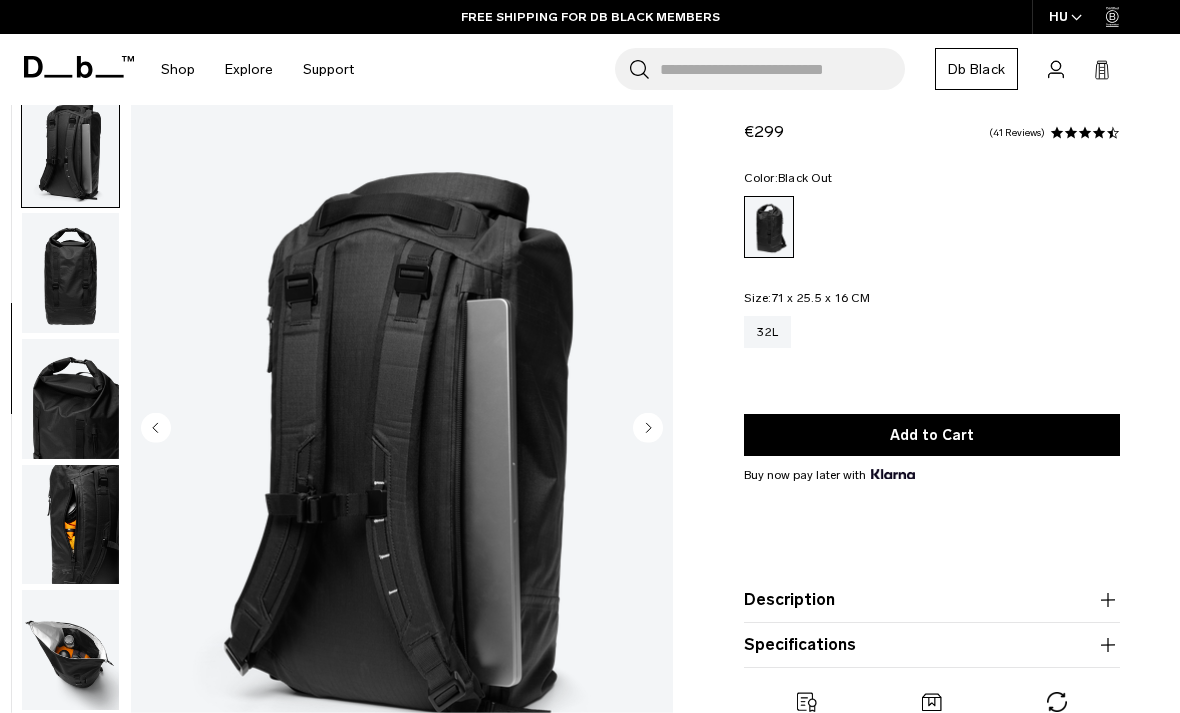 click at bounding box center [70, 273] 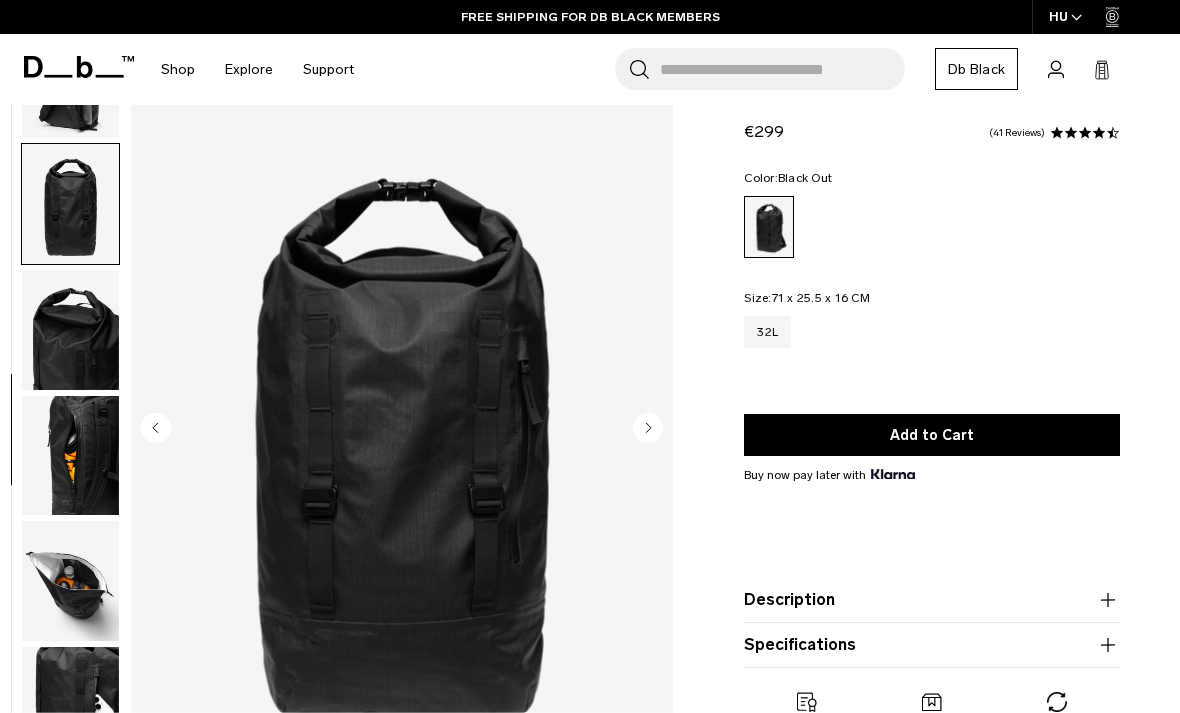 scroll, scrollTop: 464, scrollLeft: 0, axis: vertical 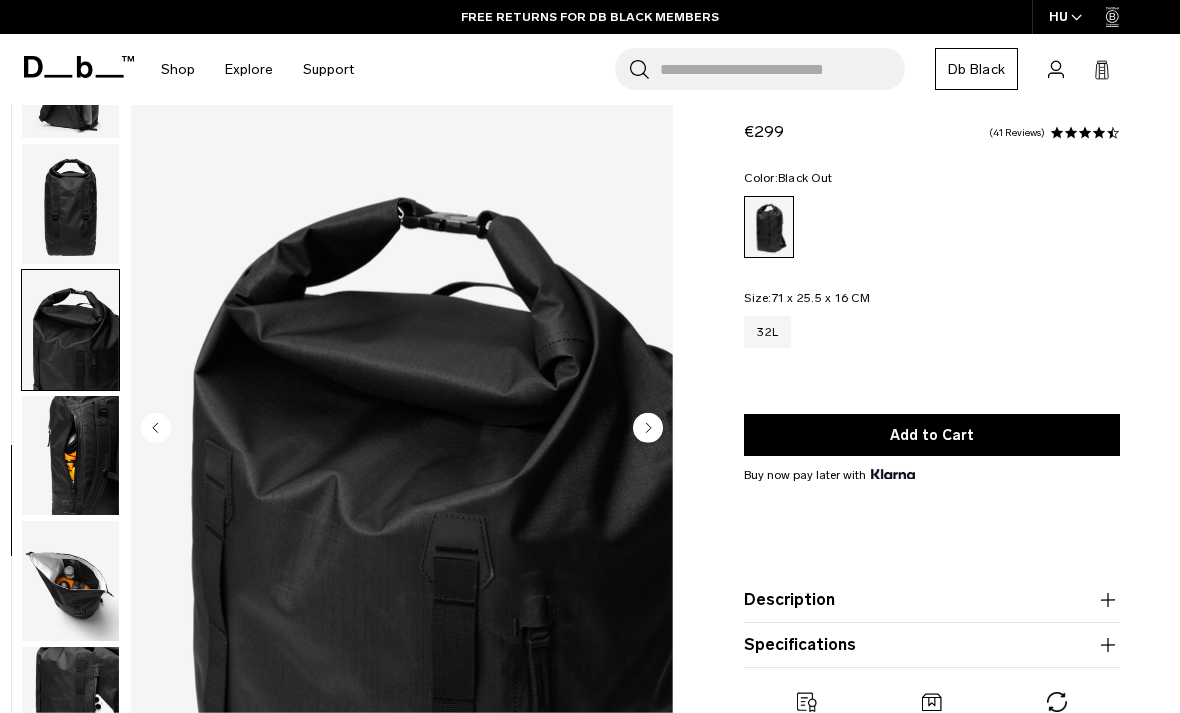 click at bounding box center (70, 456) 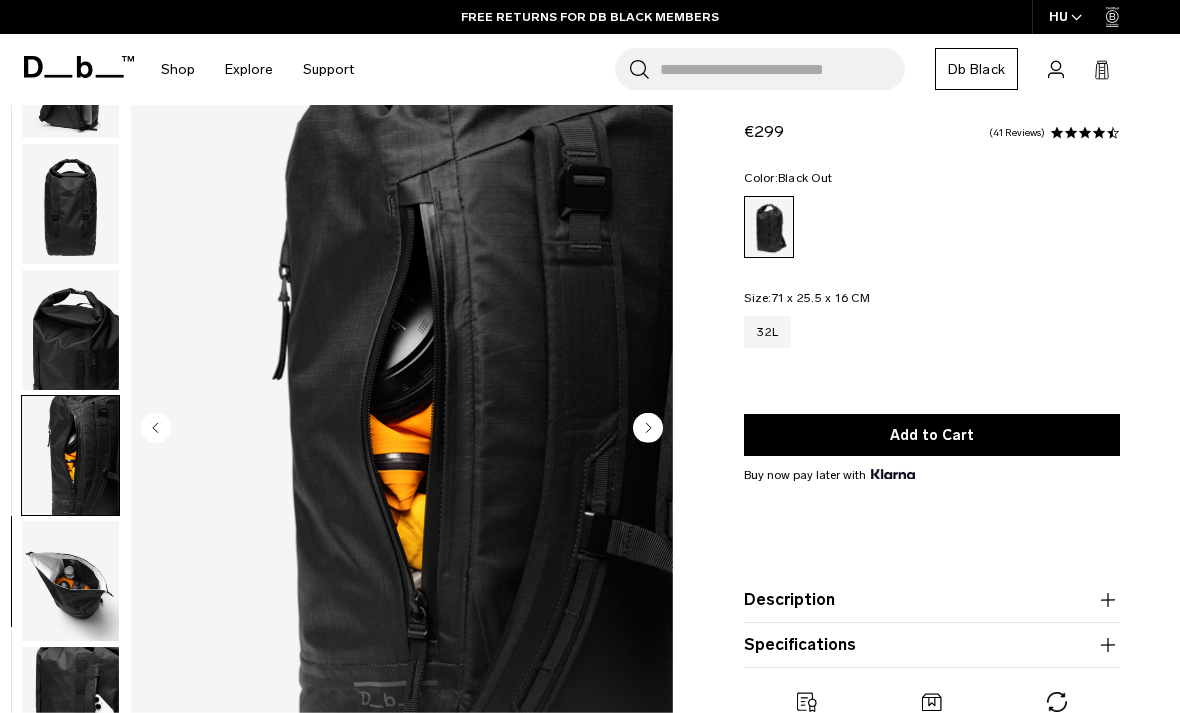 click at bounding box center [70, 581] 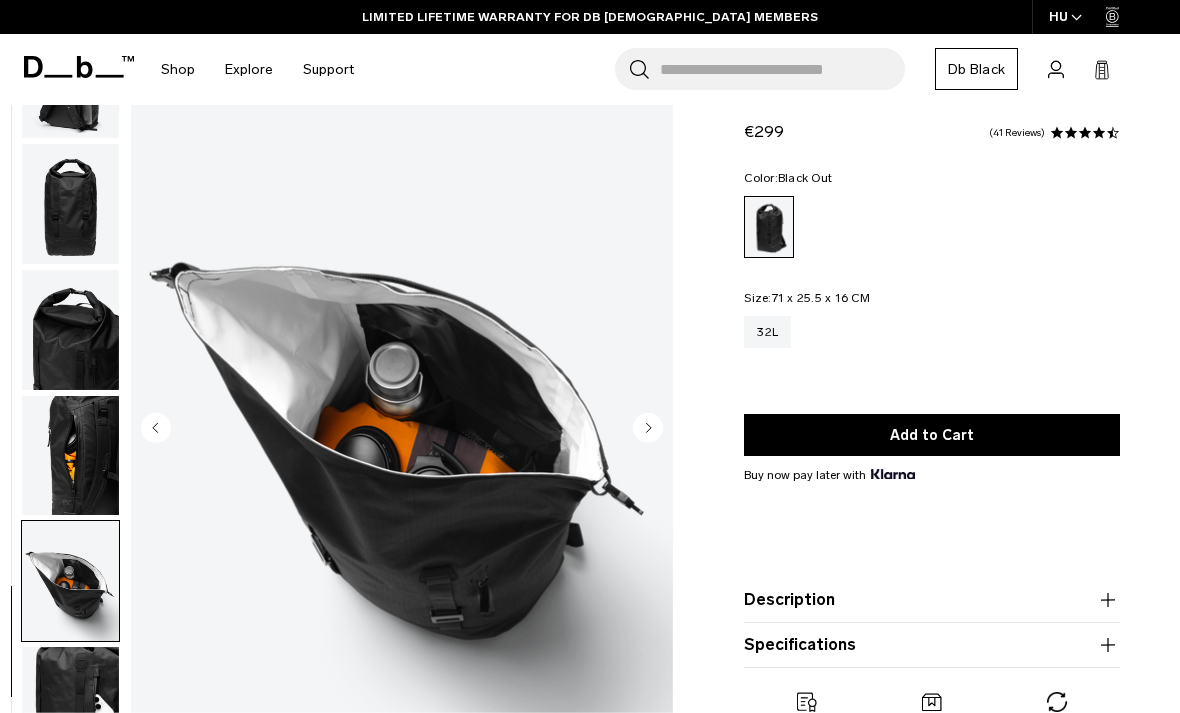 click at bounding box center [70, 707] 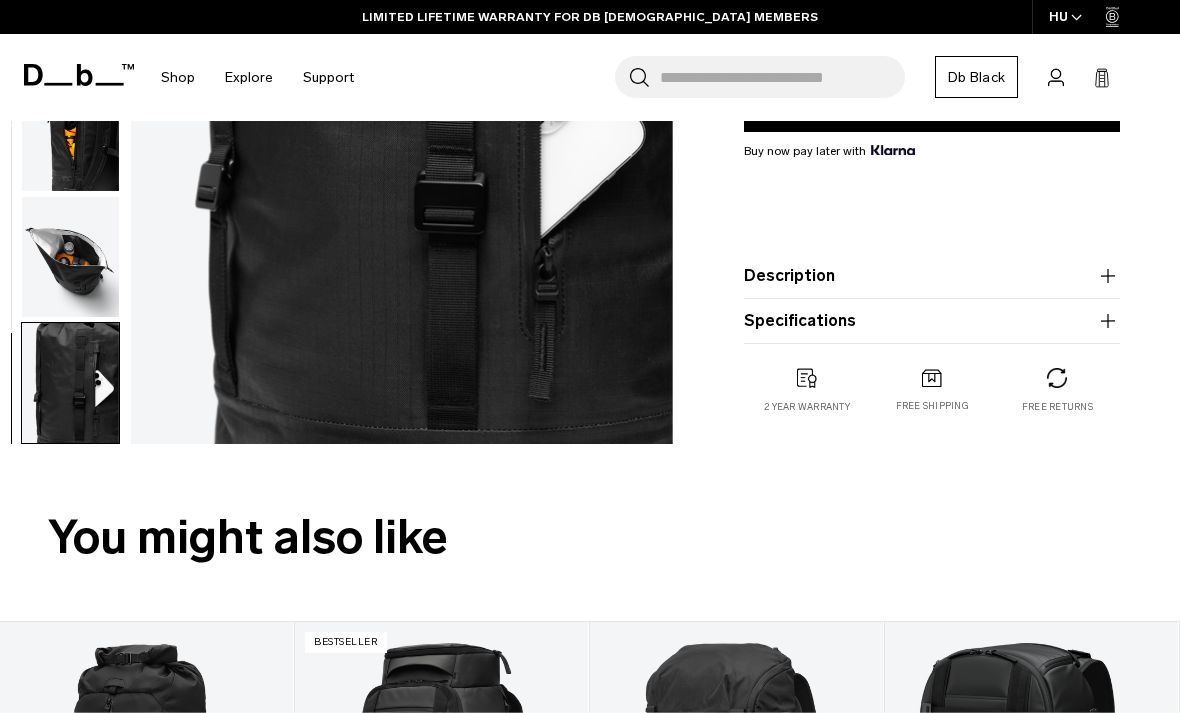 scroll, scrollTop: 402, scrollLeft: 0, axis: vertical 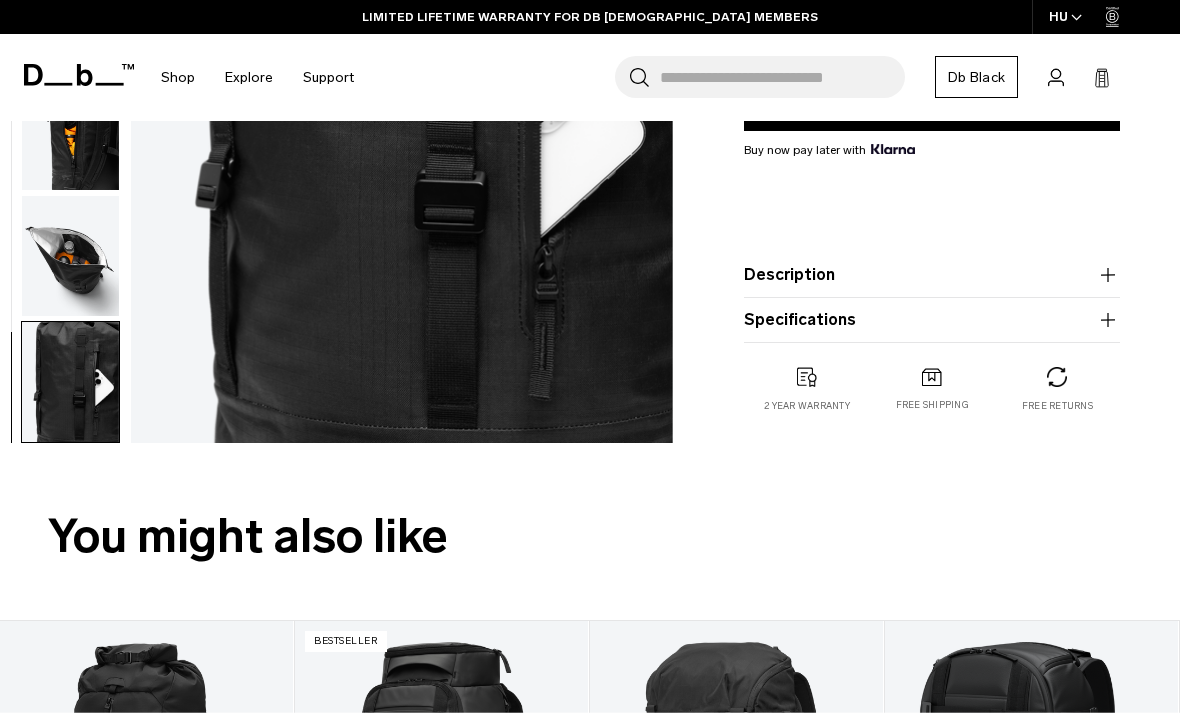 click 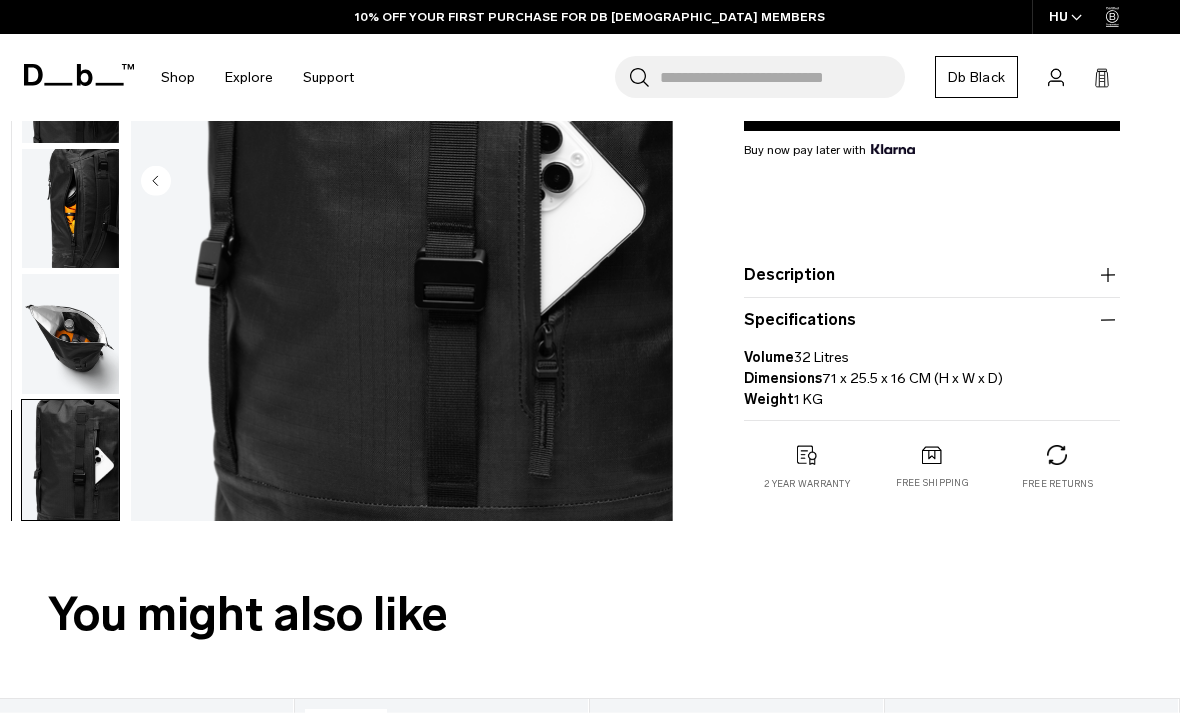 scroll, scrollTop: 391, scrollLeft: 0, axis: vertical 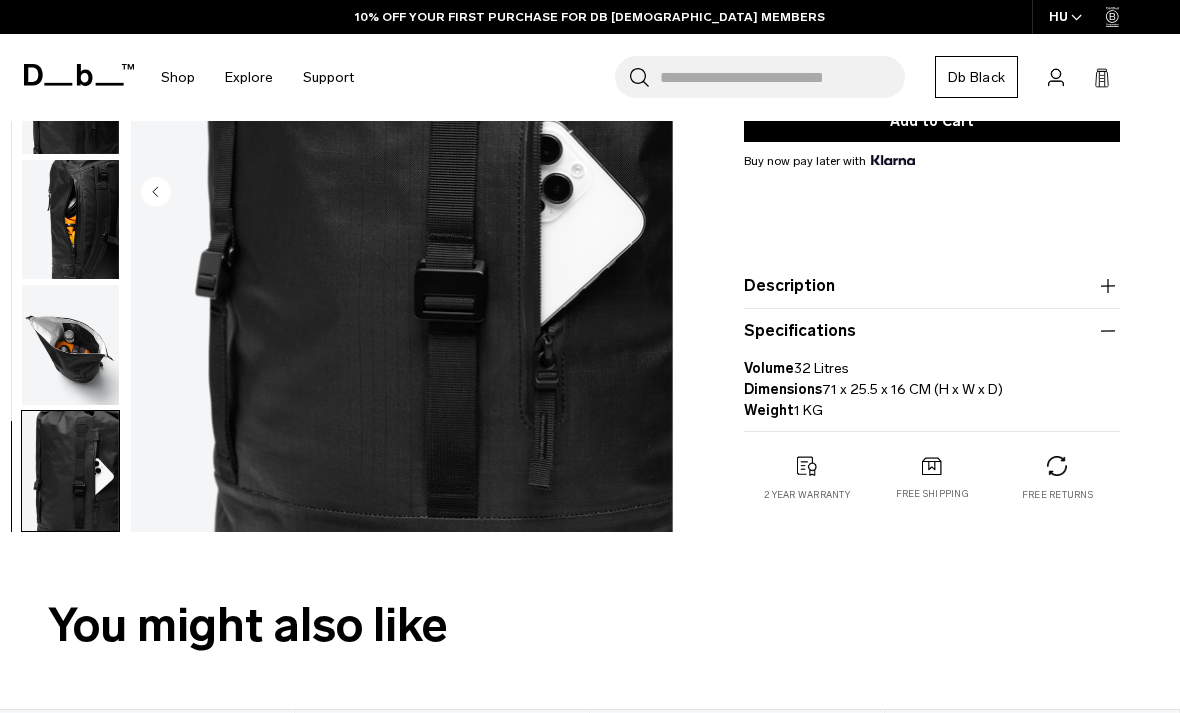 click at bounding box center [70, 345] 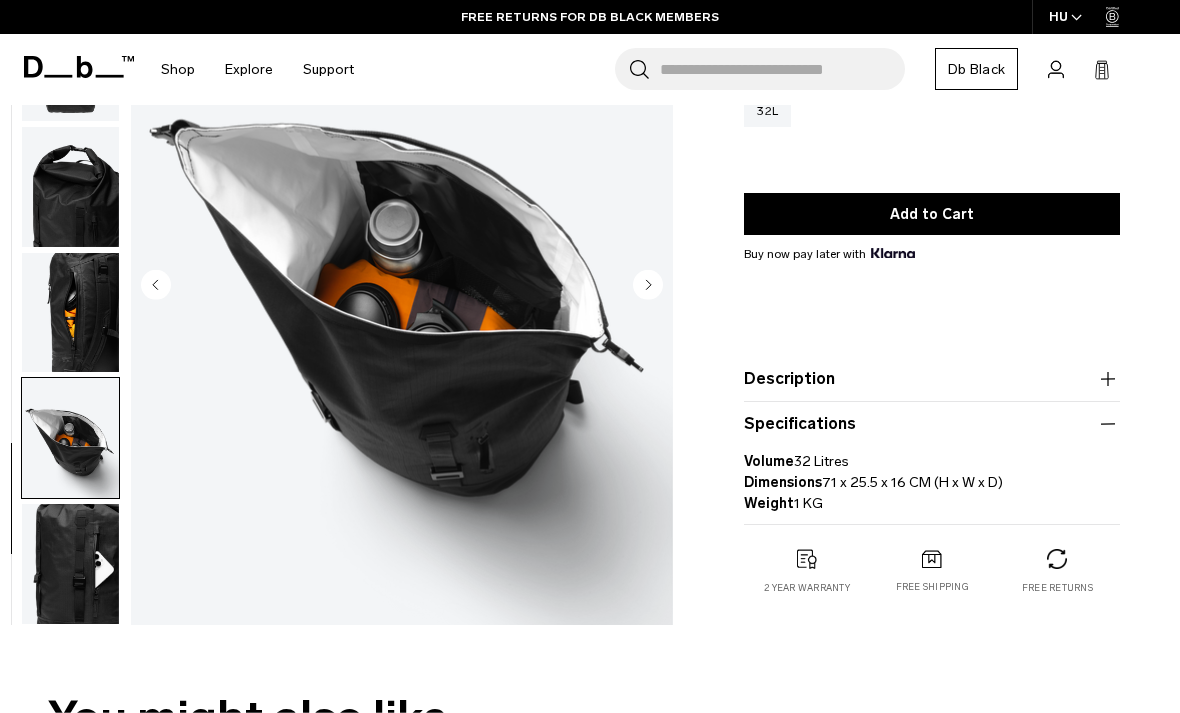 scroll, scrollTop: 214, scrollLeft: 0, axis: vertical 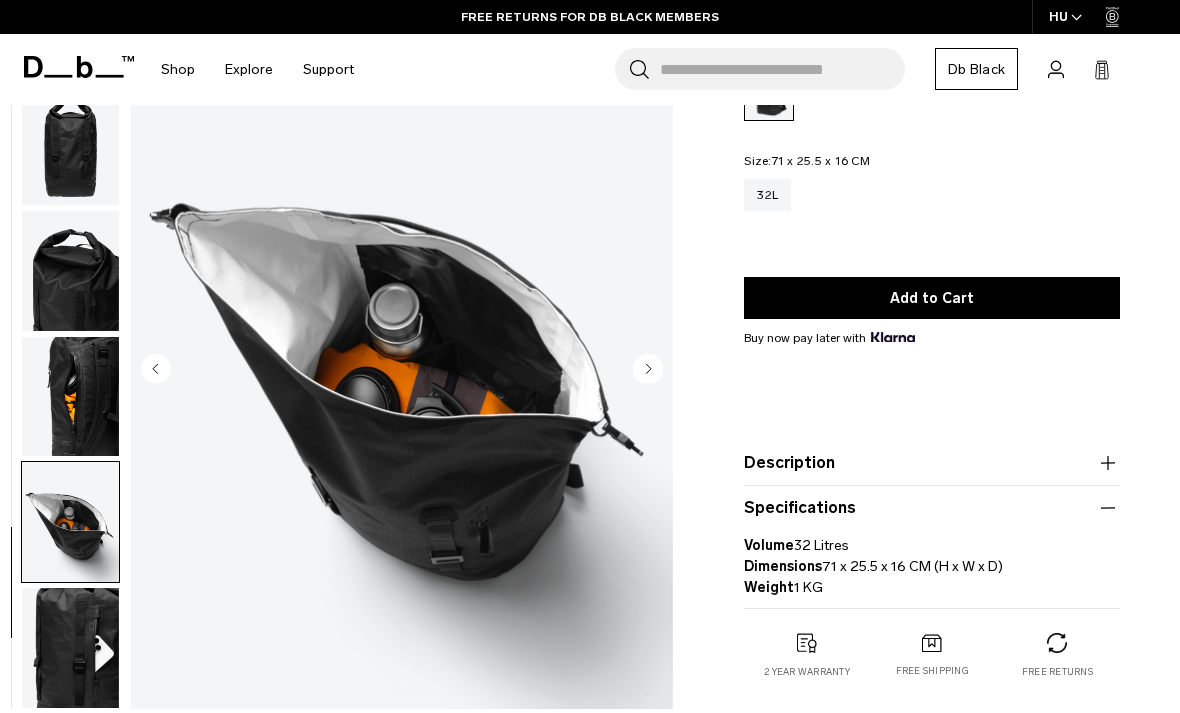 click at bounding box center (70, 271) 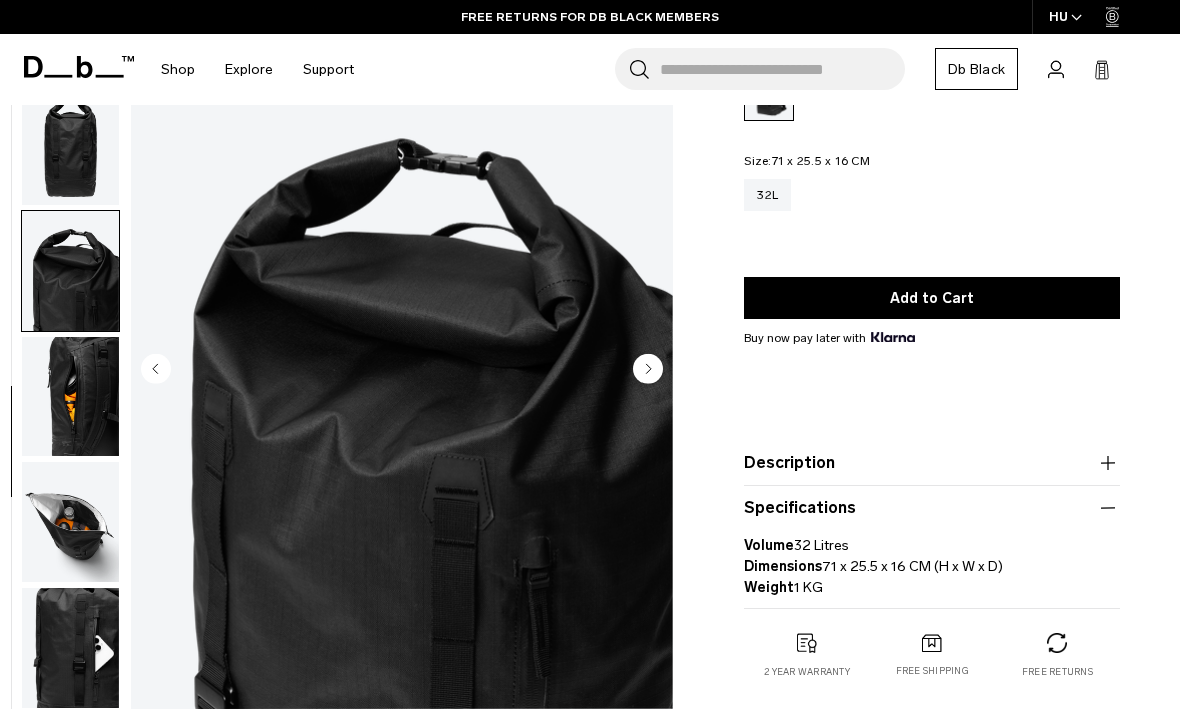 click at bounding box center (70, 145) 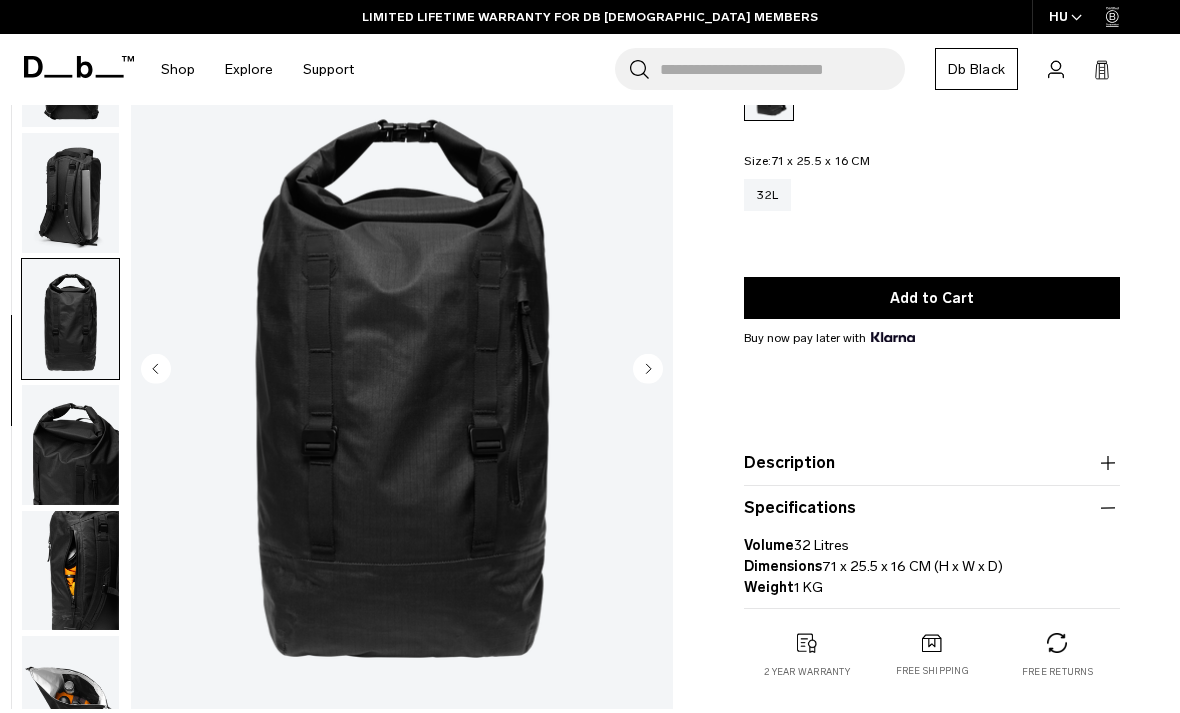 click at bounding box center [70, 193] 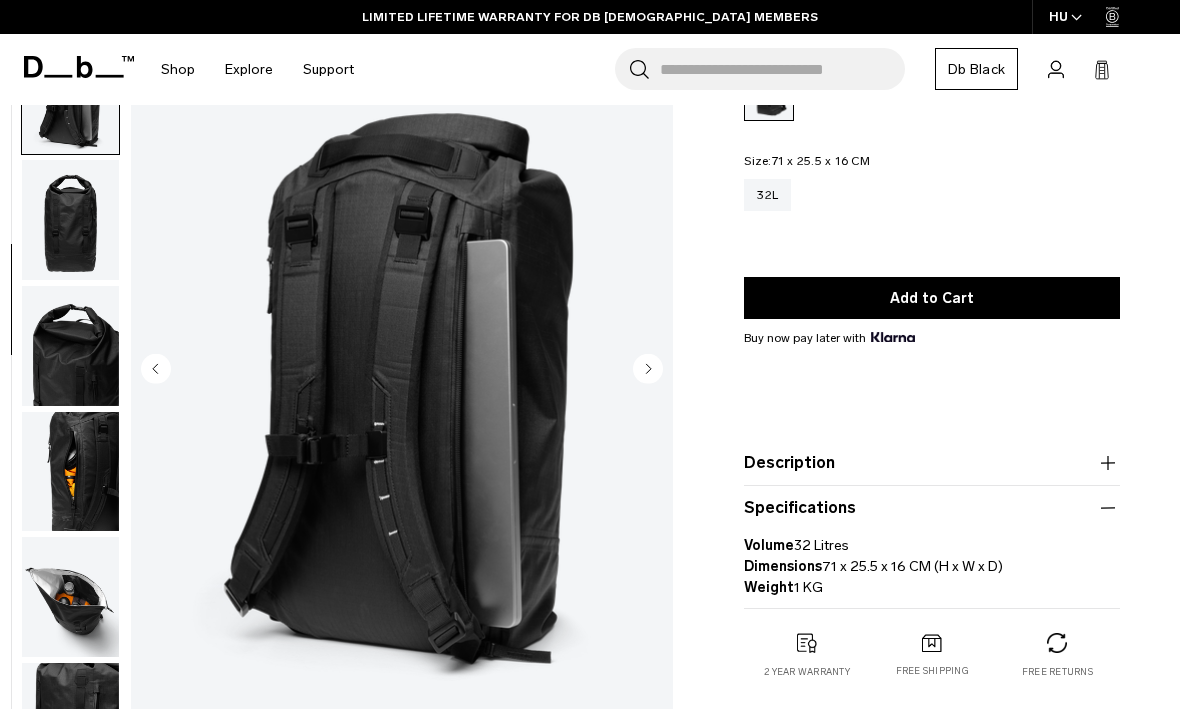 scroll, scrollTop: 382, scrollLeft: 0, axis: vertical 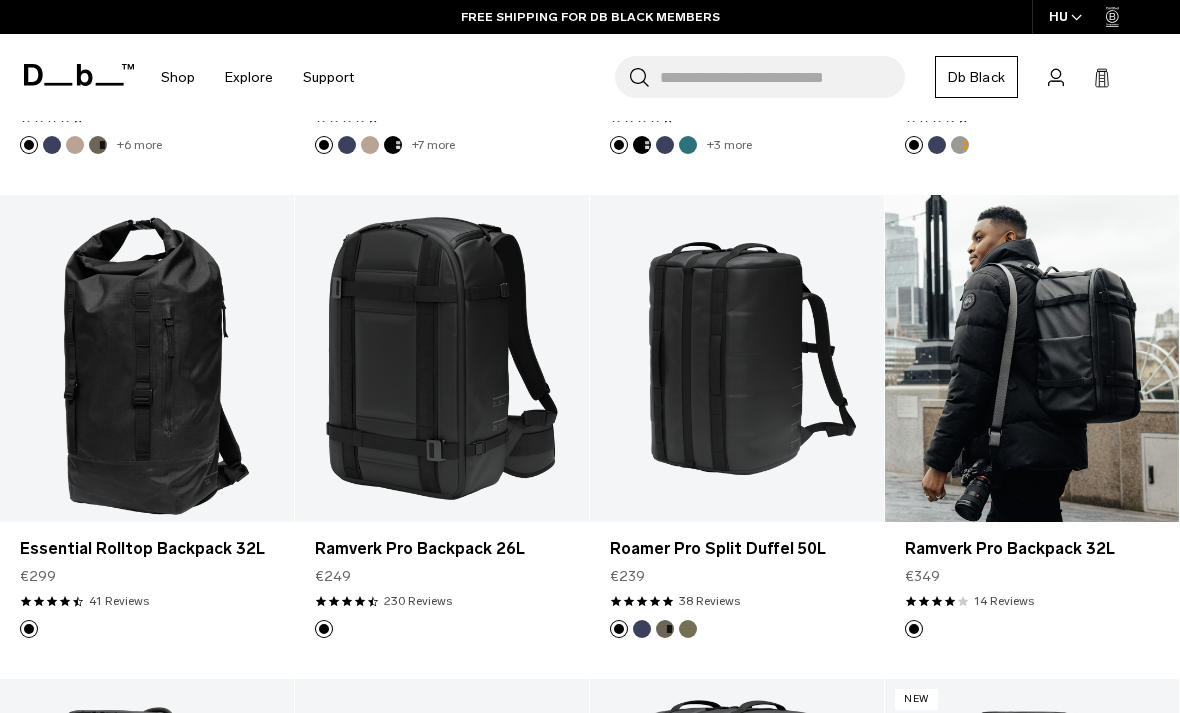 click at bounding box center [1032, 358] 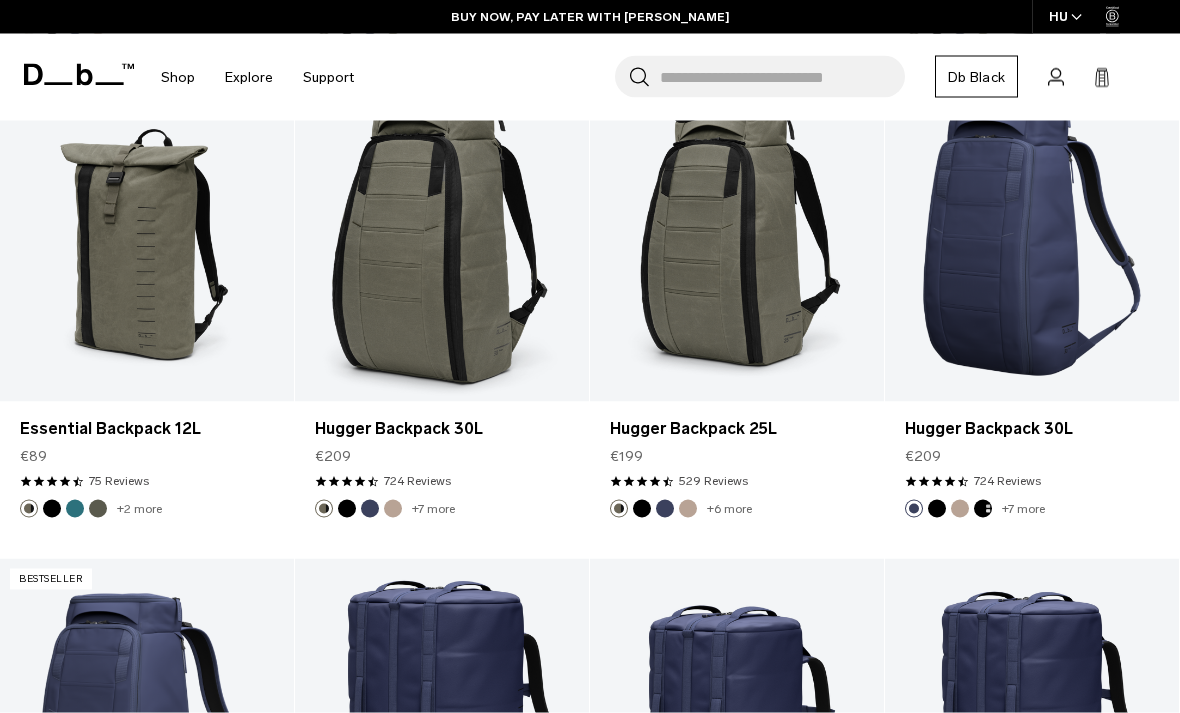scroll, scrollTop: 2854, scrollLeft: 0, axis: vertical 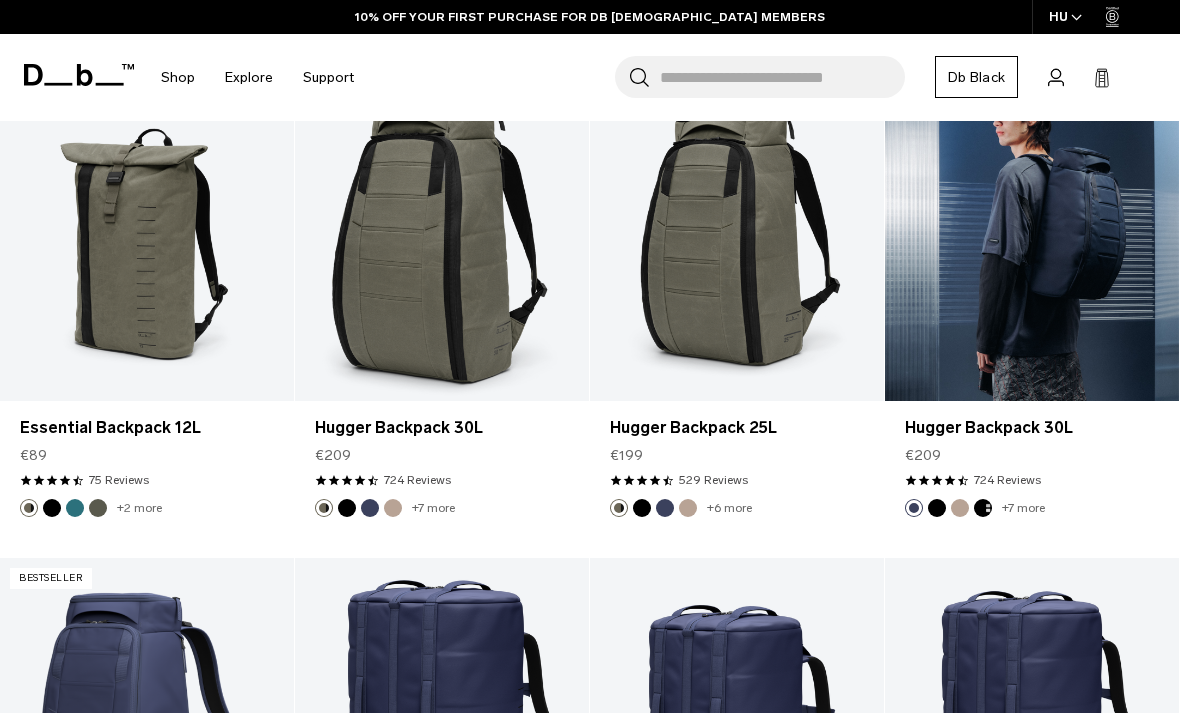 click at bounding box center (1032, 238) 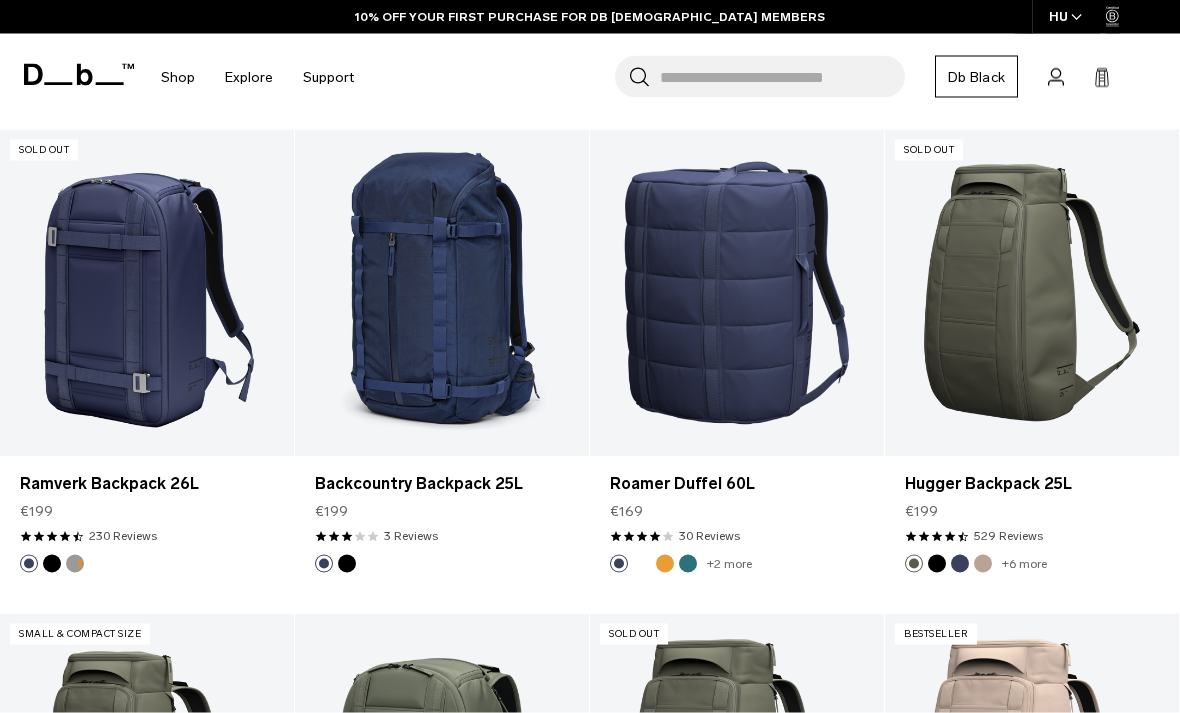 scroll, scrollTop: 3767, scrollLeft: 0, axis: vertical 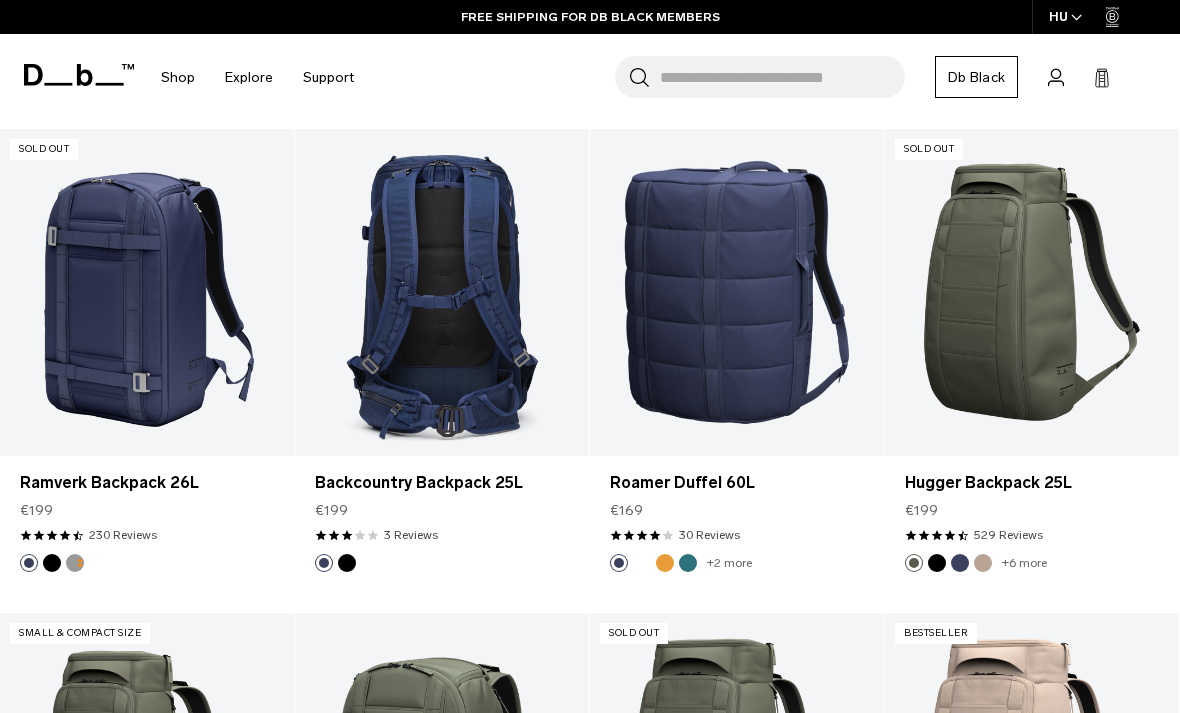 click at bounding box center (442, 292) 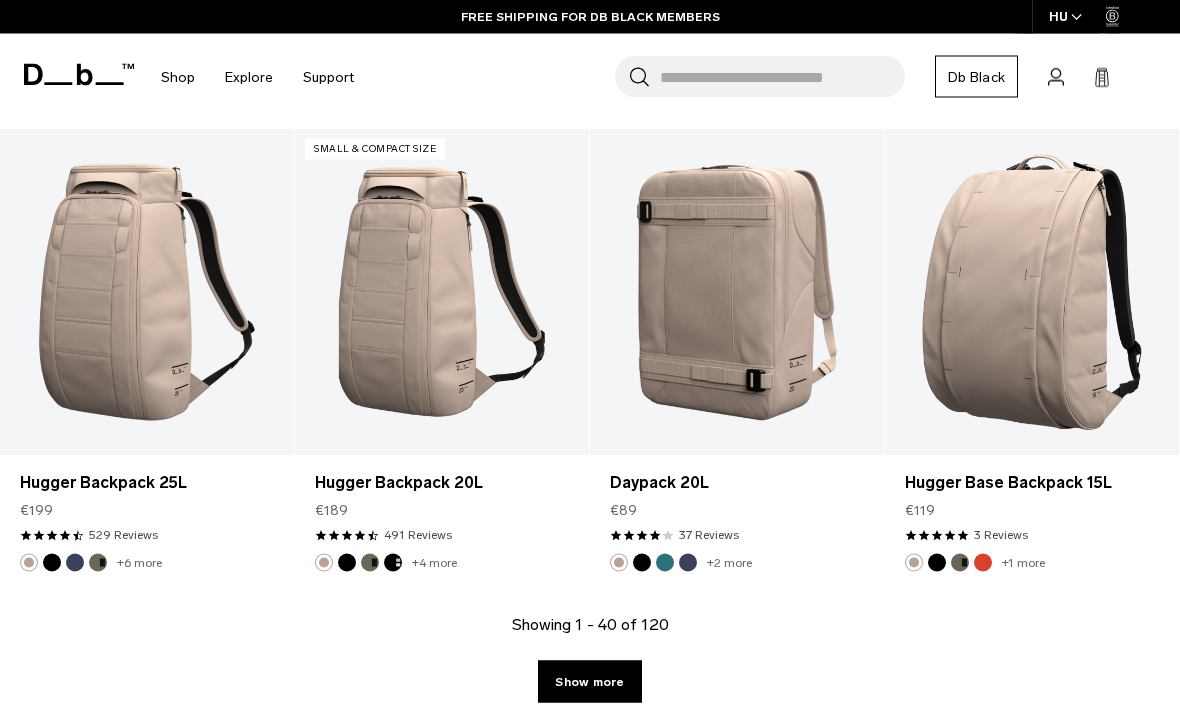 scroll, scrollTop: 4767, scrollLeft: 0, axis: vertical 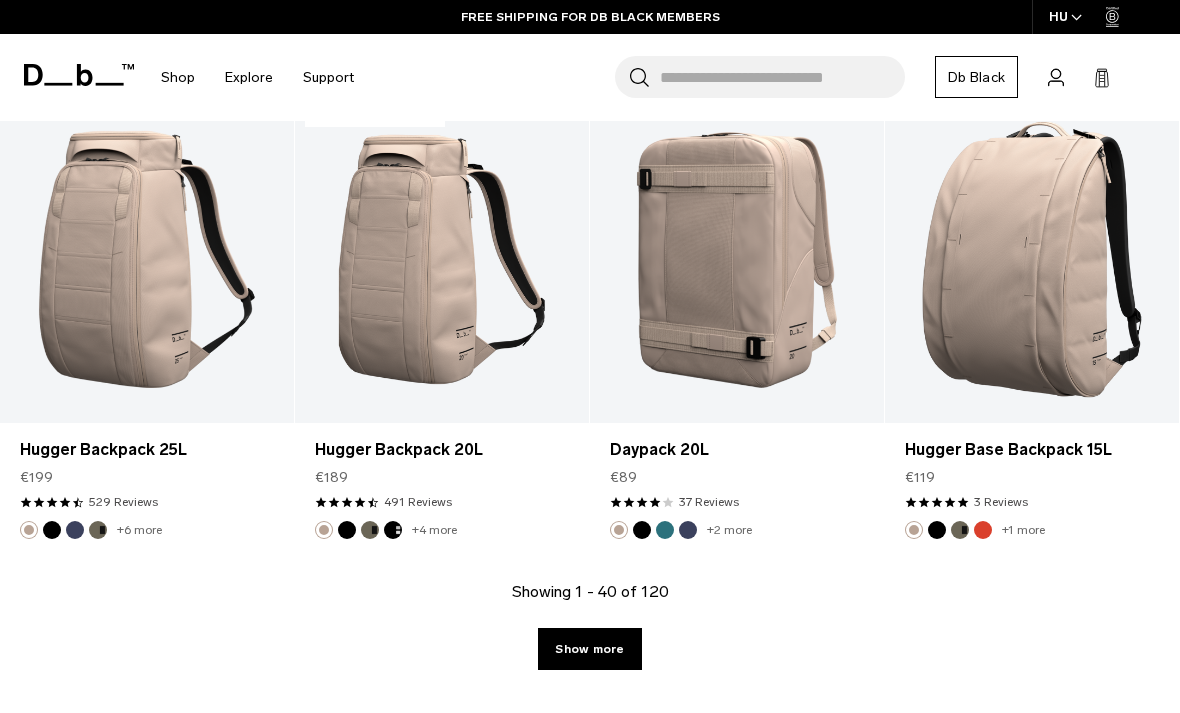 click on "Show more" at bounding box center [589, 649] 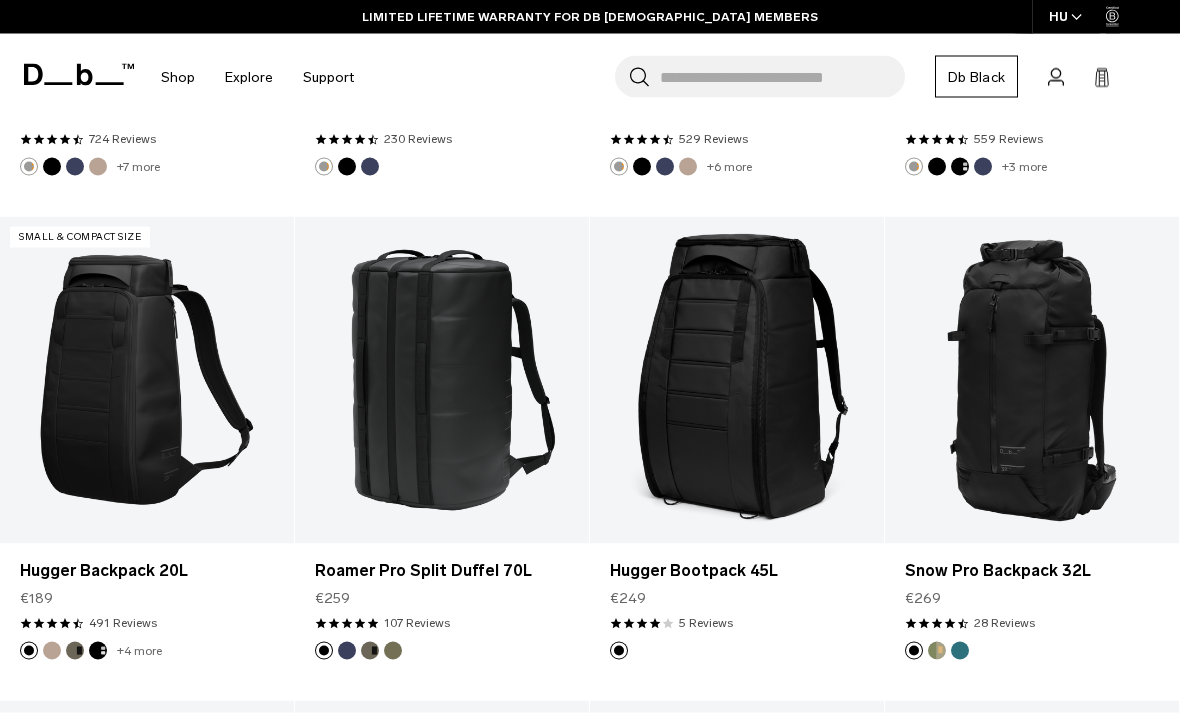 scroll, scrollTop: 6098, scrollLeft: 0, axis: vertical 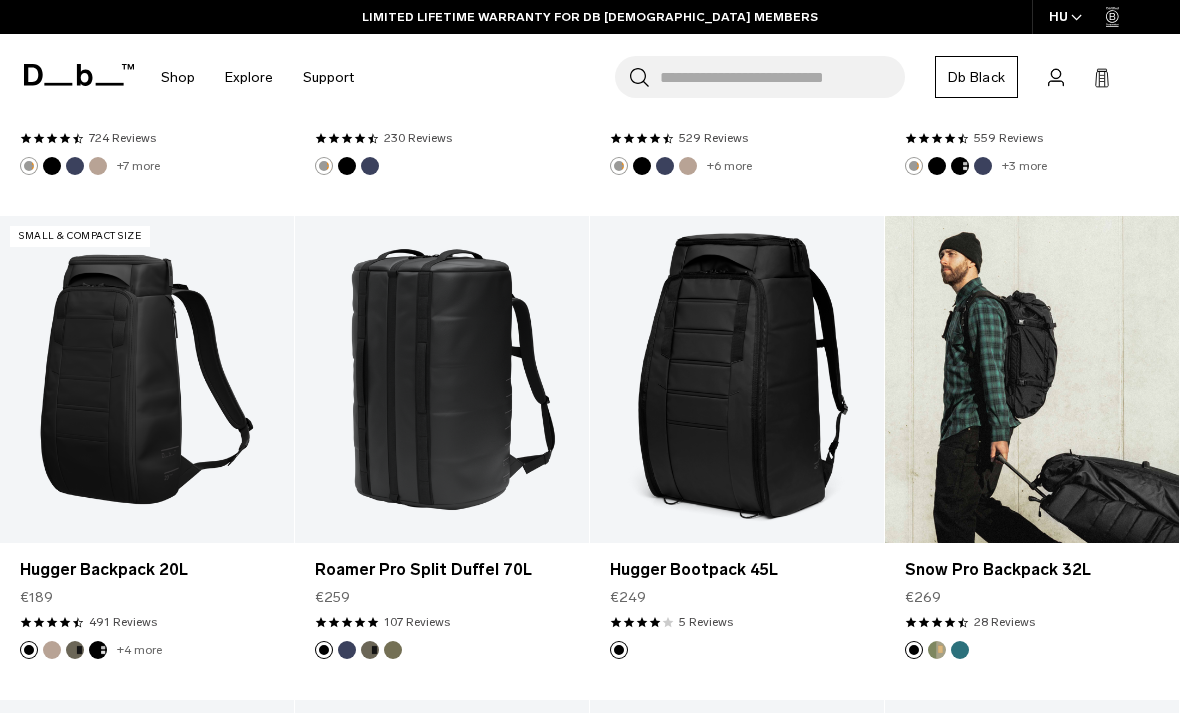 click 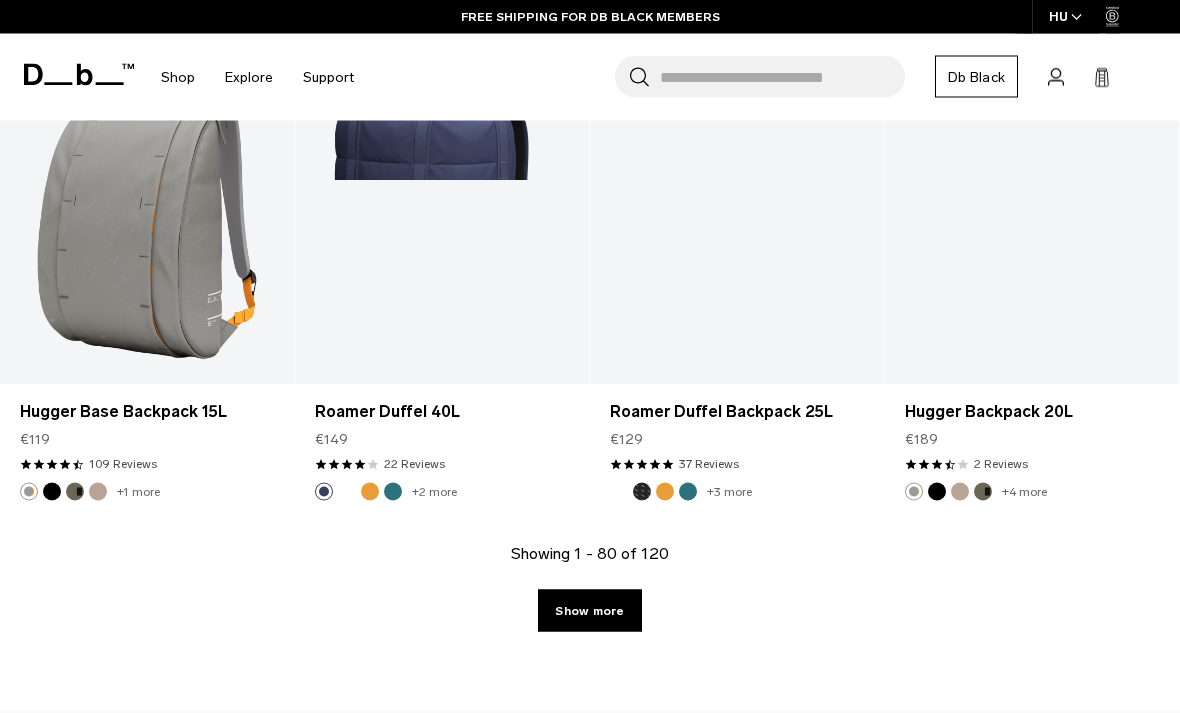 scroll, scrollTop: 9667, scrollLeft: 0, axis: vertical 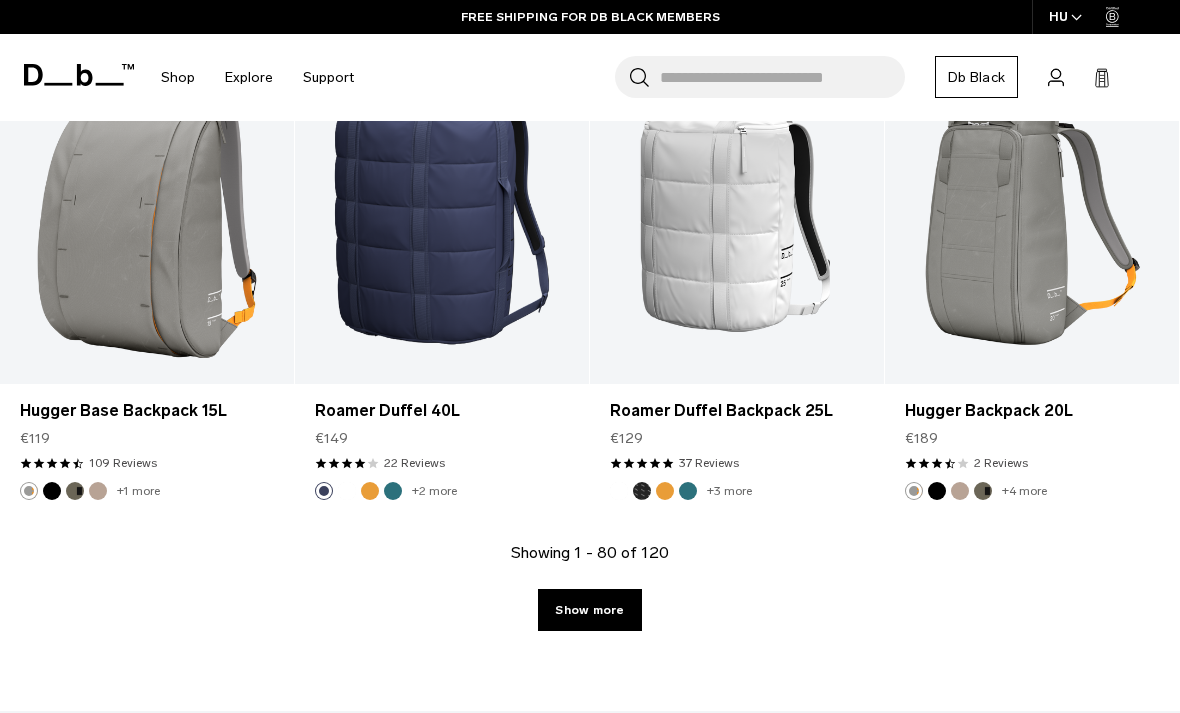 click on "Show more" 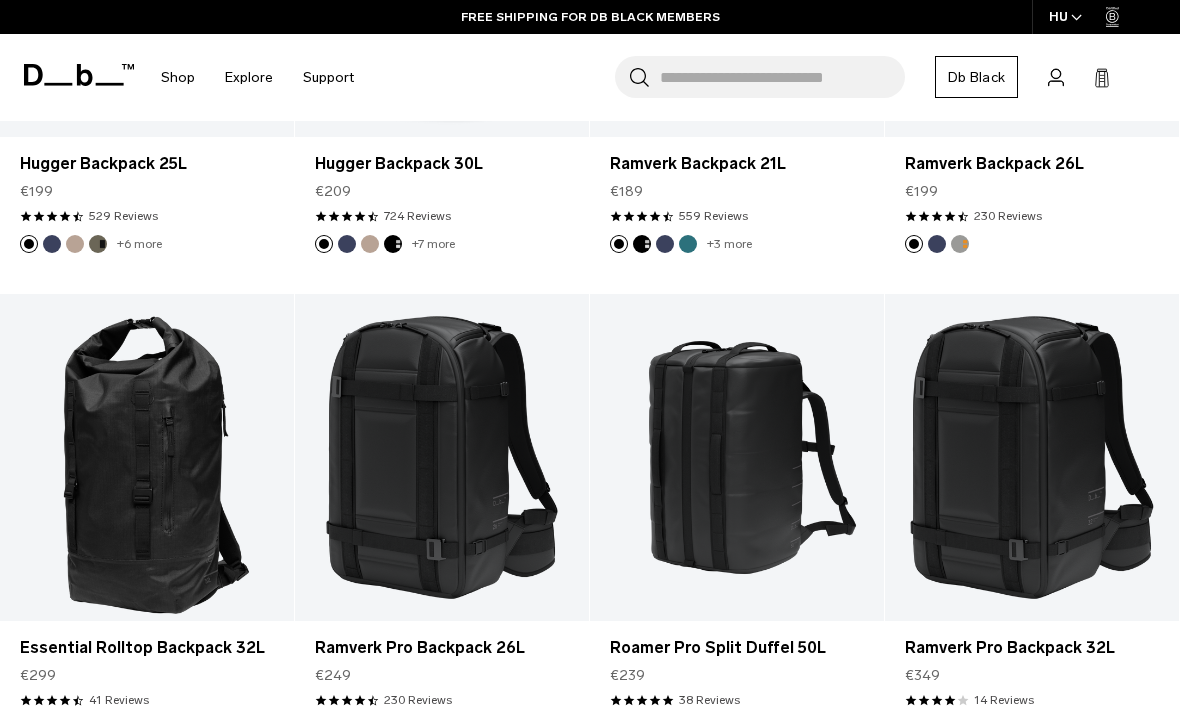 scroll, scrollTop: 678, scrollLeft: 0, axis: vertical 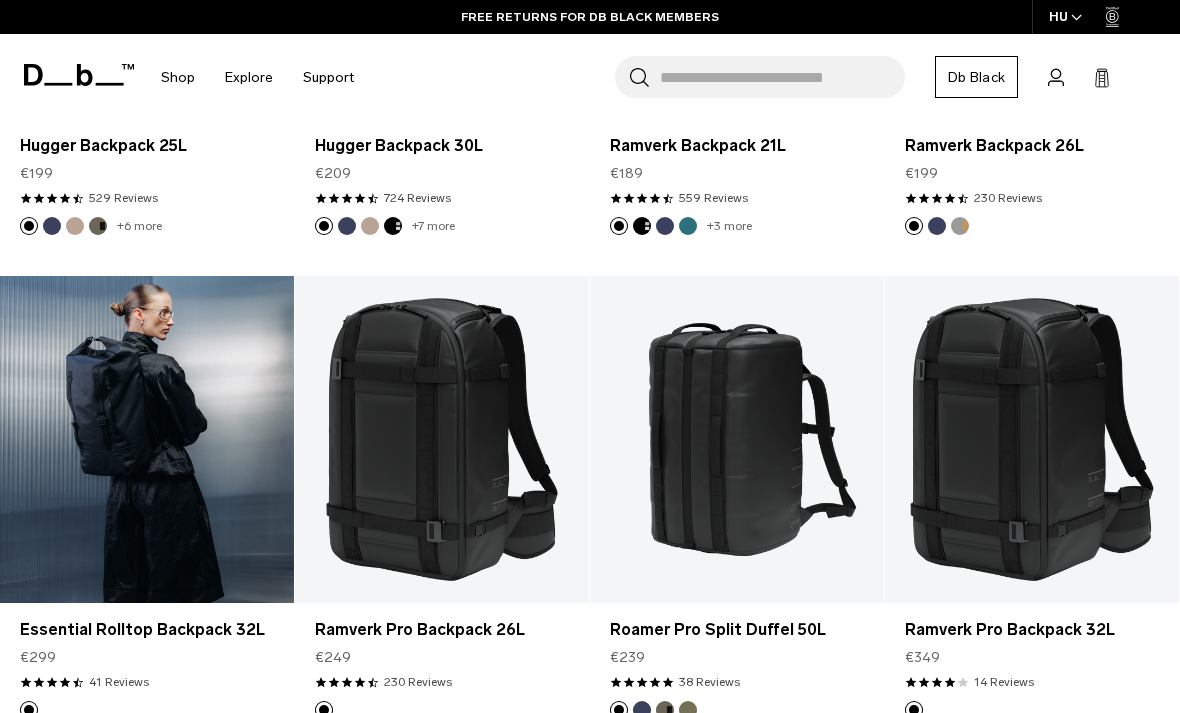 click 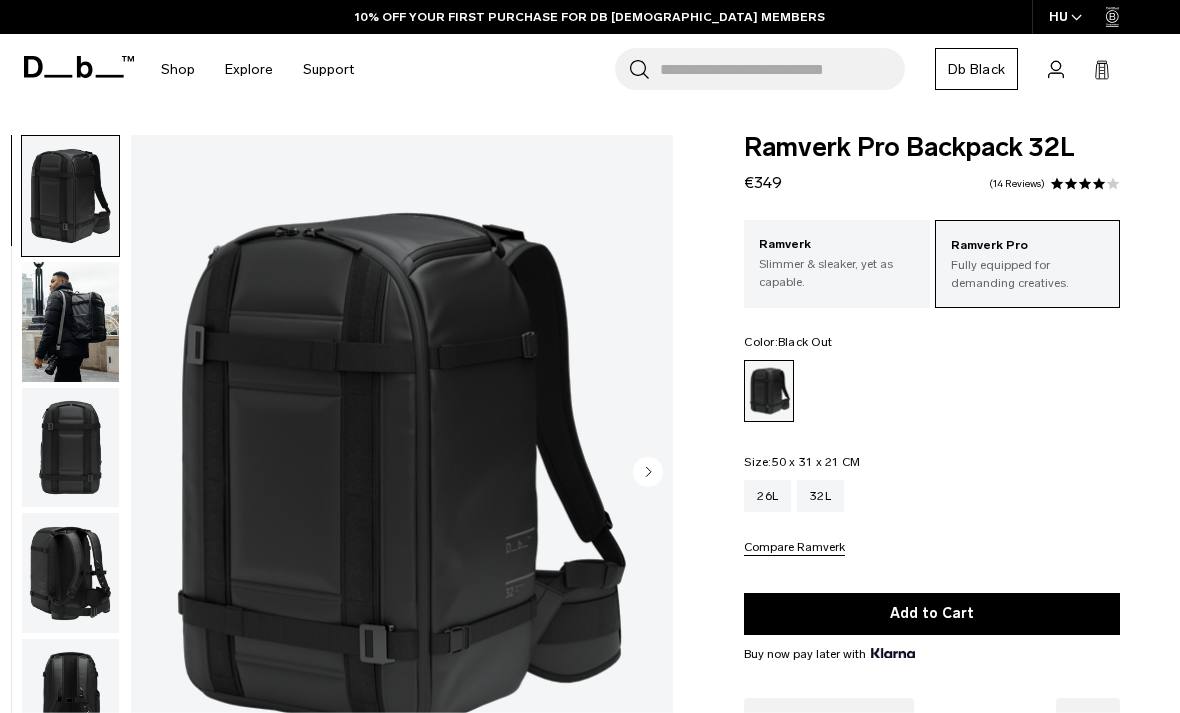 scroll, scrollTop: 0, scrollLeft: 0, axis: both 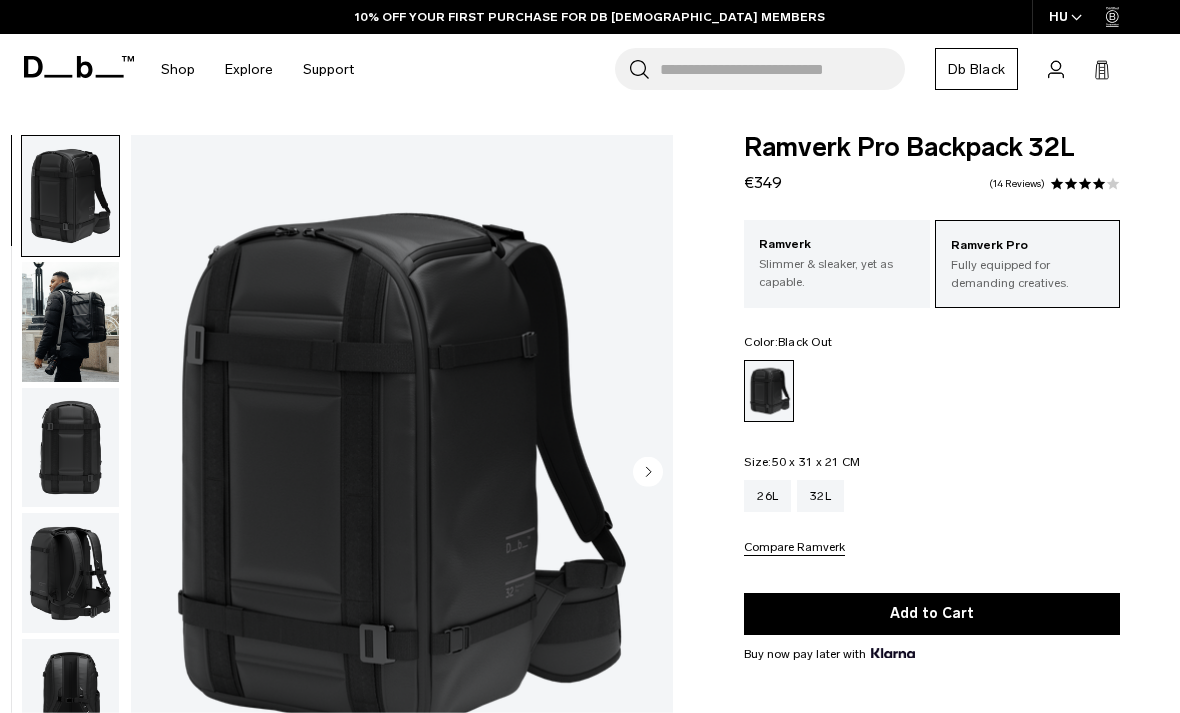 click at bounding box center [70, 322] 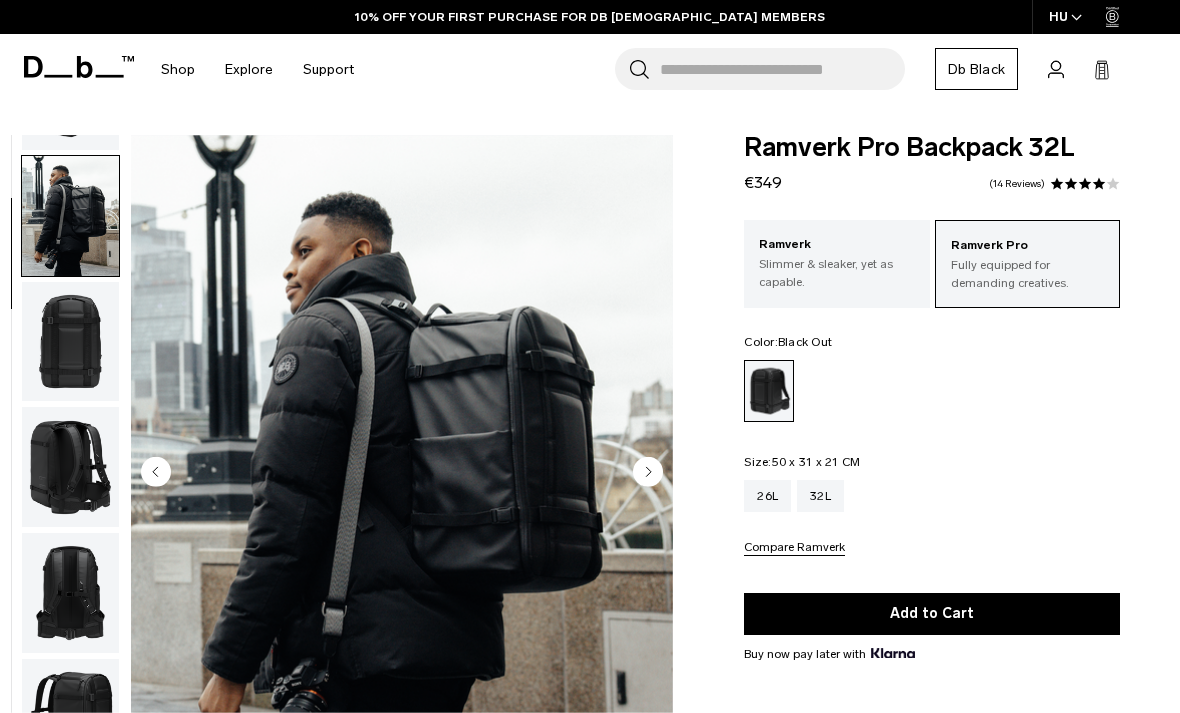 scroll, scrollTop: 127, scrollLeft: 0, axis: vertical 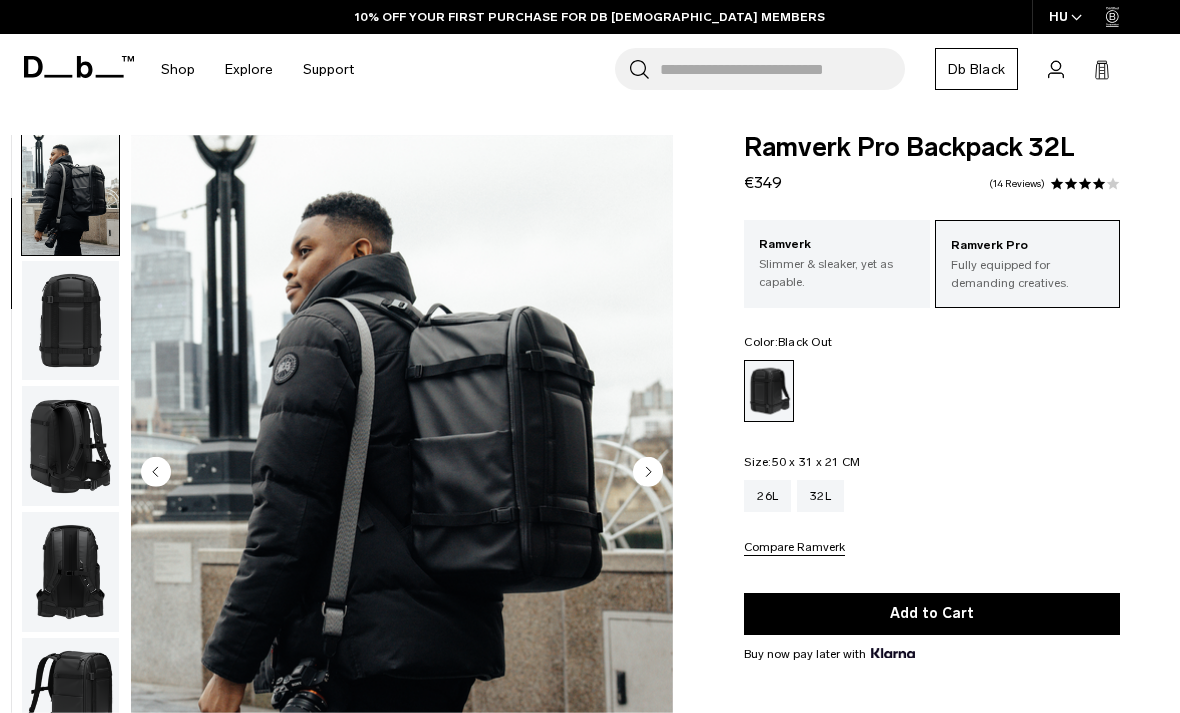click at bounding box center [70, 321] 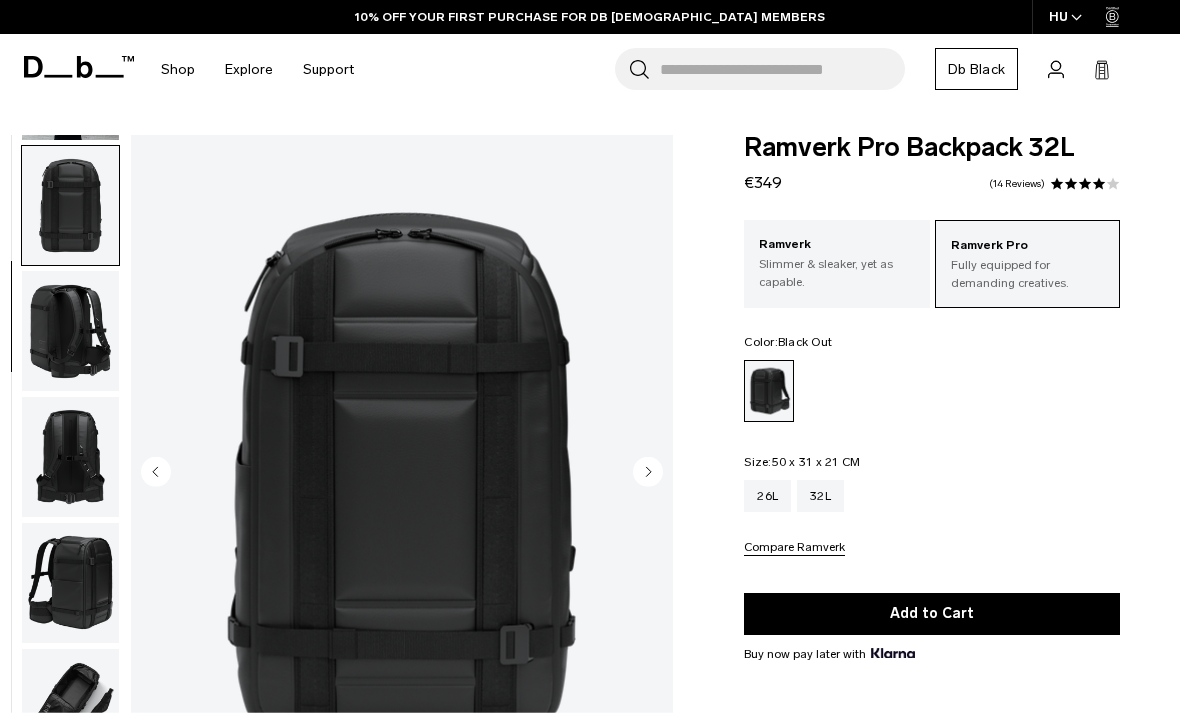 scroll, scrollTop: 254, scrollLeft: 0, axis: vertical 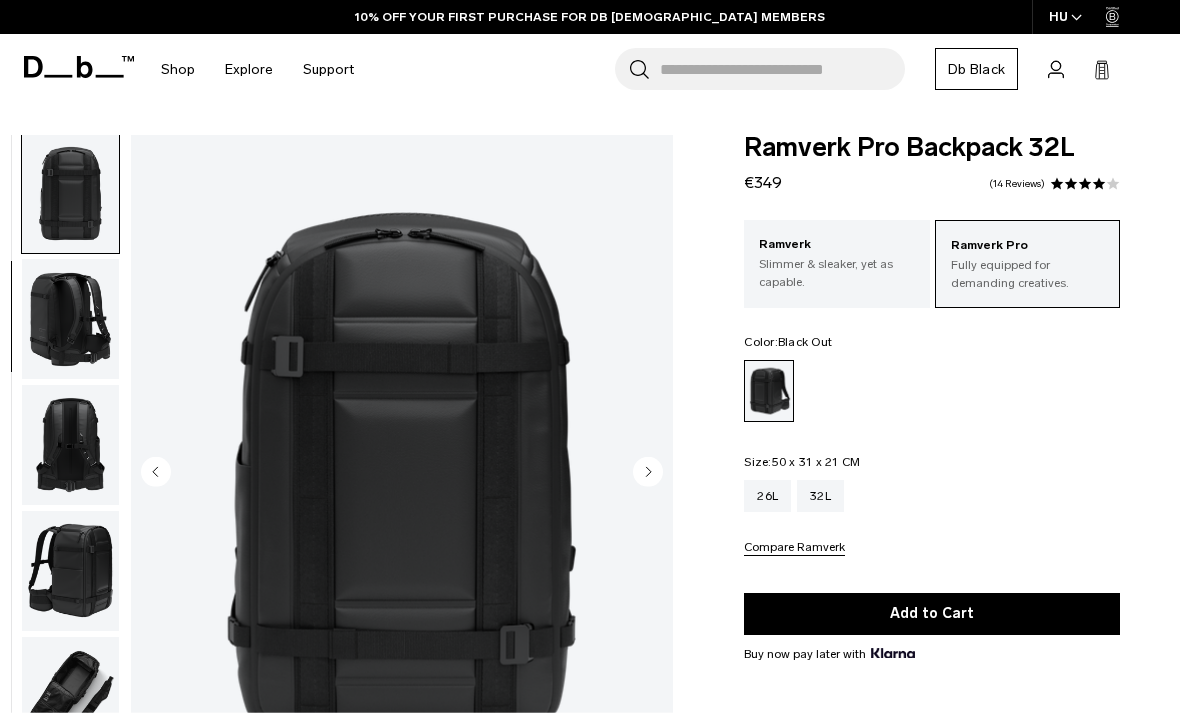 click at bounding box center [70, 319] 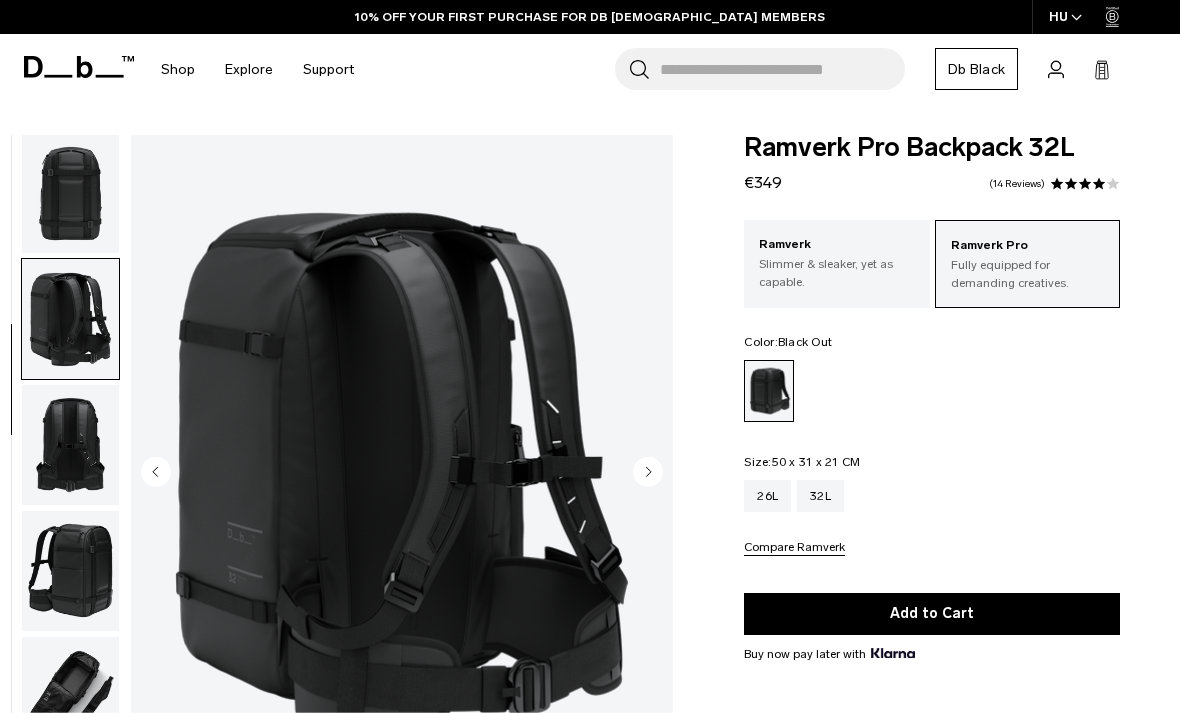 scroll, scrollTop: 382, scrollLeft: 0, axis: vertical 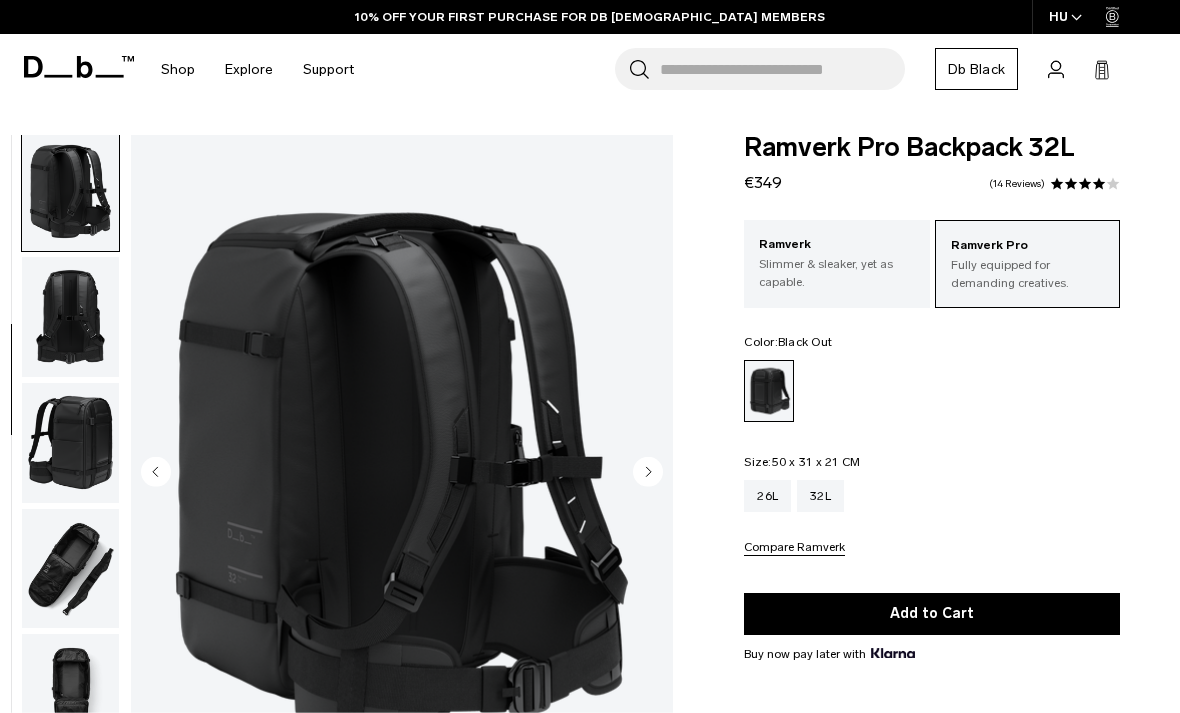 click at bounding box center (70, 317) 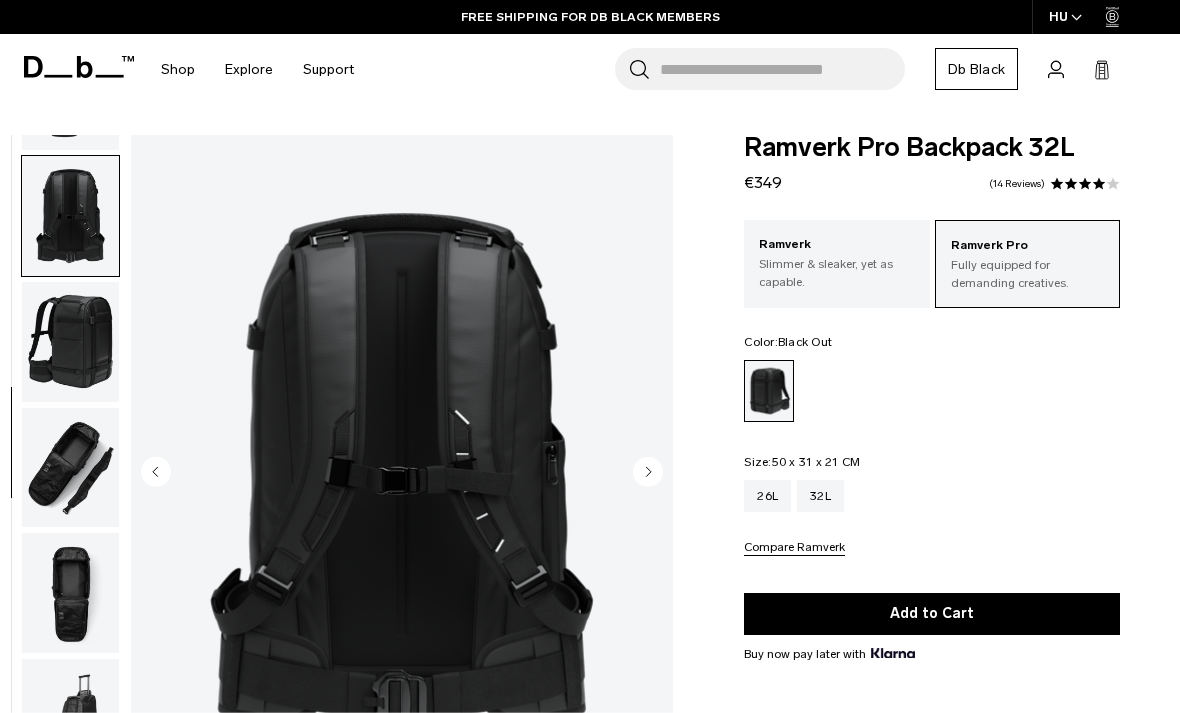 scroll, scrollTop: 509, scrollLeft: 0, axis: vertical 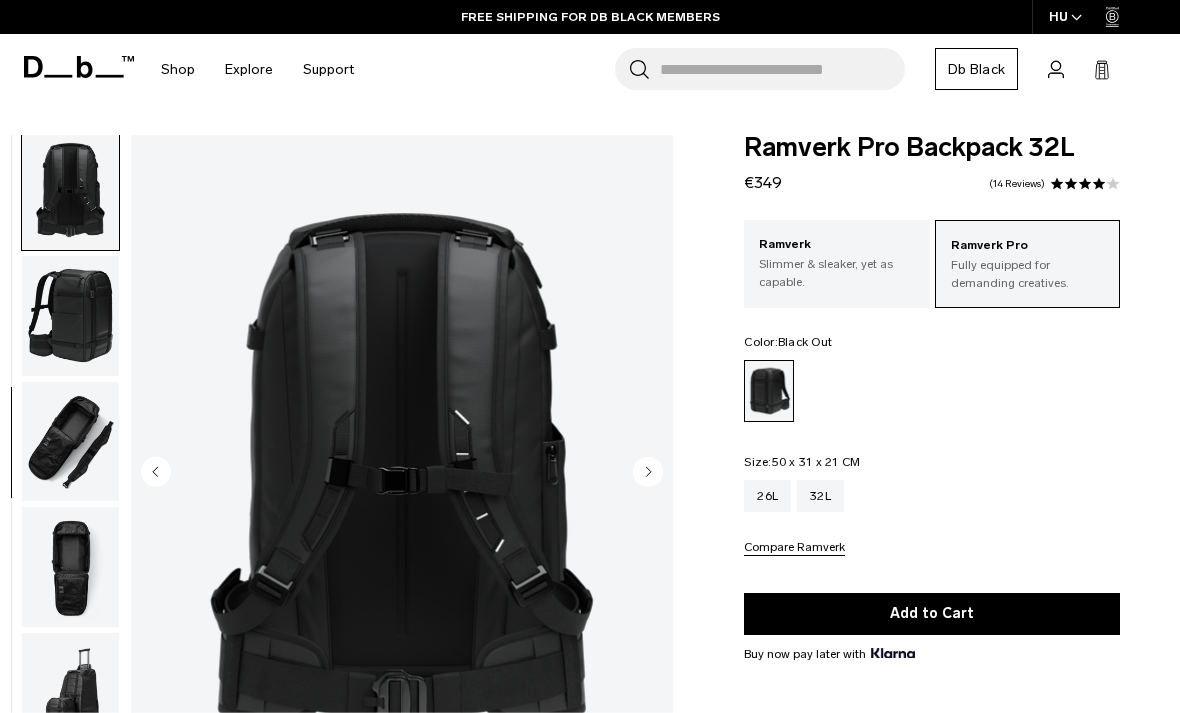 click at bounding box center [70, 316] 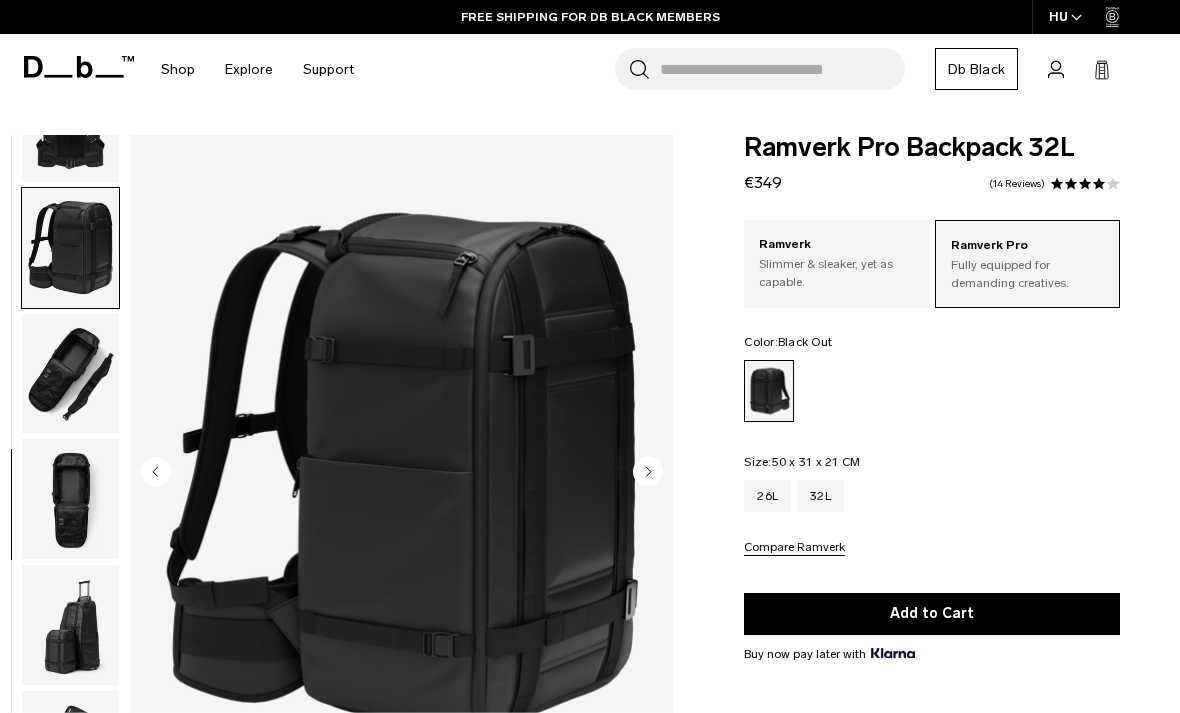 scroll, scrollTop: 591, scrollLeft: 0, axis: vertical 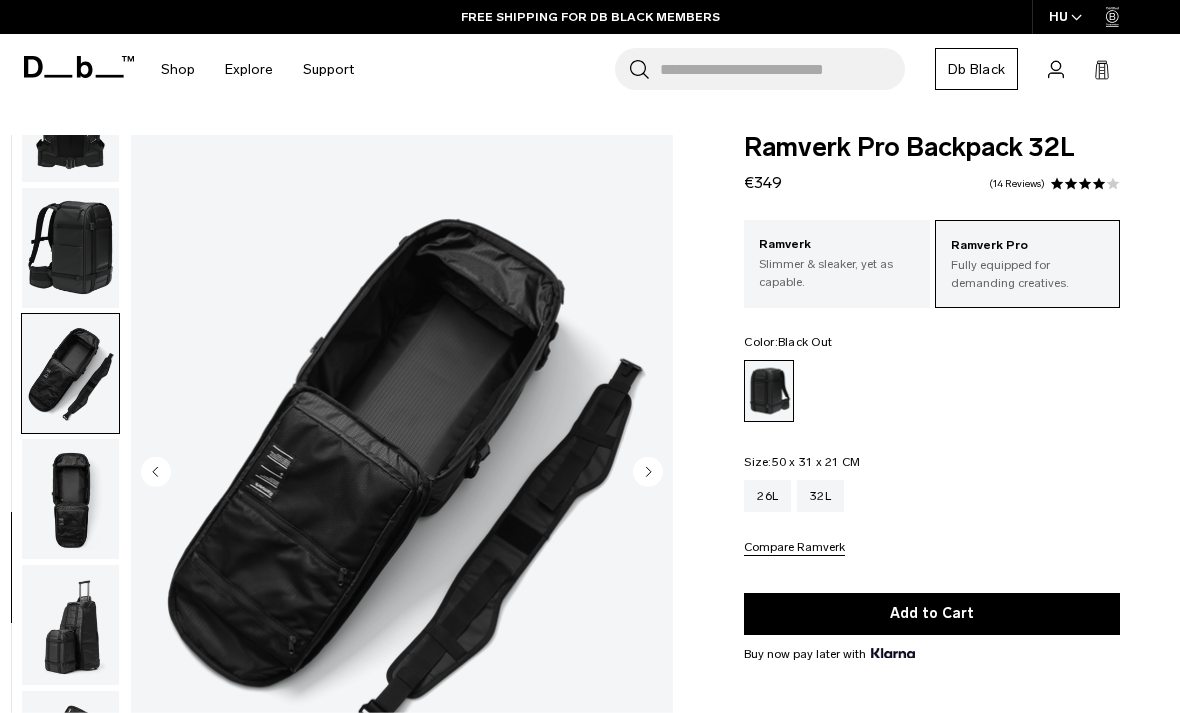 click at bounding box center [70, 499] 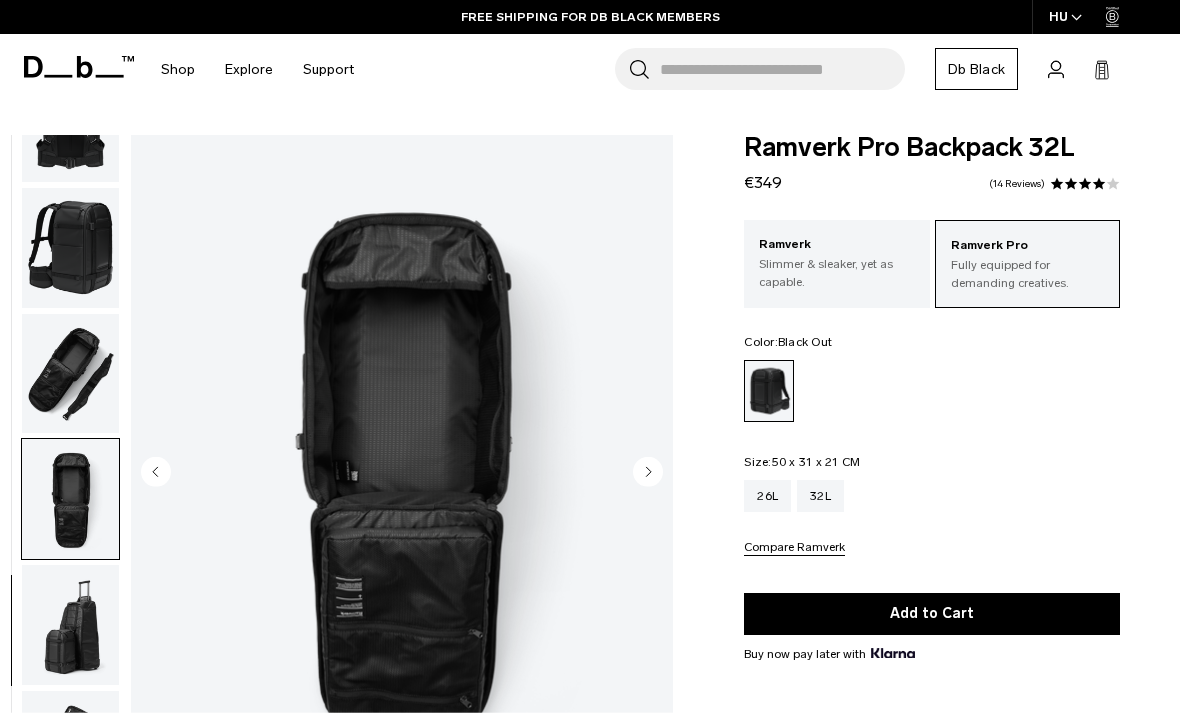 click at bounding box center (70, 625) 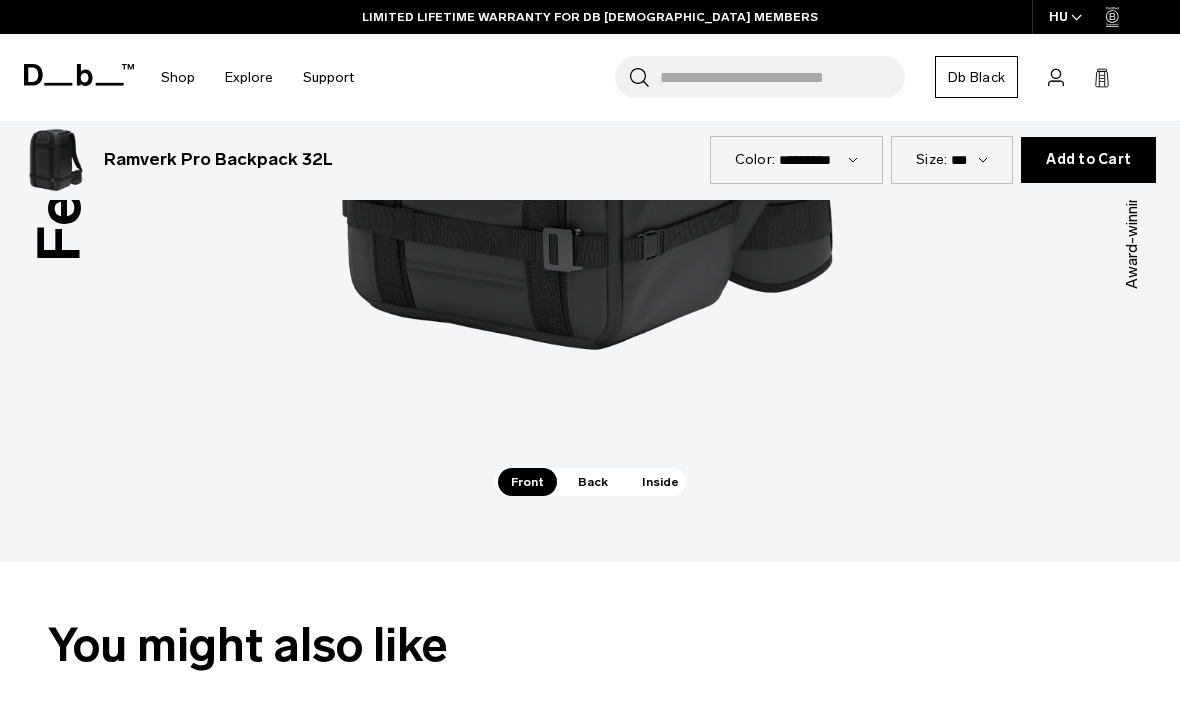 scroll, scrollTop: 1954, scrollLeft: 0, axis: vertical 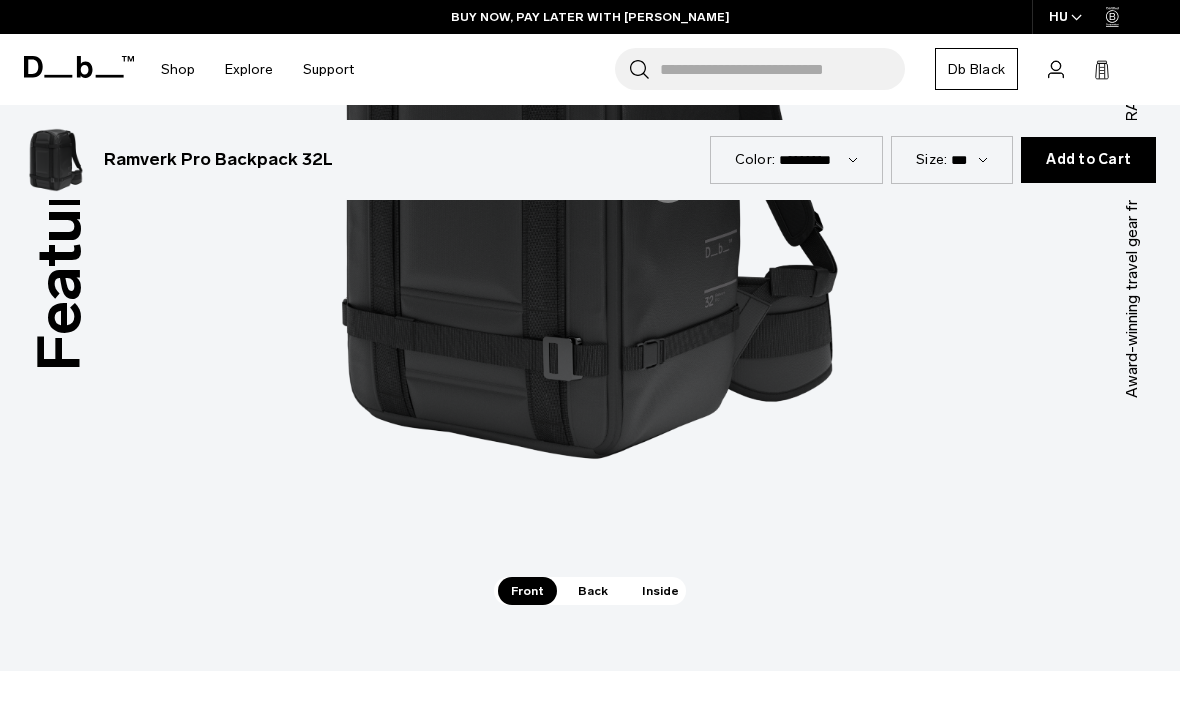click on "Back" at bounding box center [593, 591] 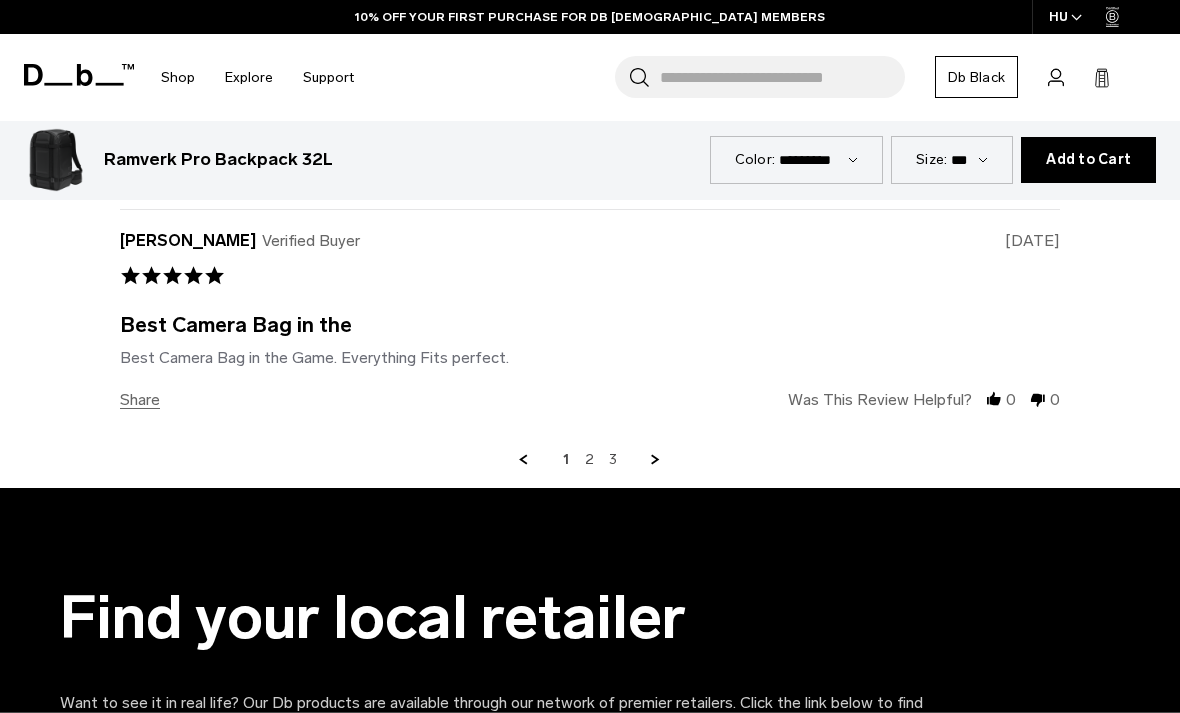scroll, scrollTop: 4932, scrollLeft: 0, axis: vertical 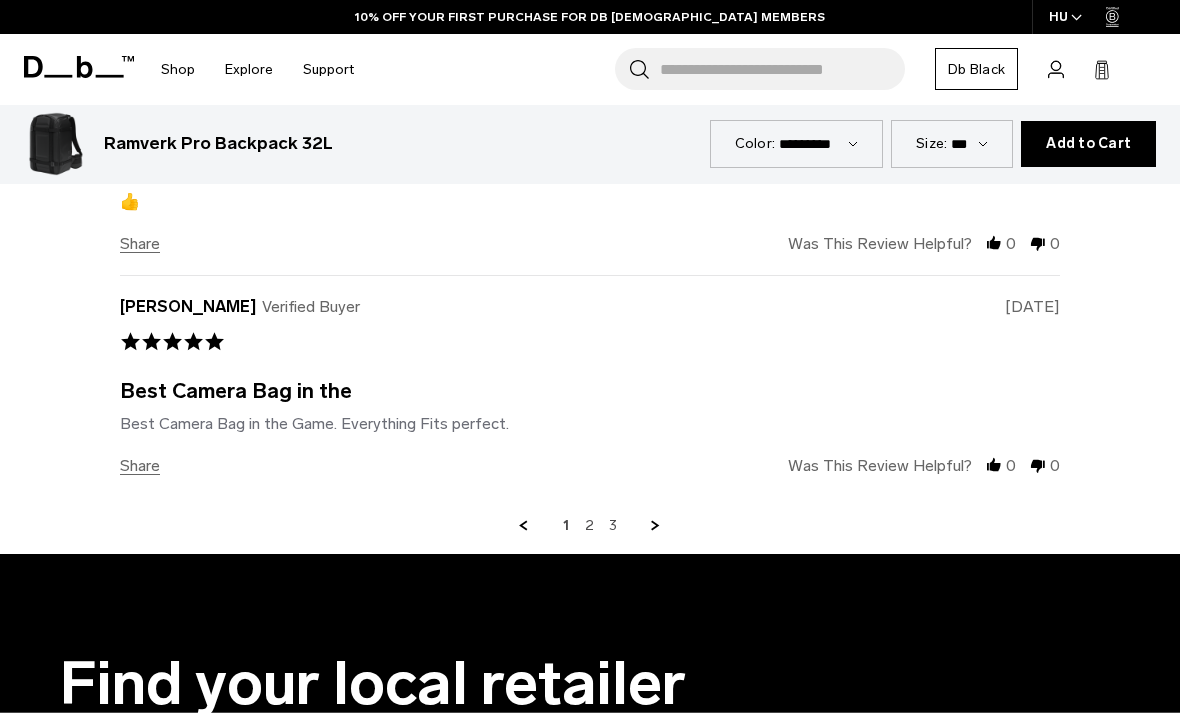 click on "2" at bounding box center [589, 526] 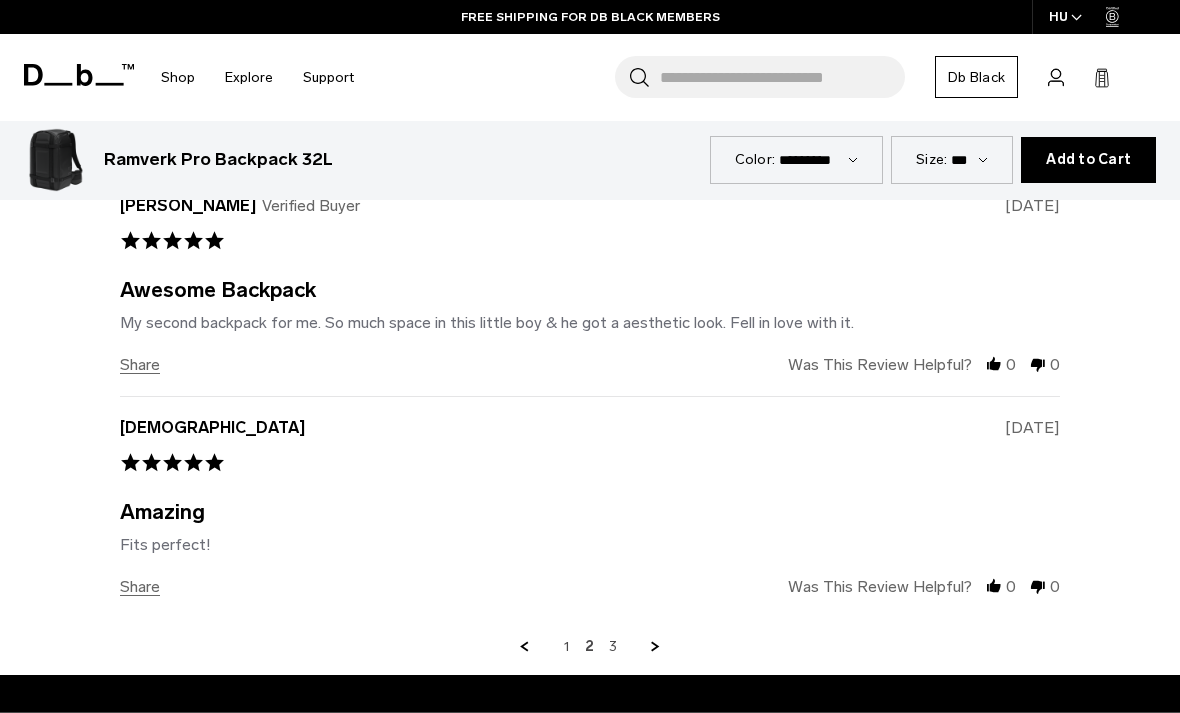 scroll, scrollTop: 4830, scrollLeft: 0, axis: vertical 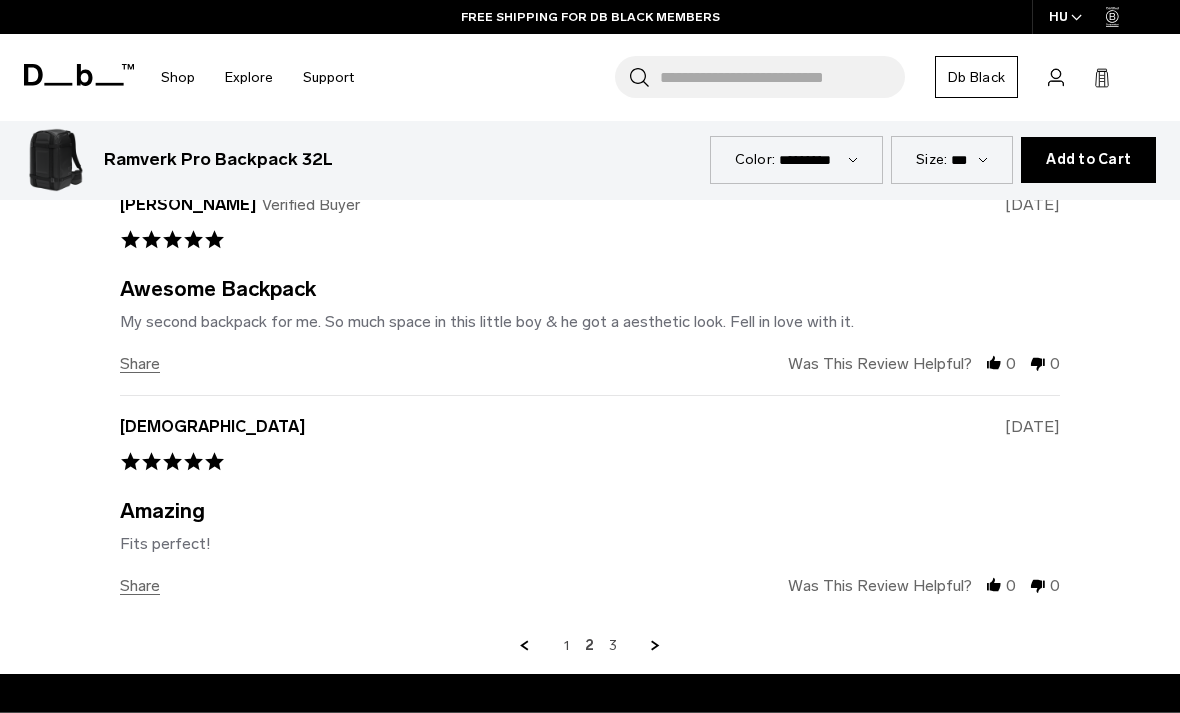 click on "3" at bounding box center (613, 646) 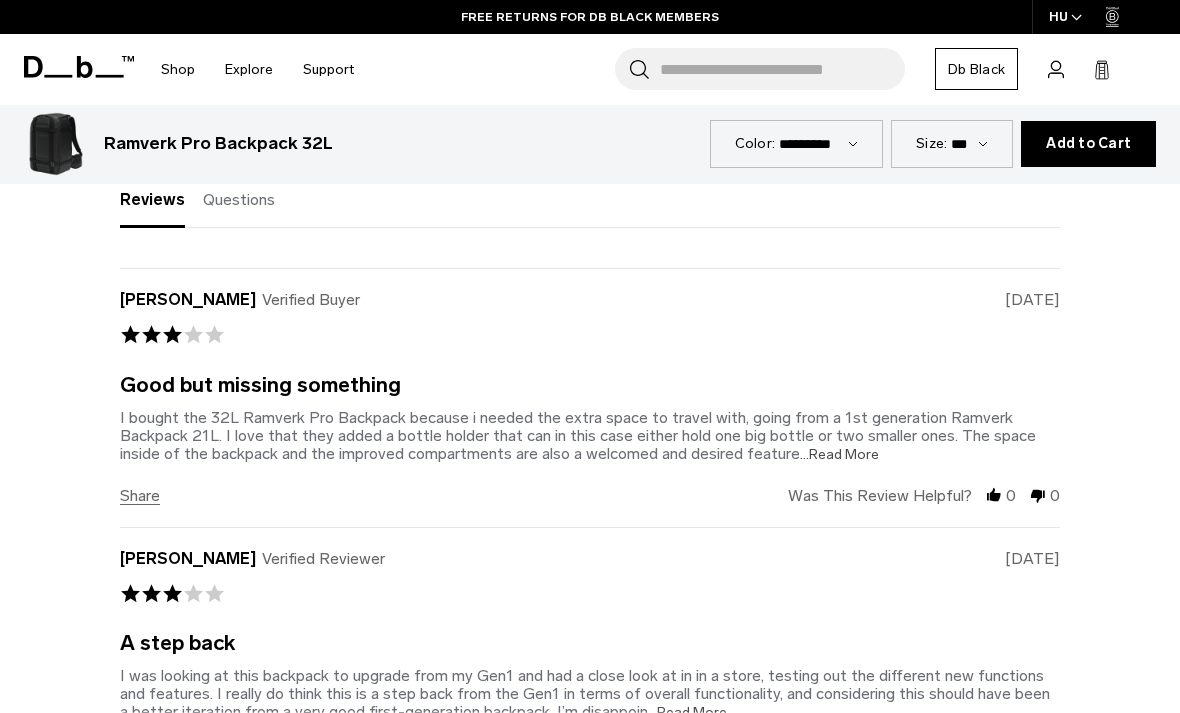 scroll, scrollTop: 3895, scrollLeft: 0, axis: vertical 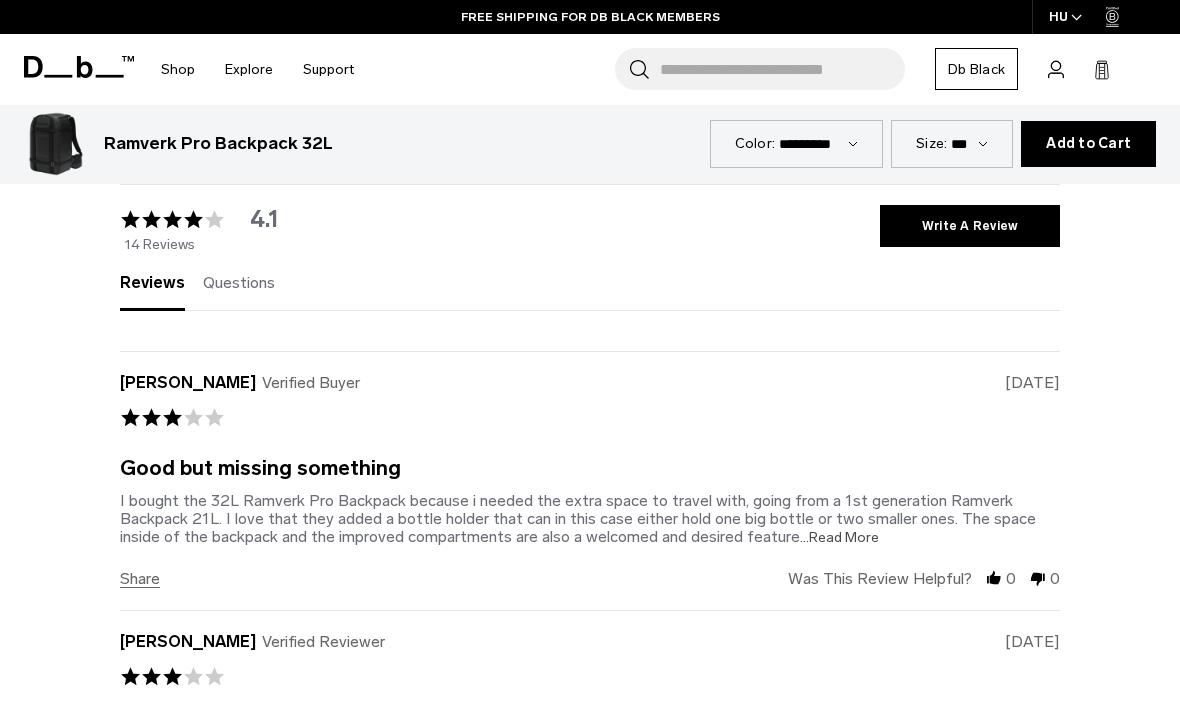 click on "...Read More" at bounding box center (839, 537) 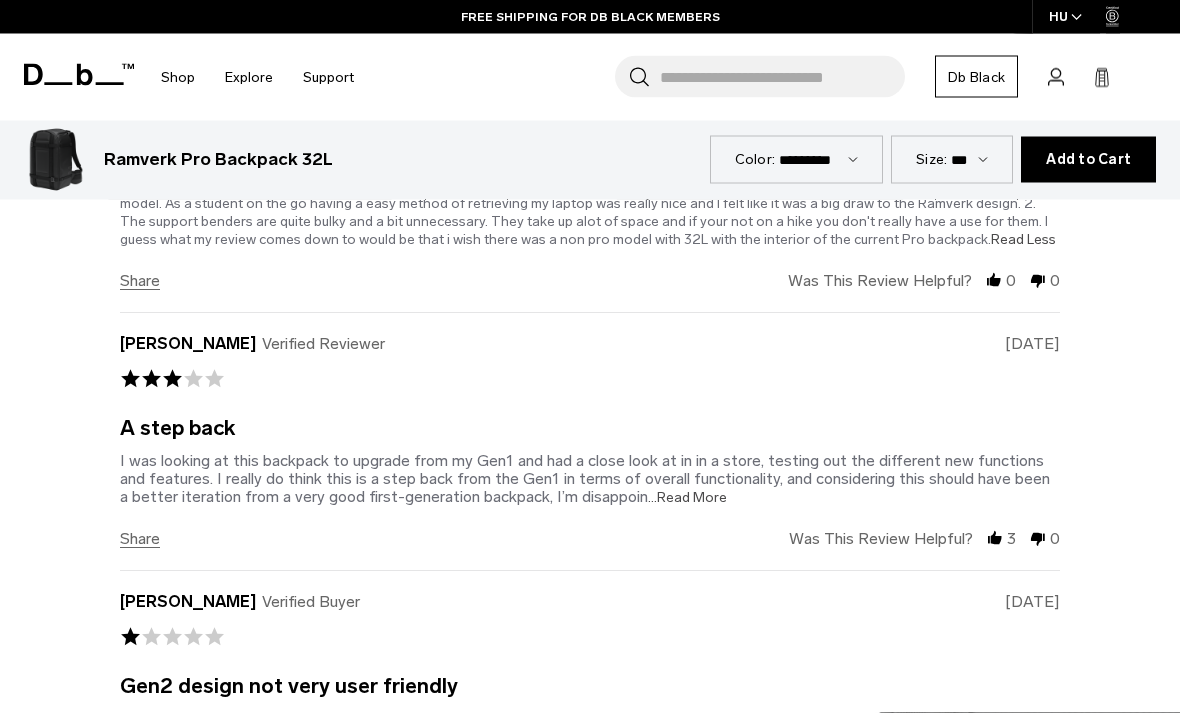 scroll, scrollTop: 4267, scrollLeft: 0, axis: vertical 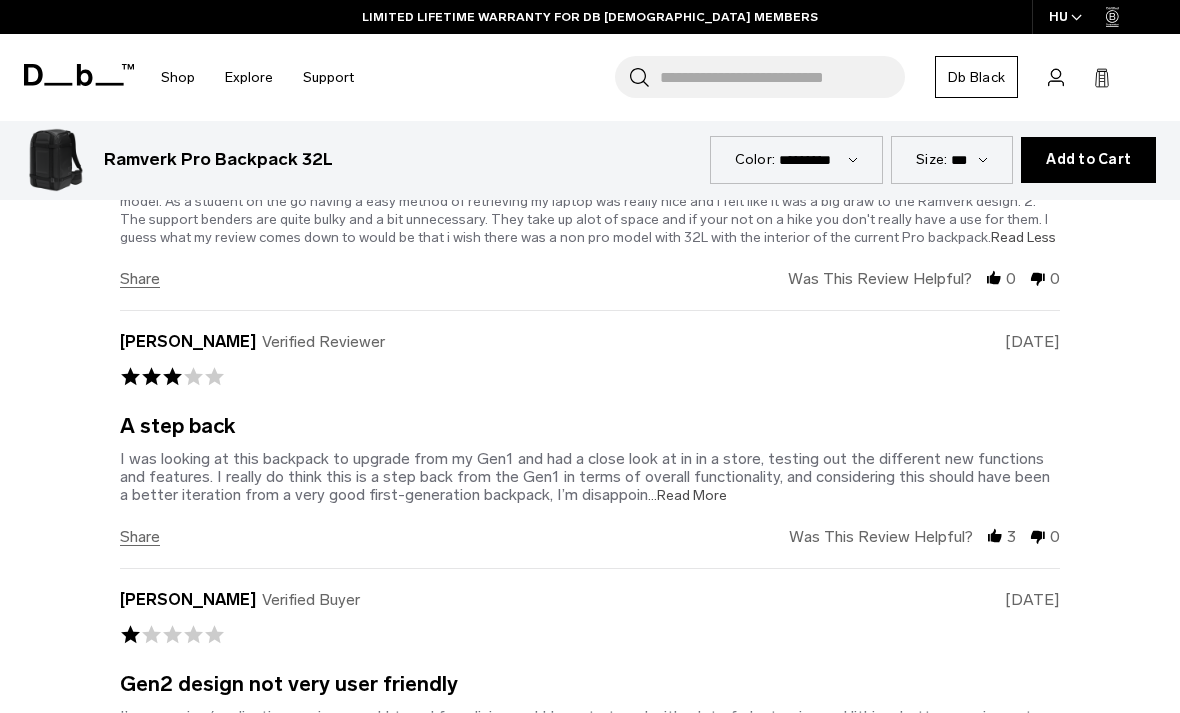 click on "...Read More" at bounding box center (687, 495) 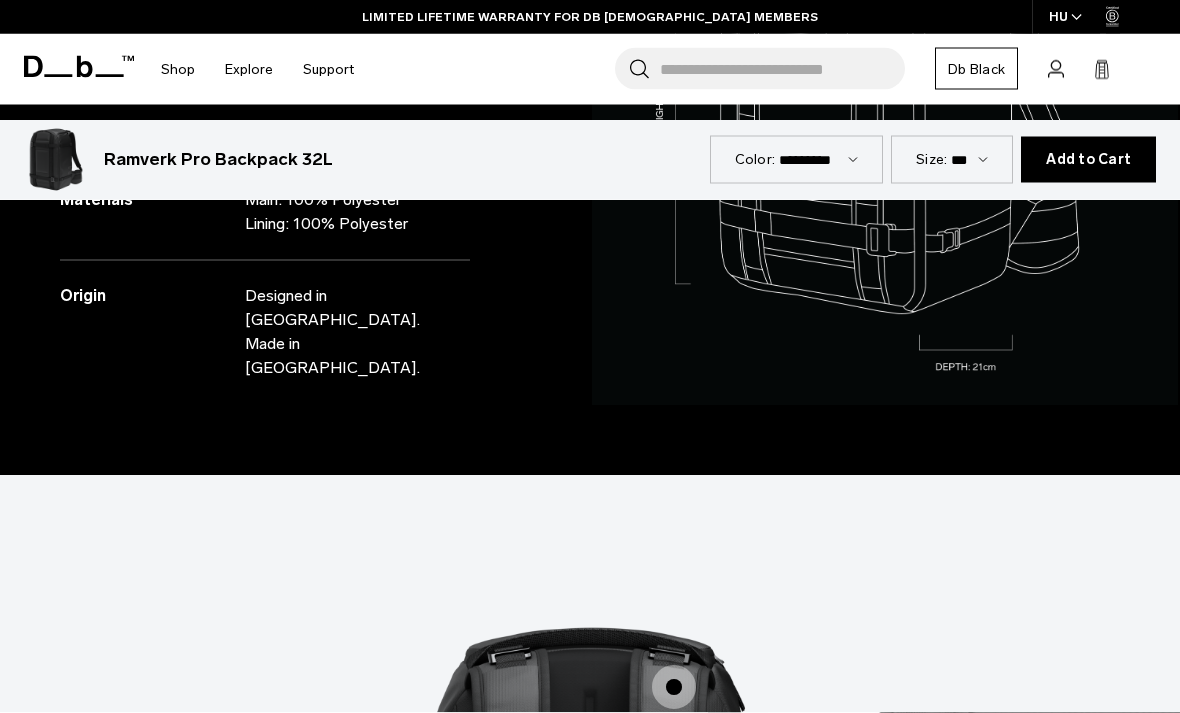 scroll, scrollTop: 0, scrollLeft: 0, axis: both 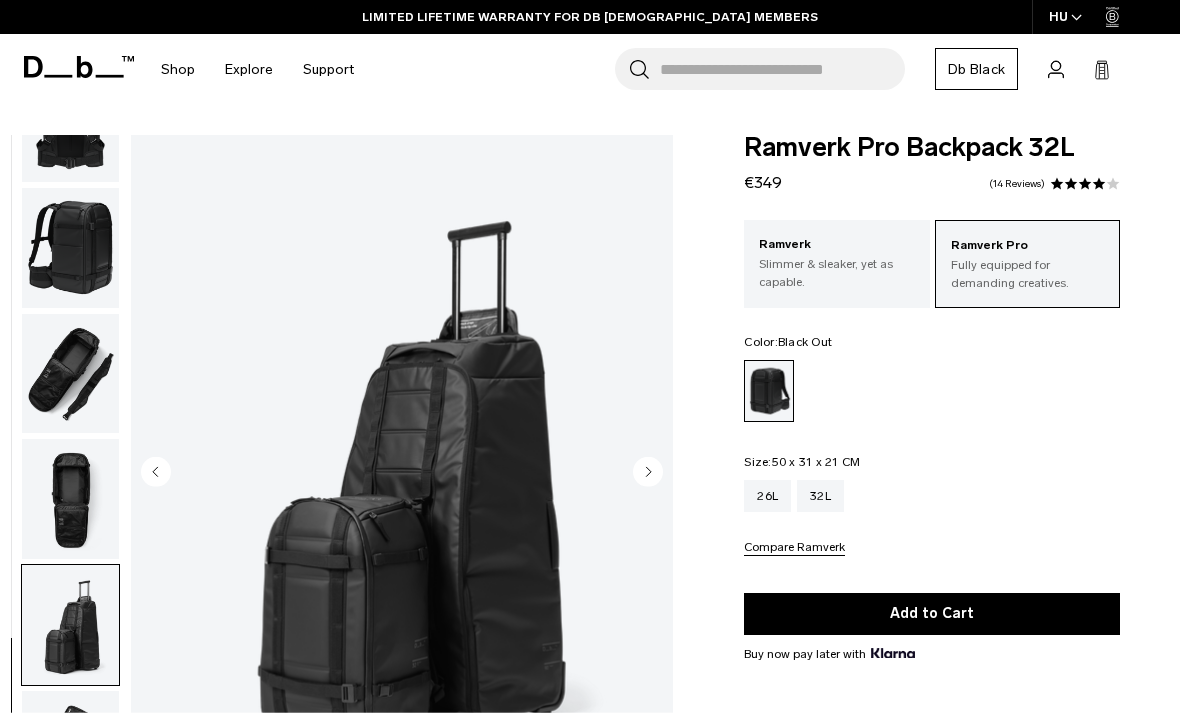 click at bounding box center (70, 499) 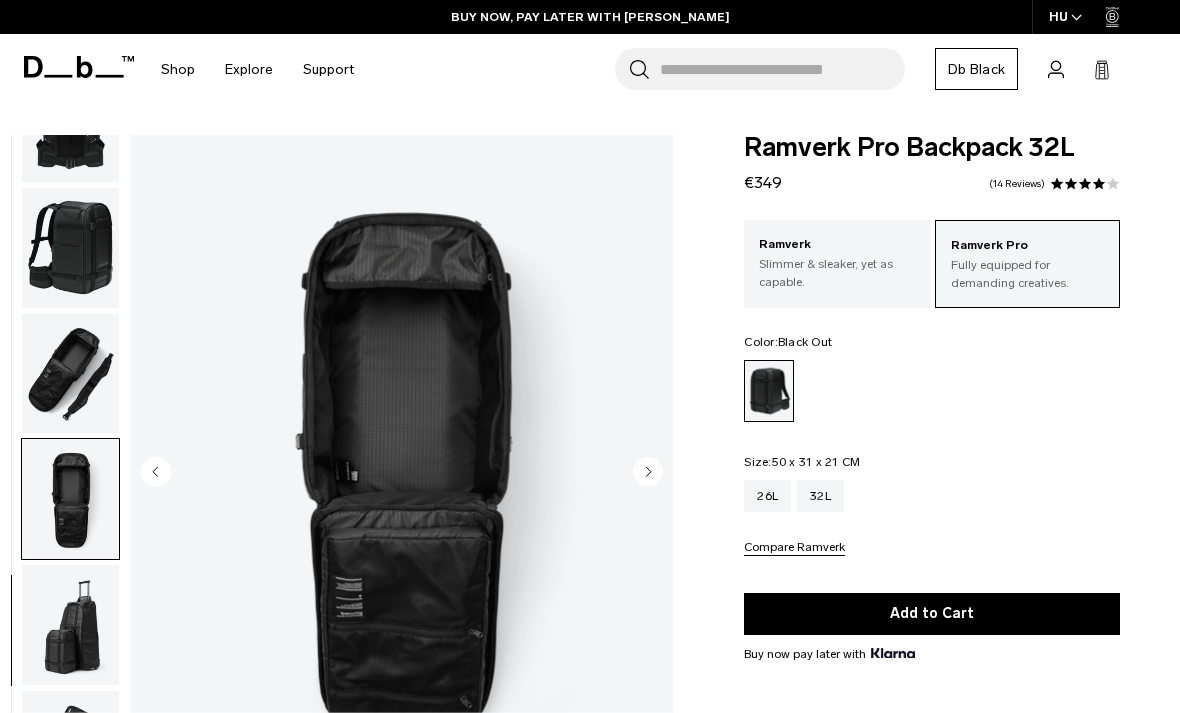 click at bounding box center (70, 374) 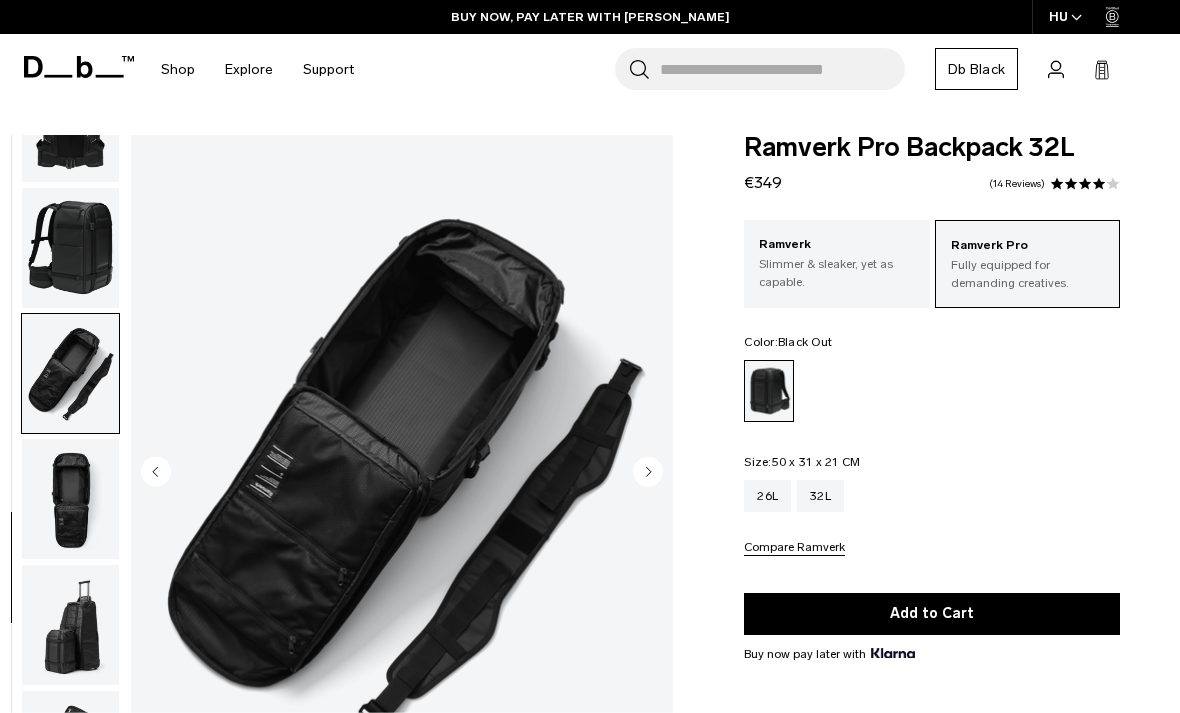 click at bounding box center [70, 248] 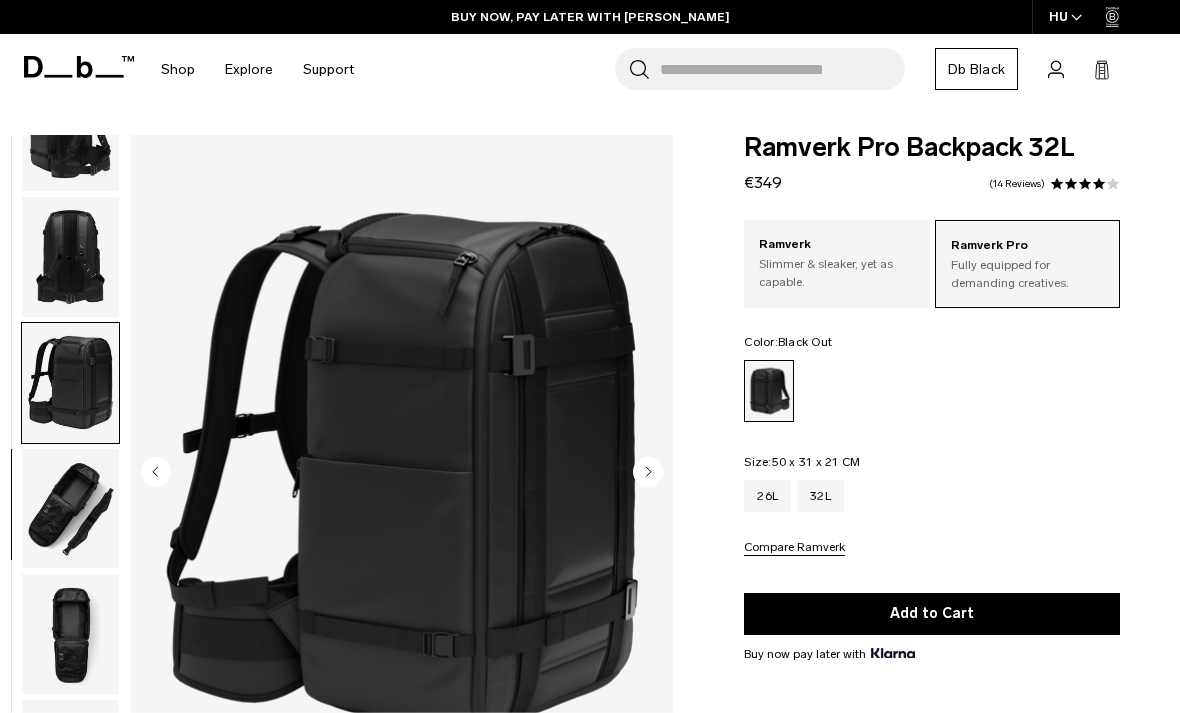 click at bounding box center (70, 257) 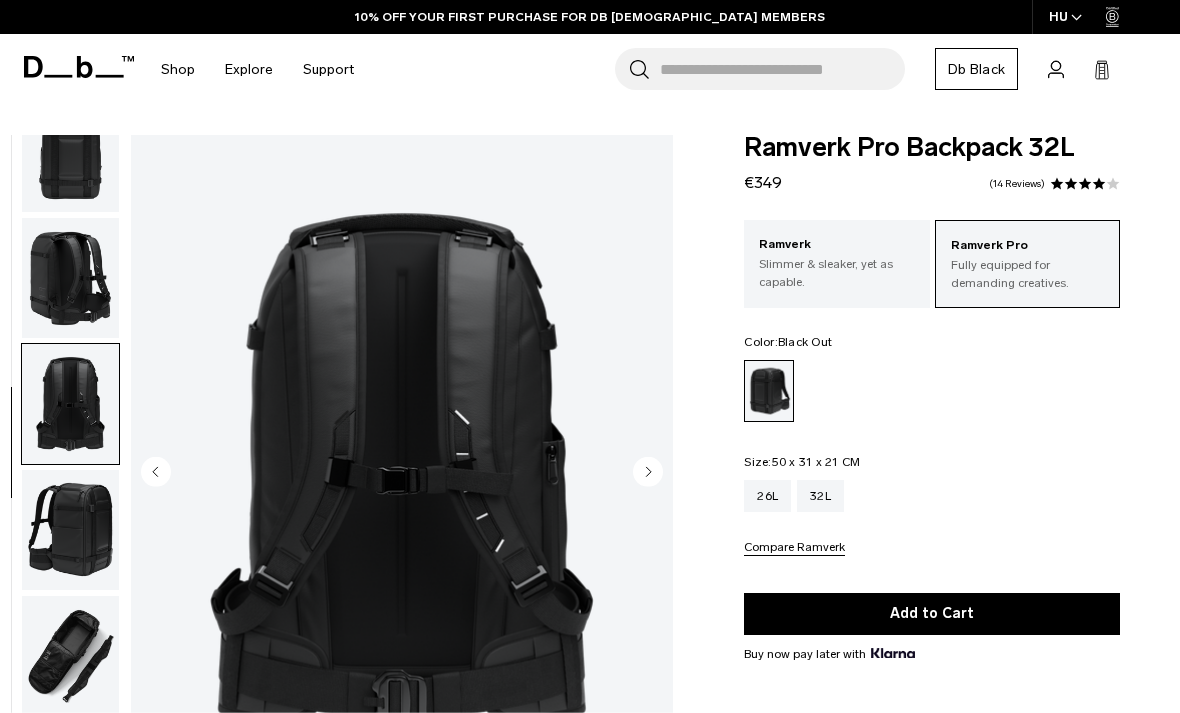 click at bounding box center [70, 278] 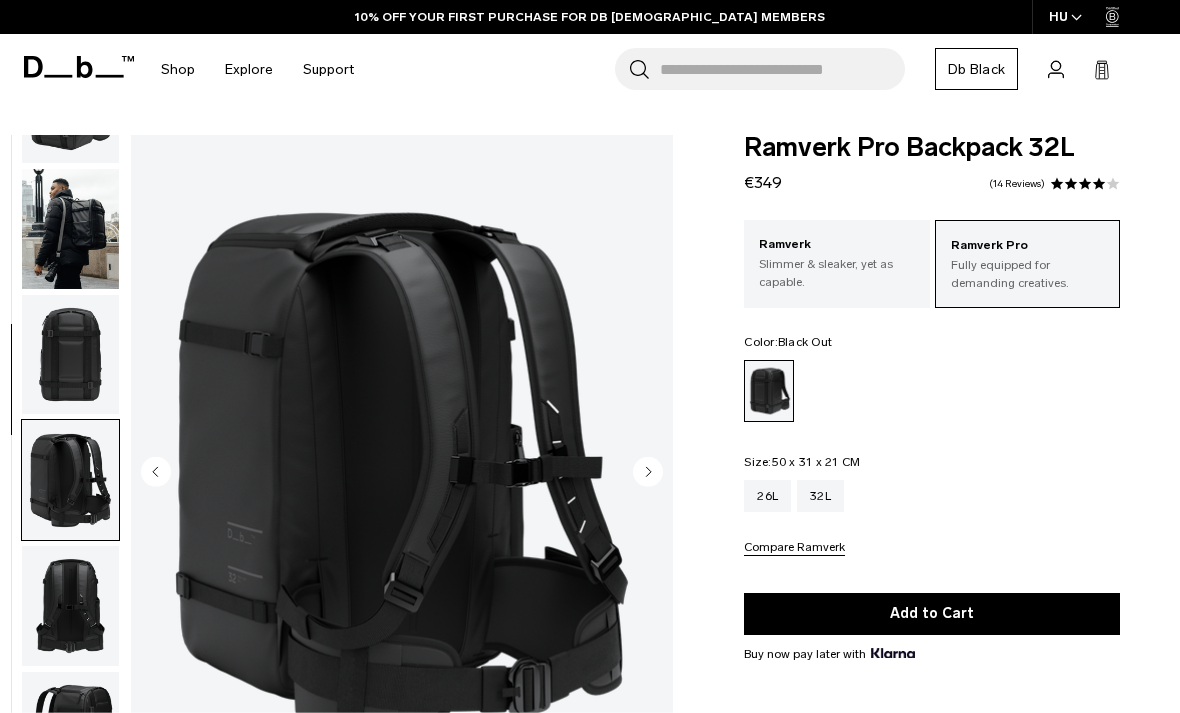 scroll, scrollTop: 93, scrollLeft: 0, axis: vertical 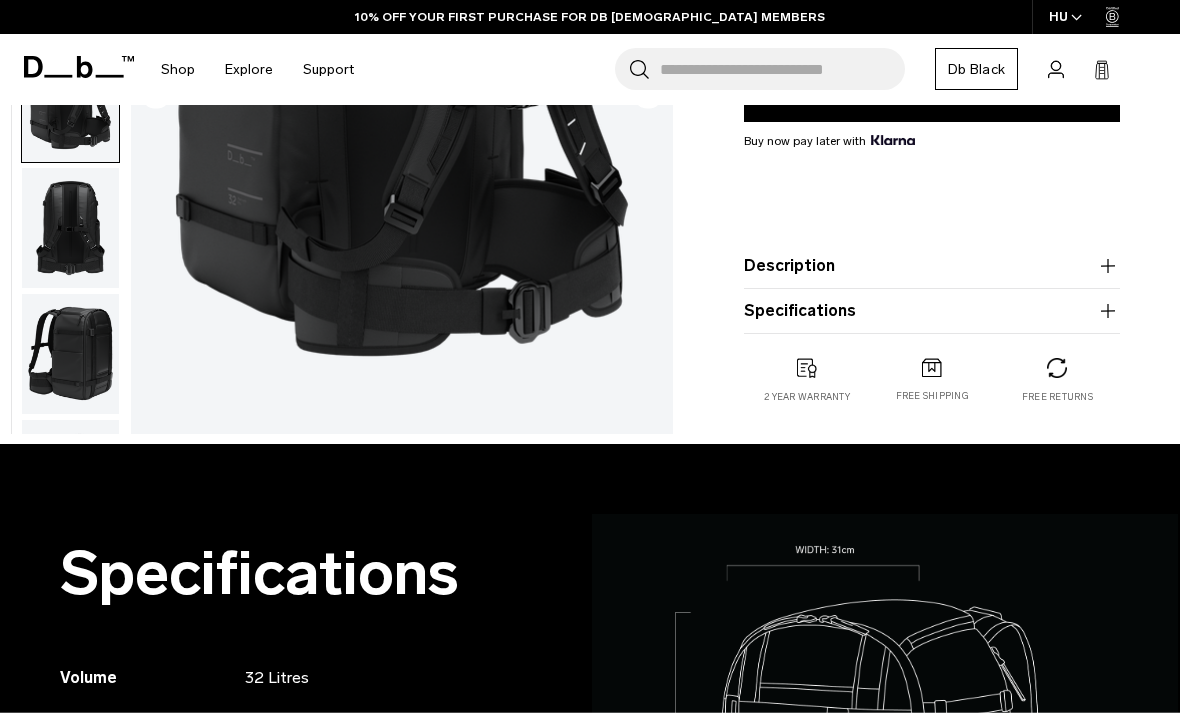 click 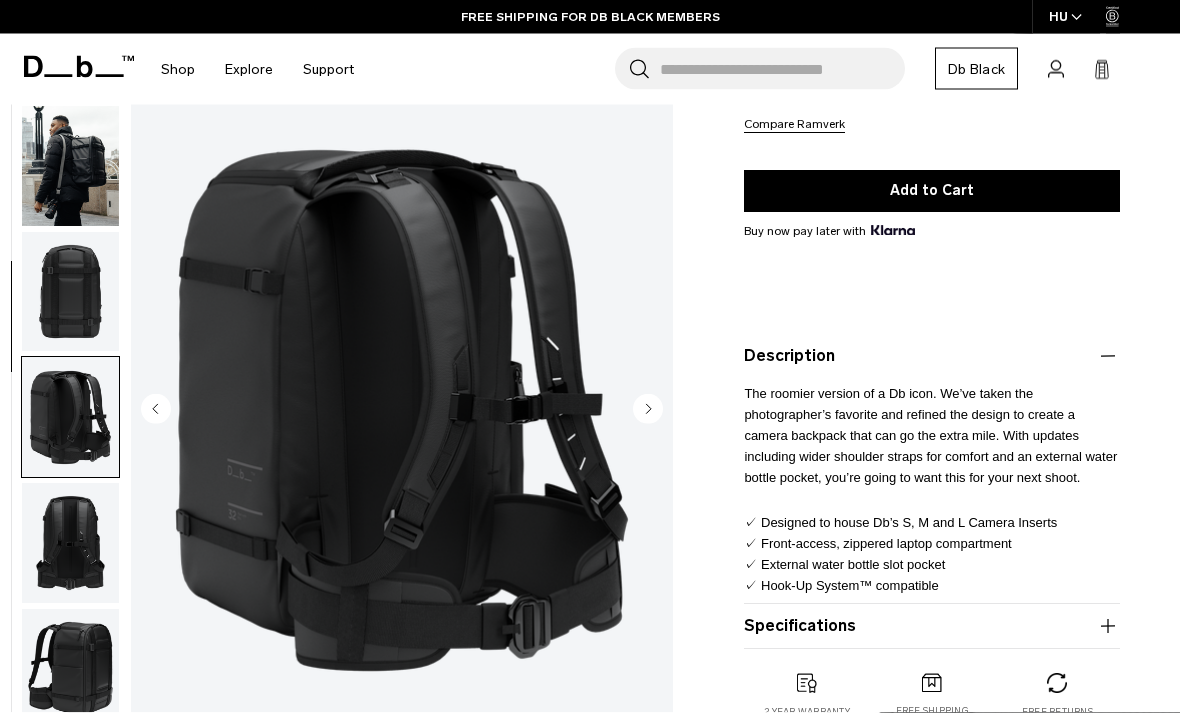 scroll, scrollTop: 374, scrollLeft: 0, axis: vertical 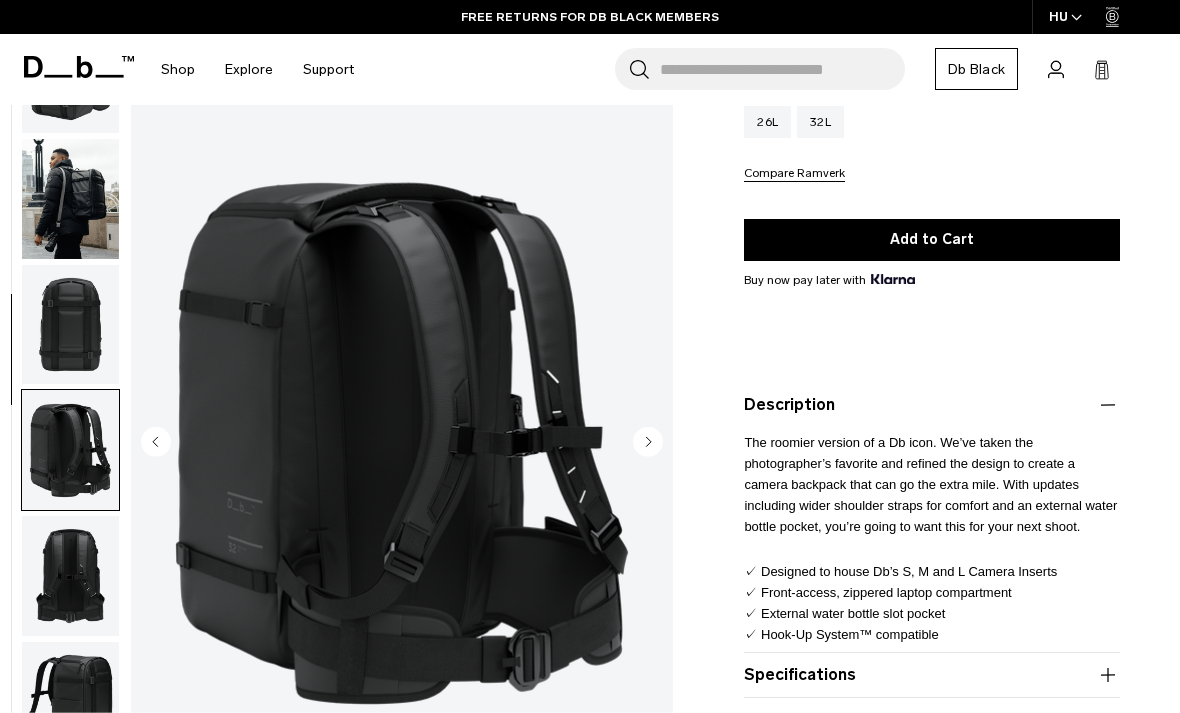 click at bounding box center (70, 576) 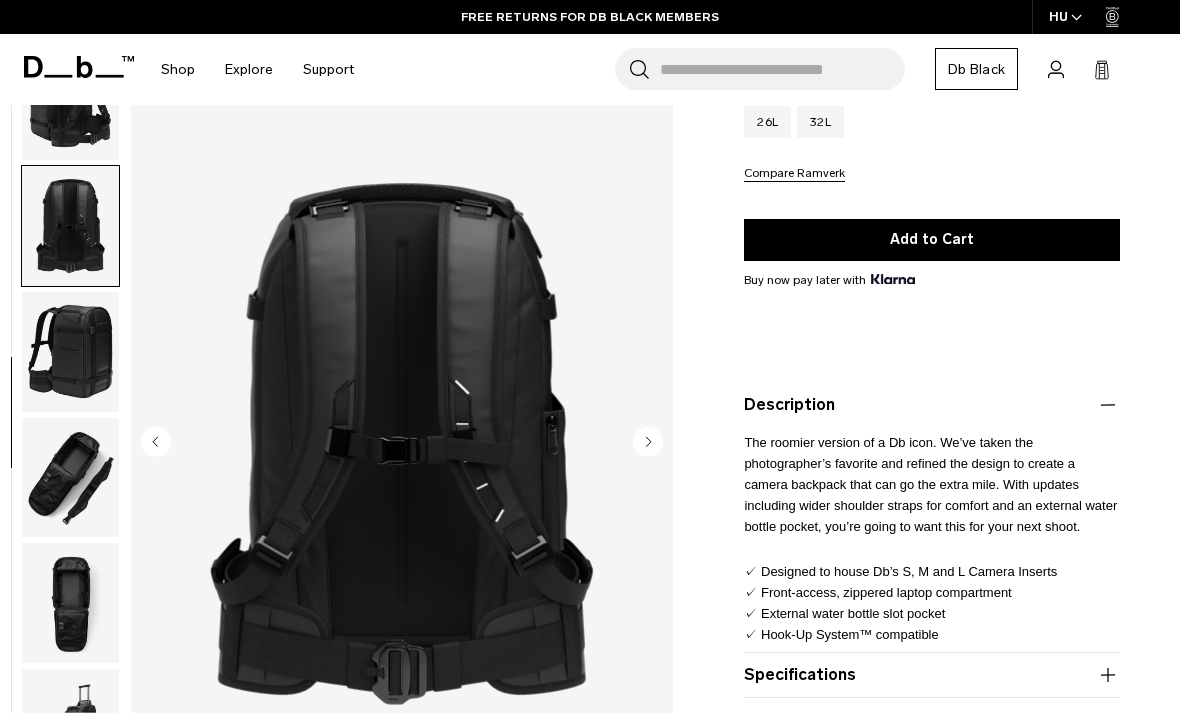 scroll, scrollTop: 509, scrollLeft: 0, axis: vertical 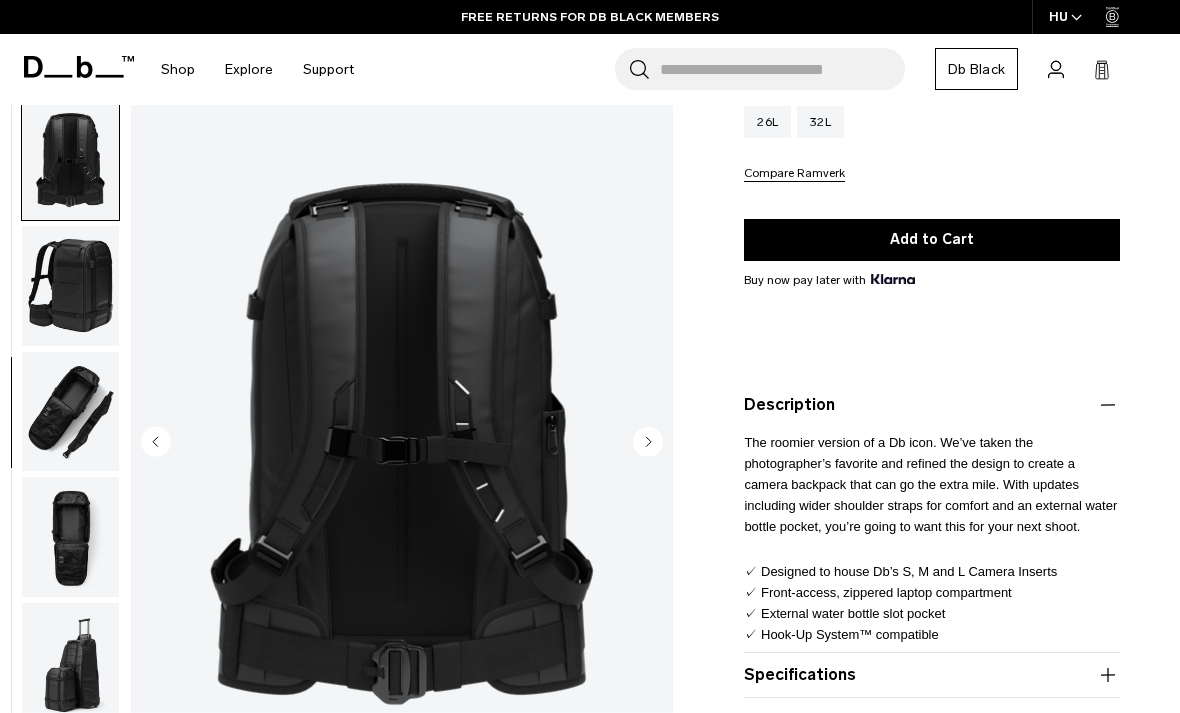 click at bounding box center [70, 286] 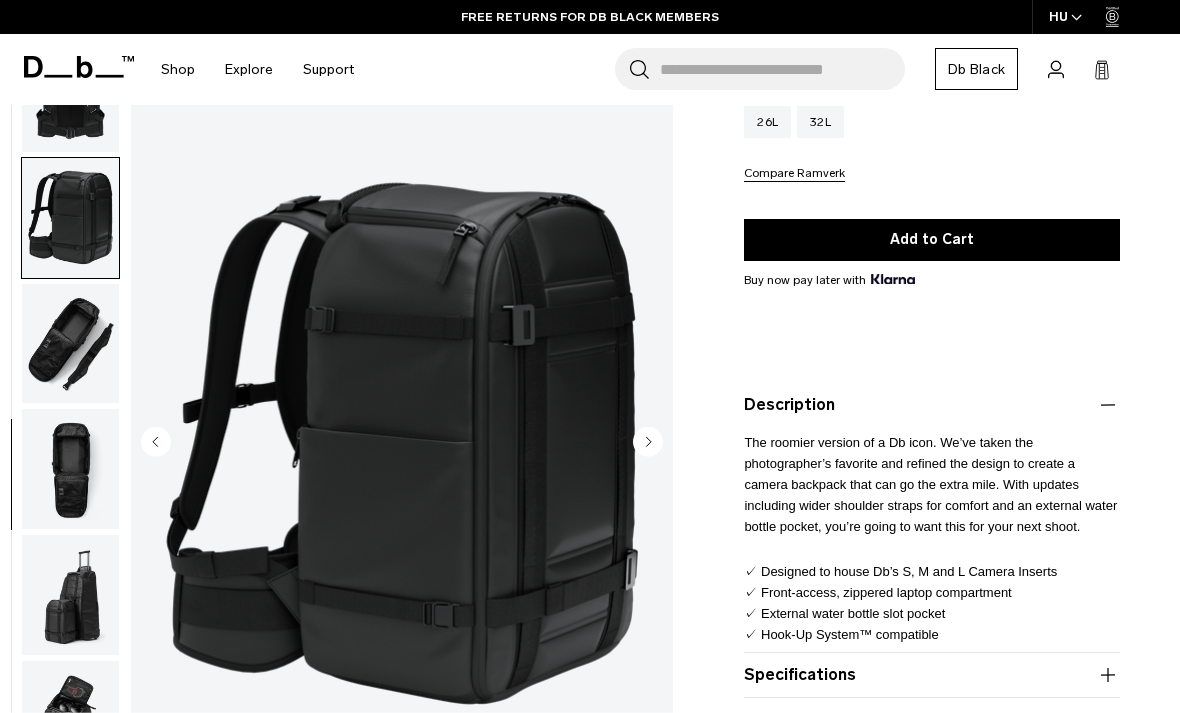 scroll, scrollTop: 591, scrollLeft: 0, axis: vertical 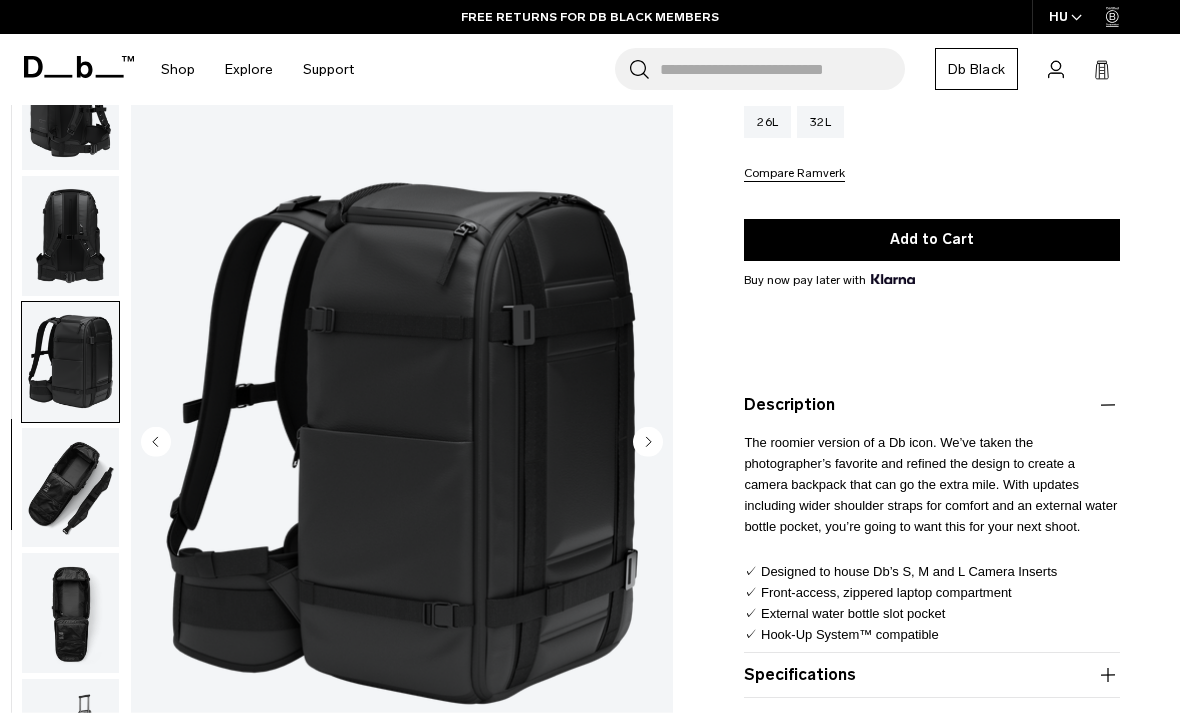 click at bounding box center (70, 236) 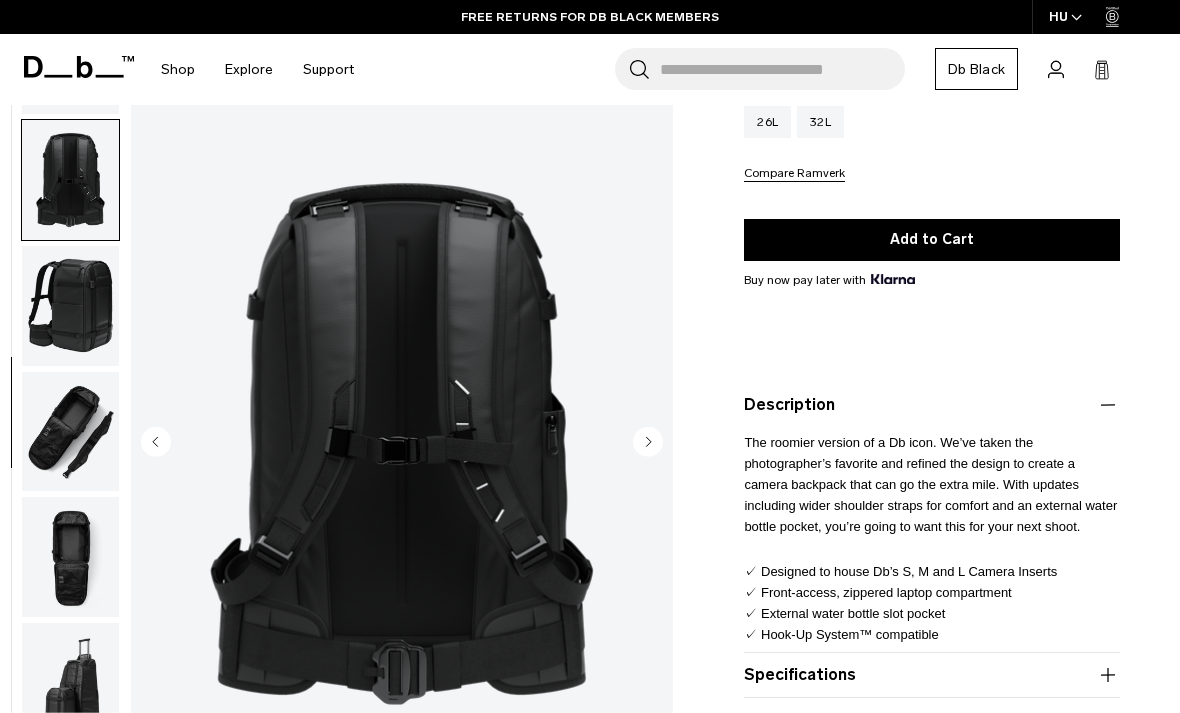 scroll, scrollTop: 509, scrollLeft: 0, axis: vertical 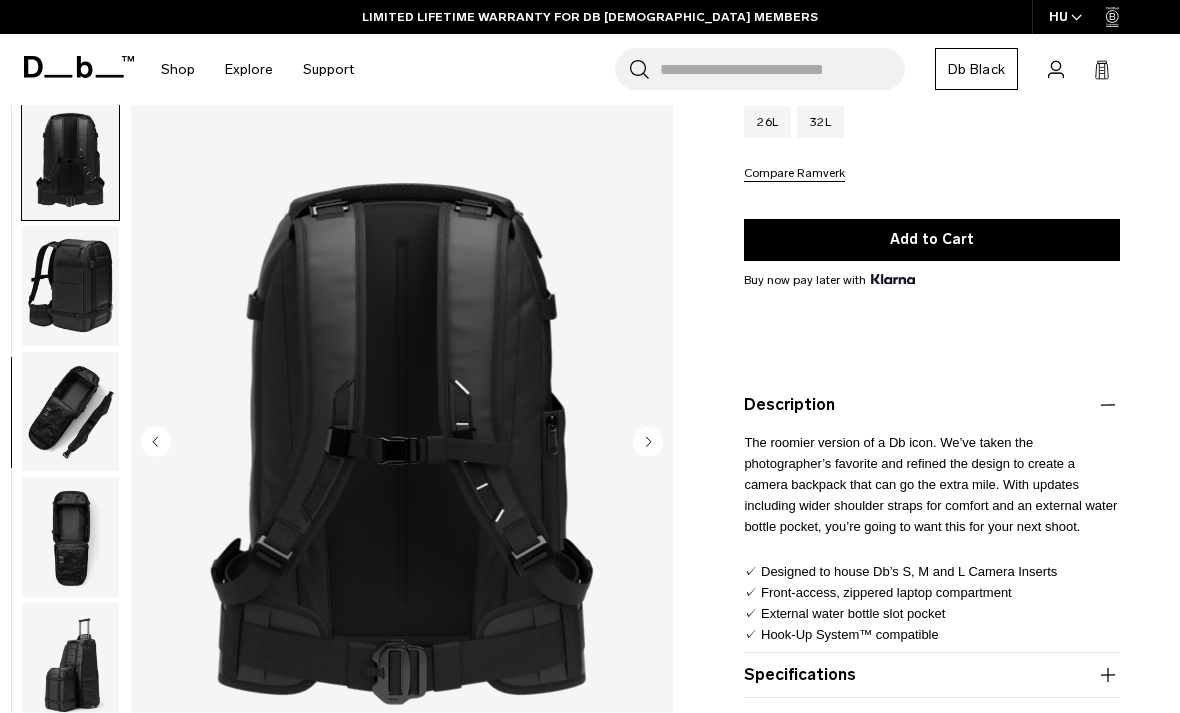 click at bounding box center (70, 412) 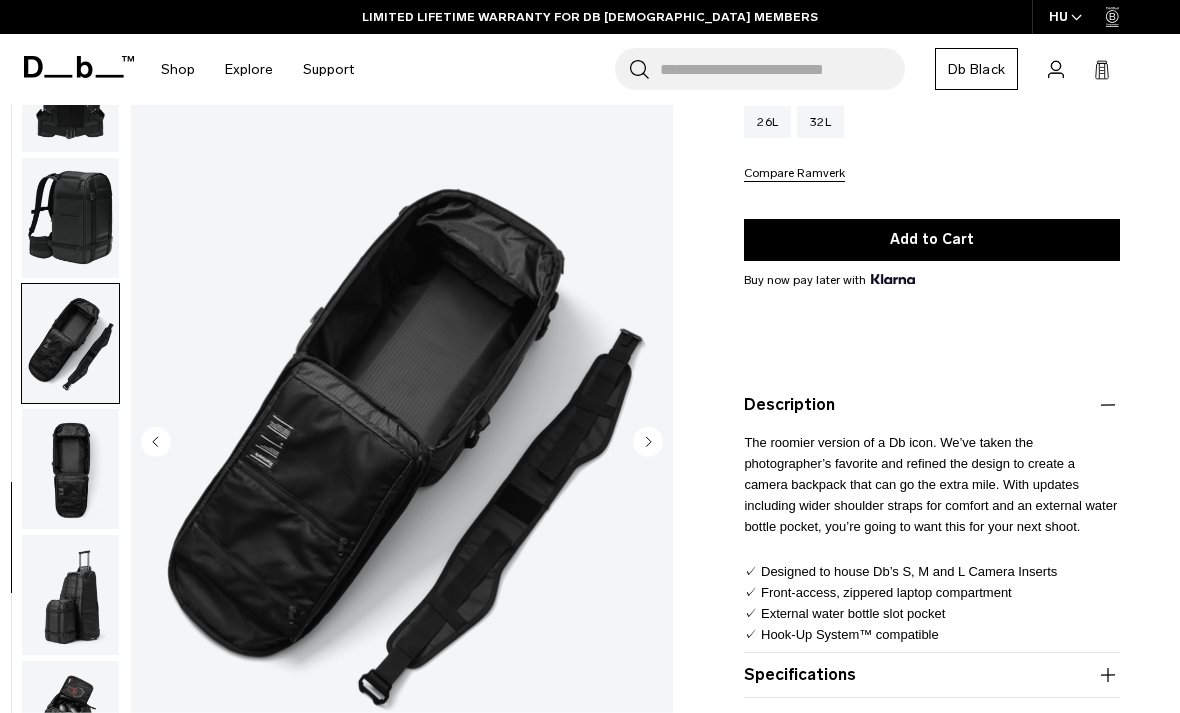 scroll, scrollTop: 591, scrollLeft: 0, axis: vertical 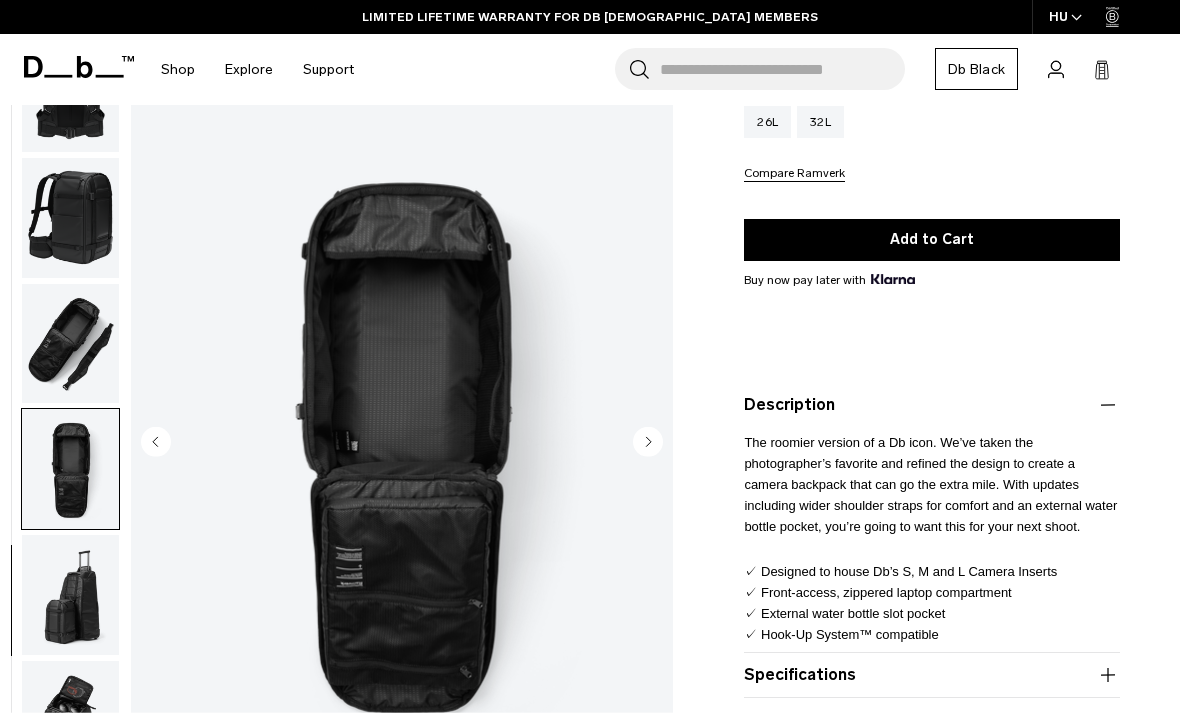 click at bounding box center (70, 595) 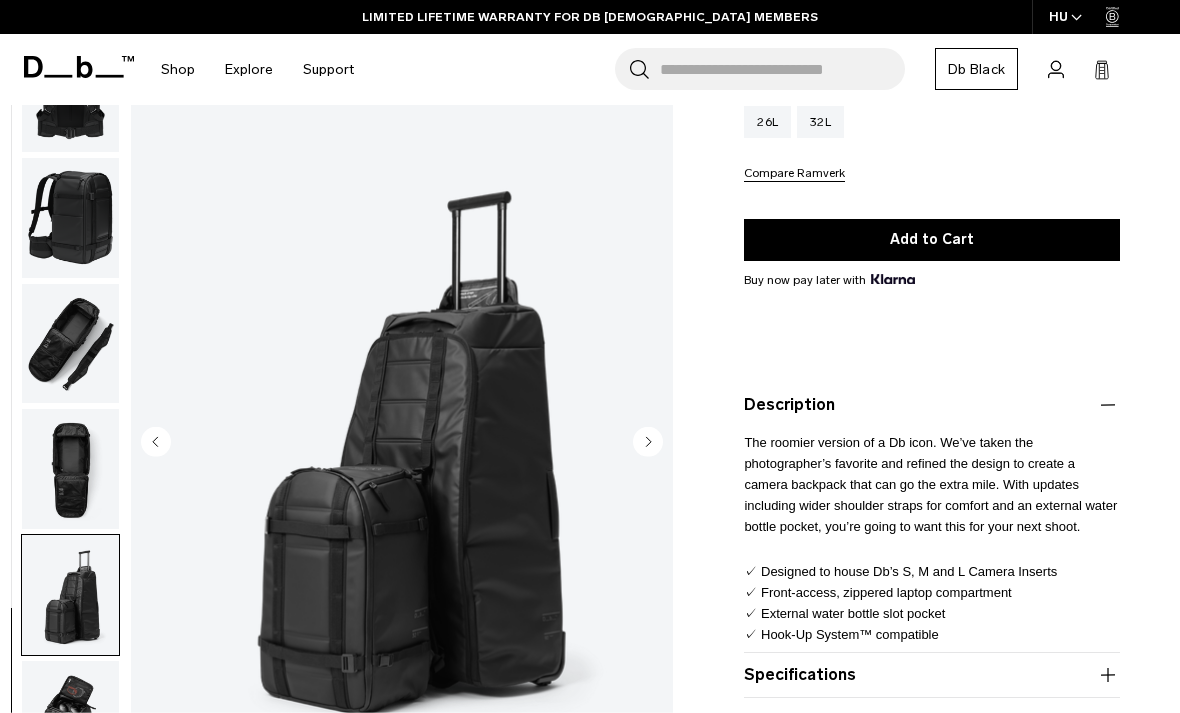 click at bounding box center [70, 721] 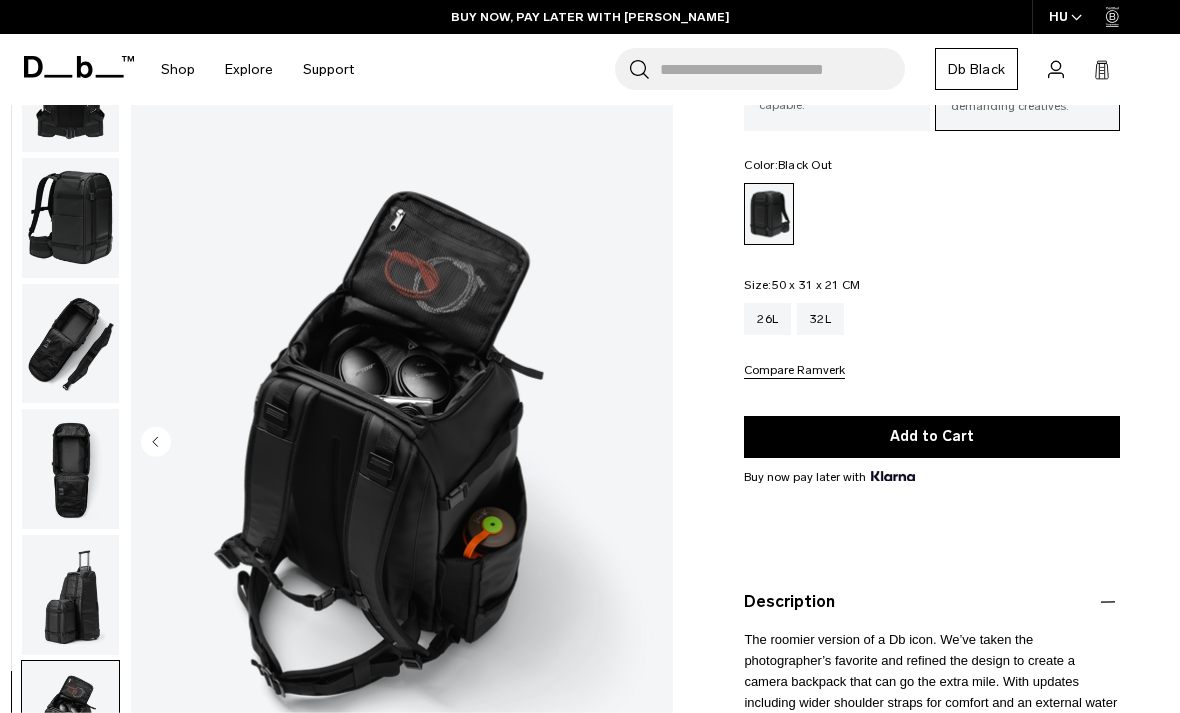 scroll, scrollTop: 98, scrollLeft: 0, axis: vertical 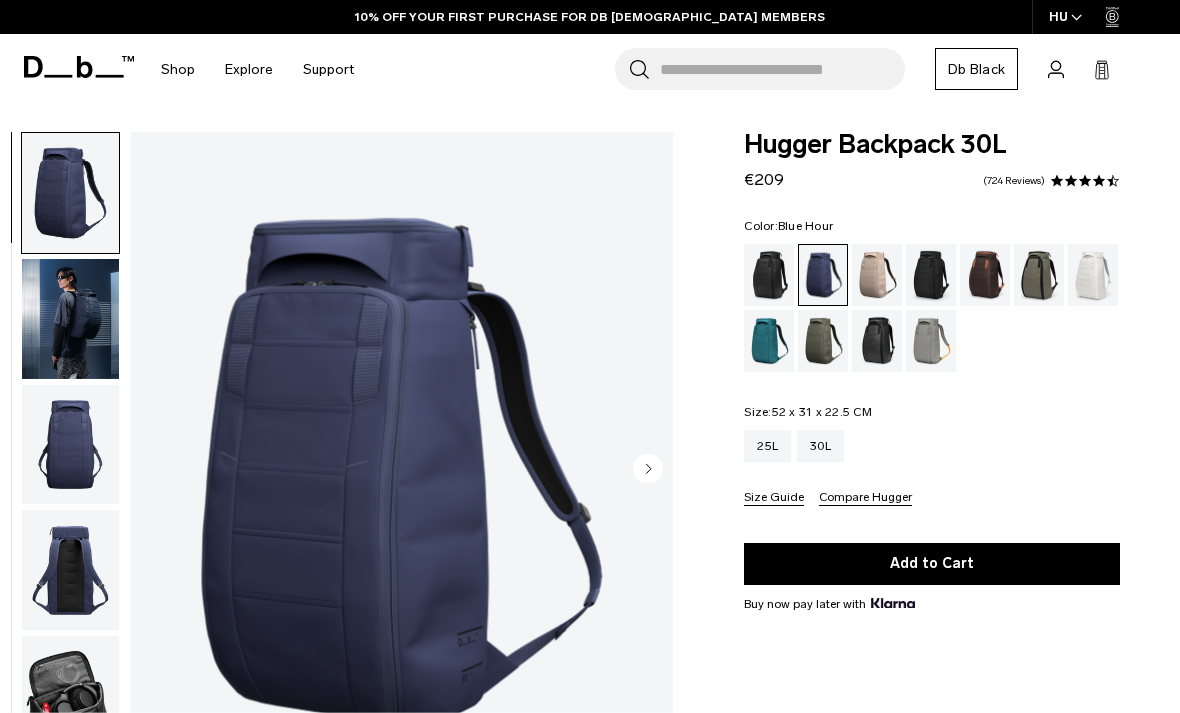 click at bounding box center (70, 445) 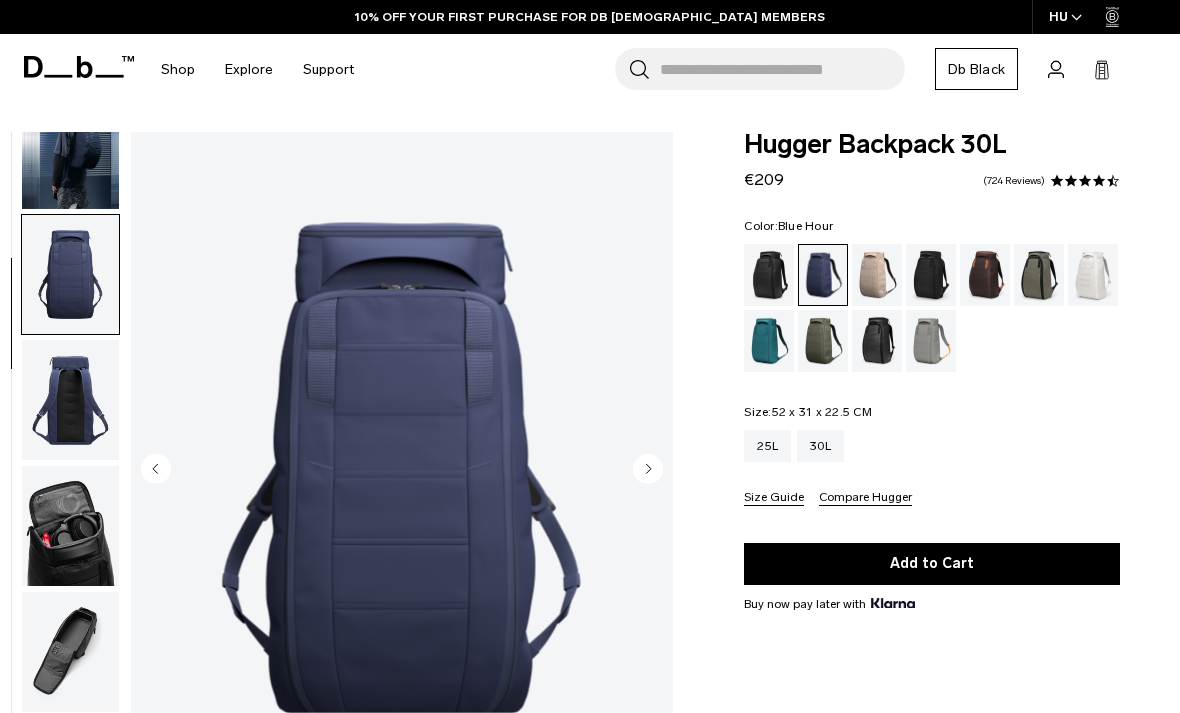scroll, scrollTop: 254, scrollLeft: 0, axis: vertical 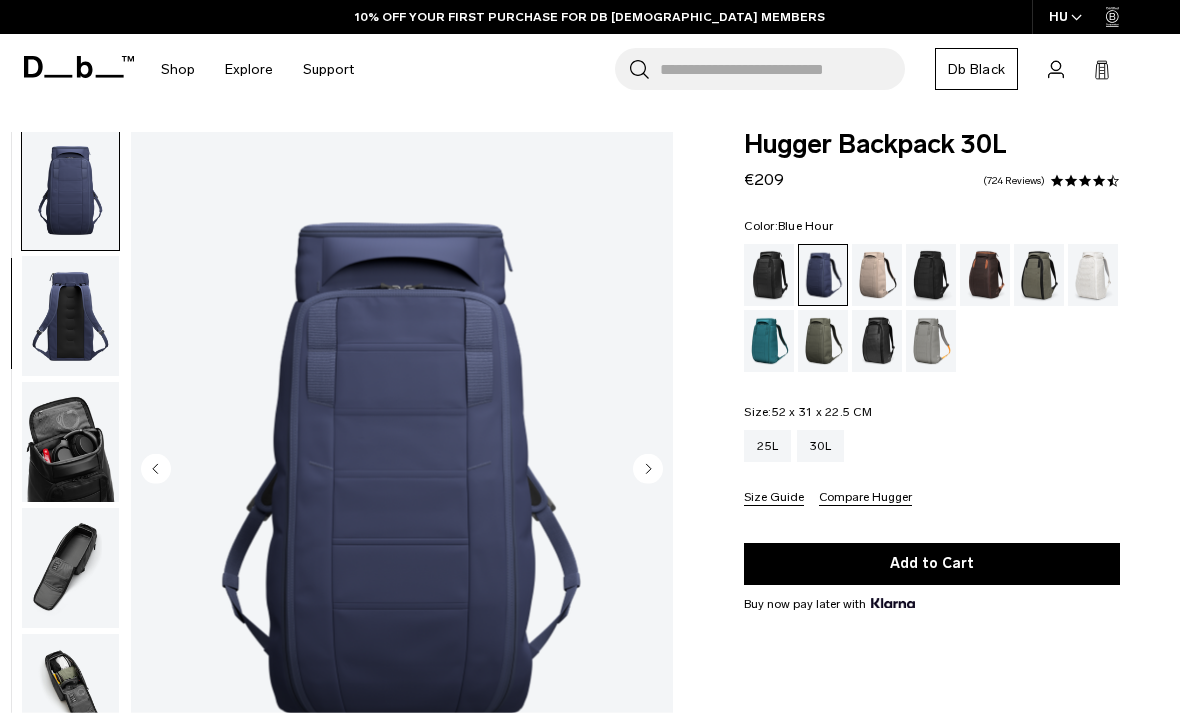 click at bounding box center (70, 316) 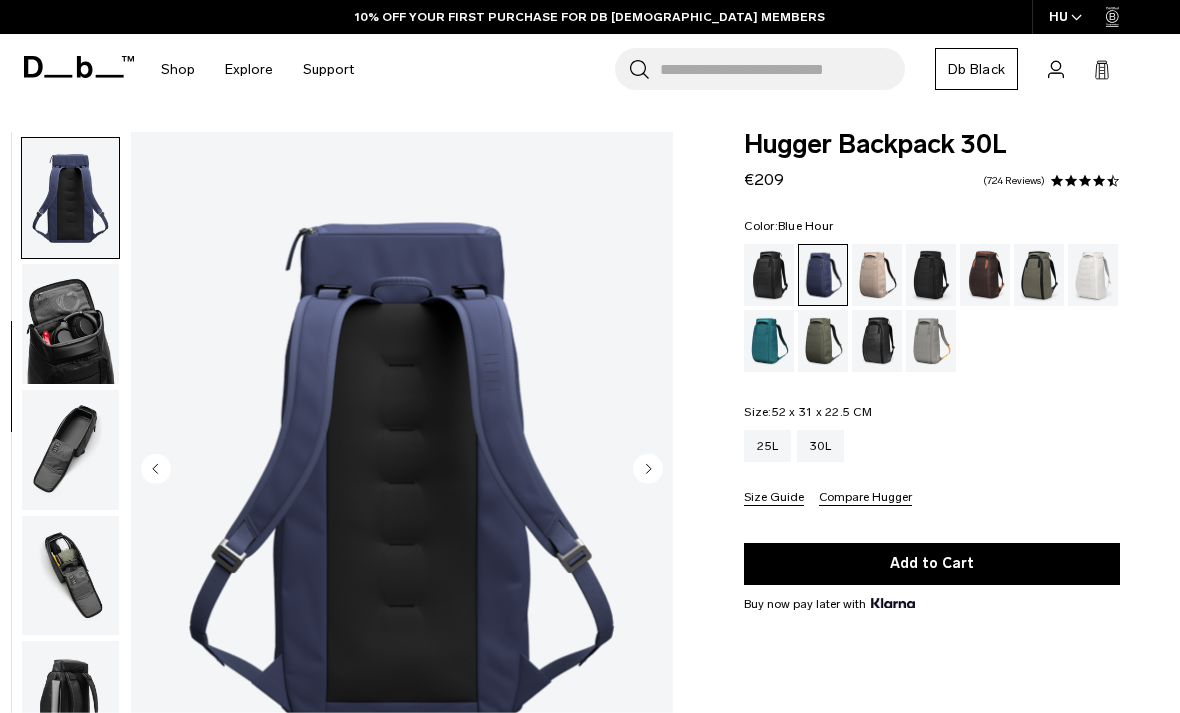 scroll, scrollTop: 382, scrollLeft: 0, axis: vertical 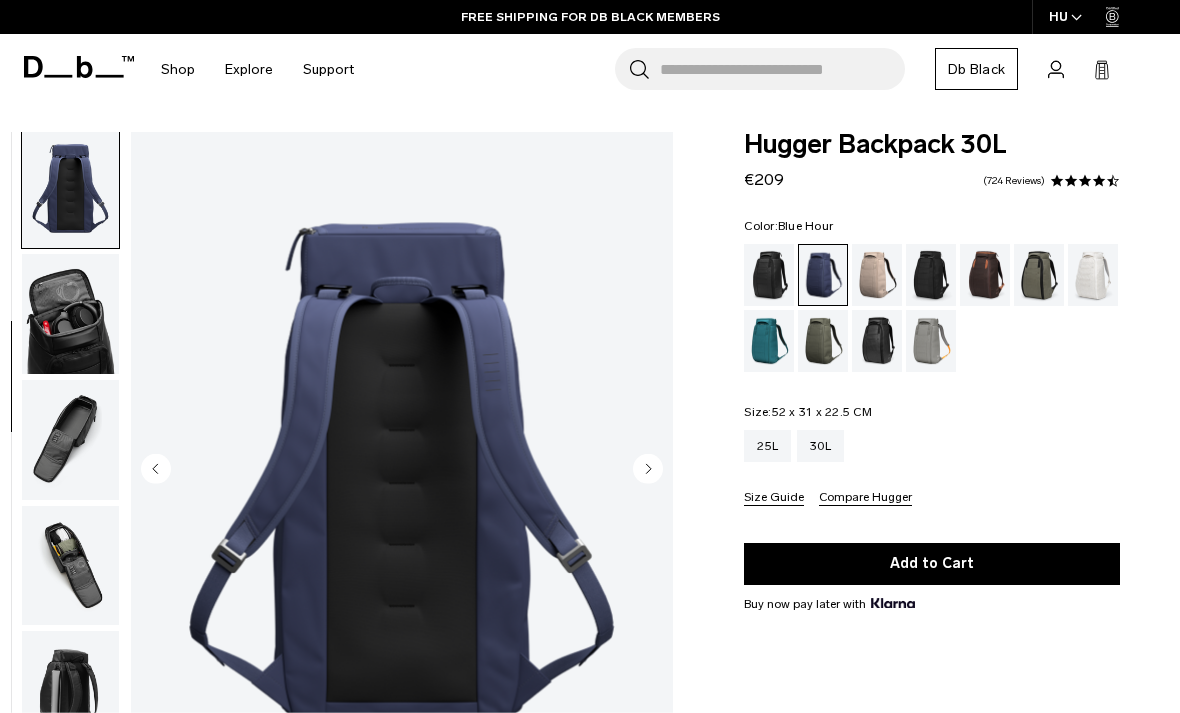 click at bounding box center (70, 314) 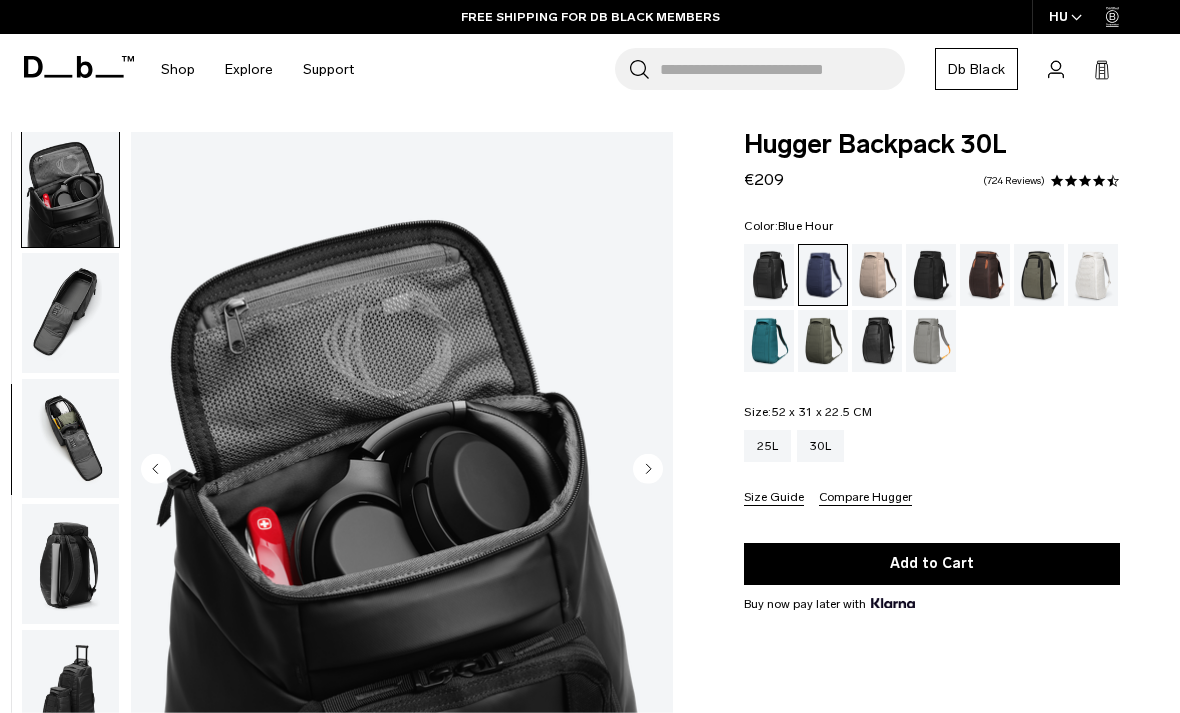 click at bounding box center (70, 313) 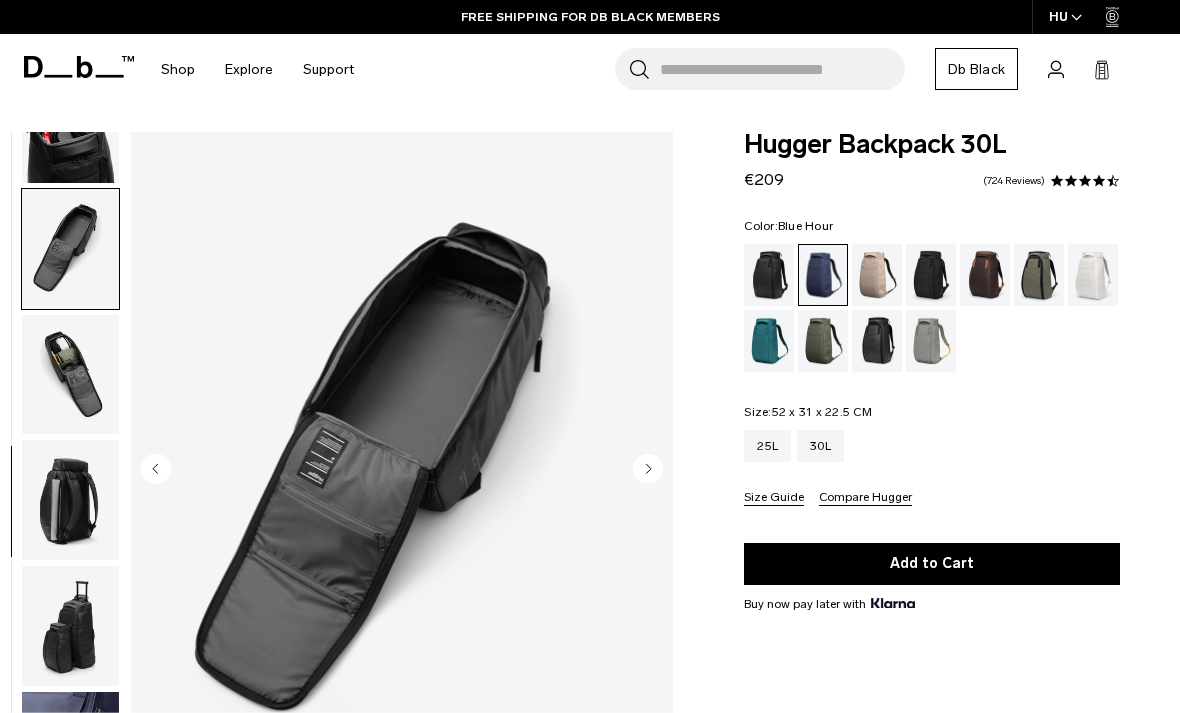 scroll, scrollTop: 591, scrollLeft: 0, axis: vertical 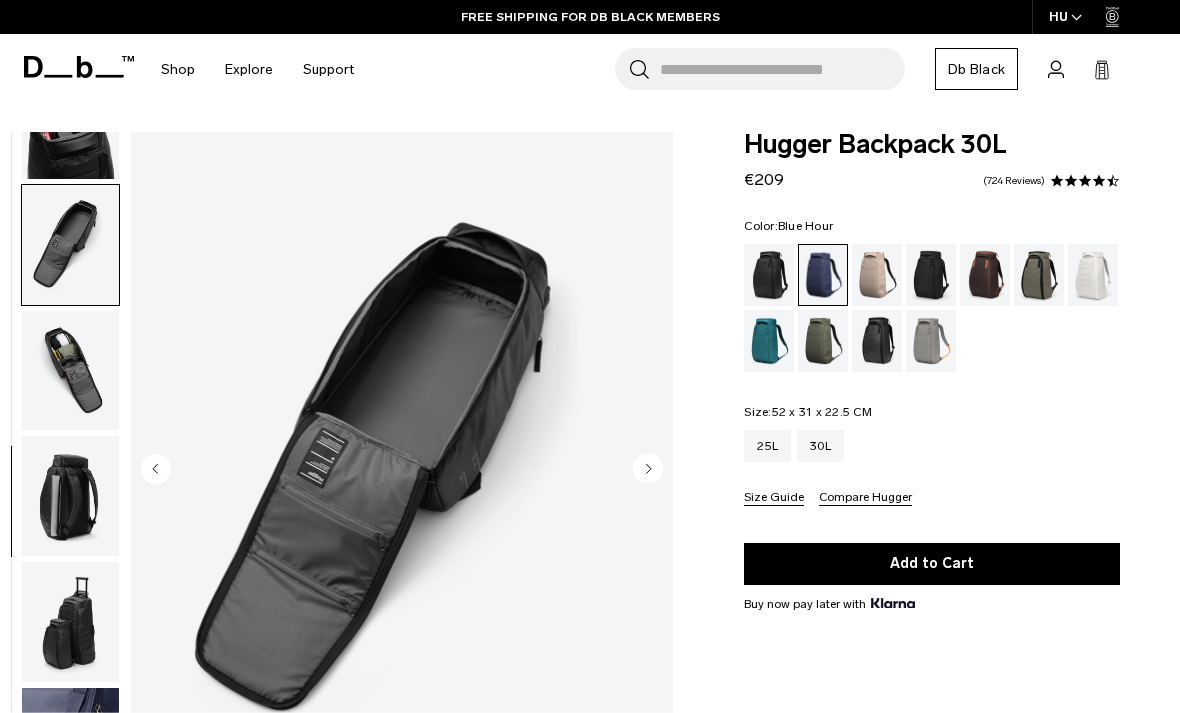 click at bounding box center (70, 371) 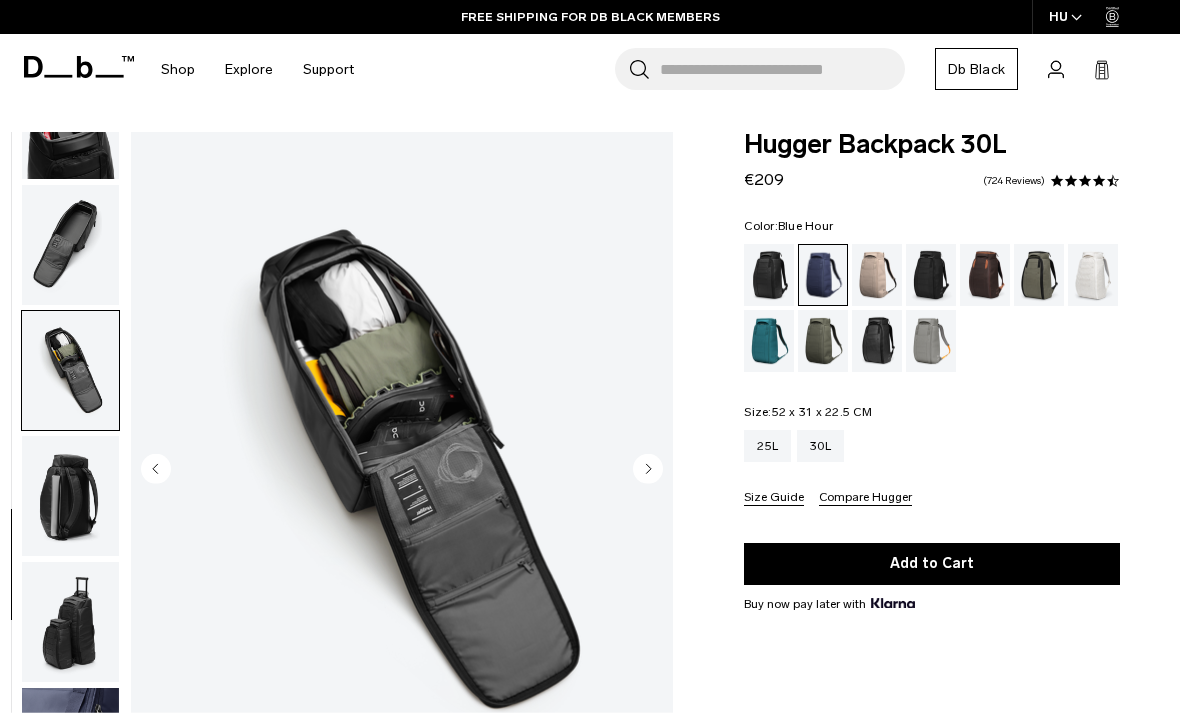 click at bounding box center (70, 496) 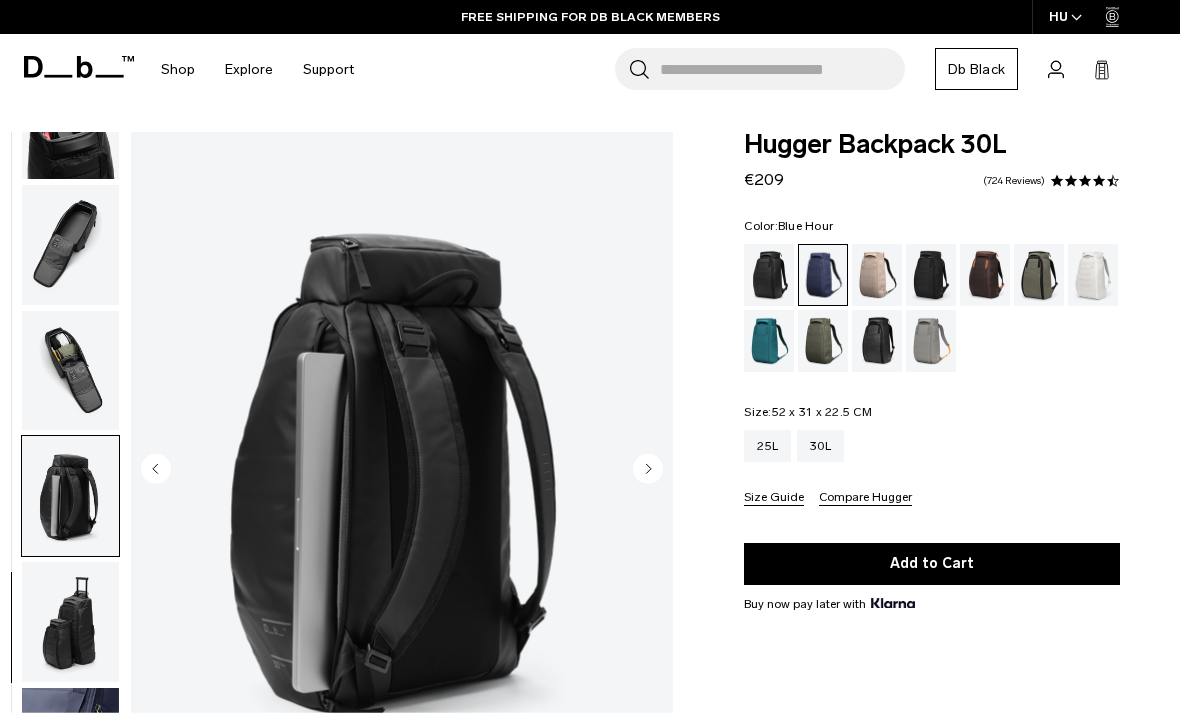 click at bounding box center (70, 622) 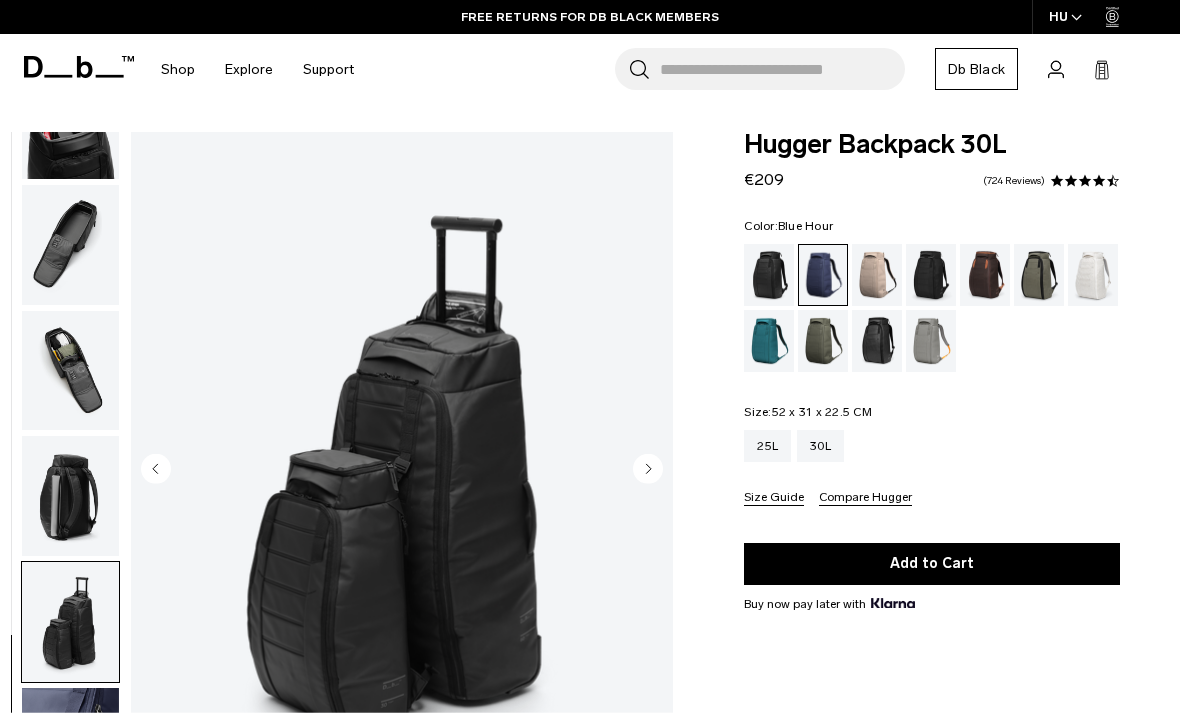 click at bounding box center [70, 496] 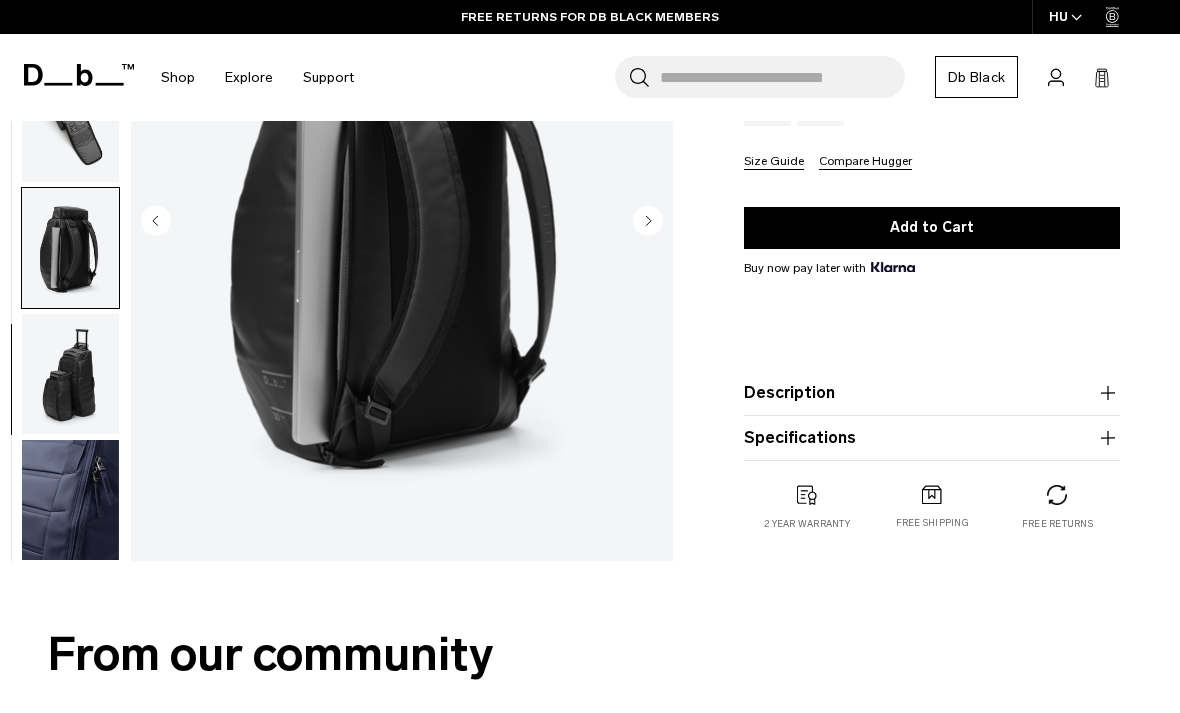 scroll, scrollTop: 340, scrollLeft: 0, axis: vertical 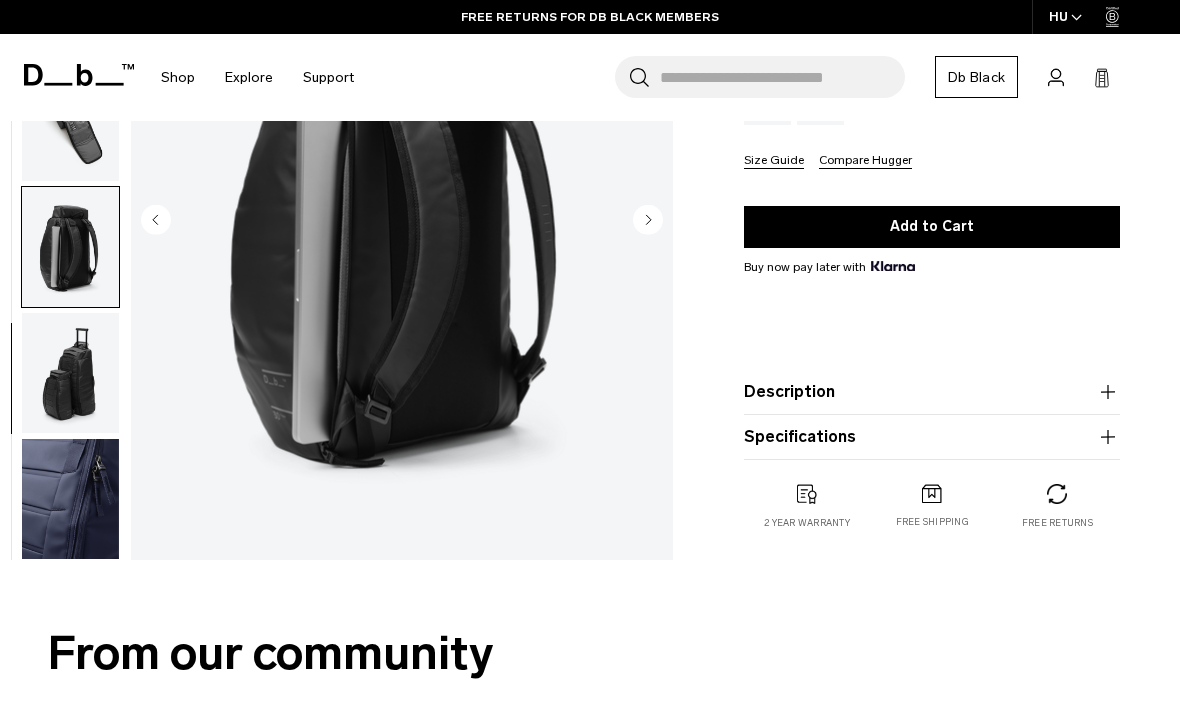 click at bounding box center [70, 499] 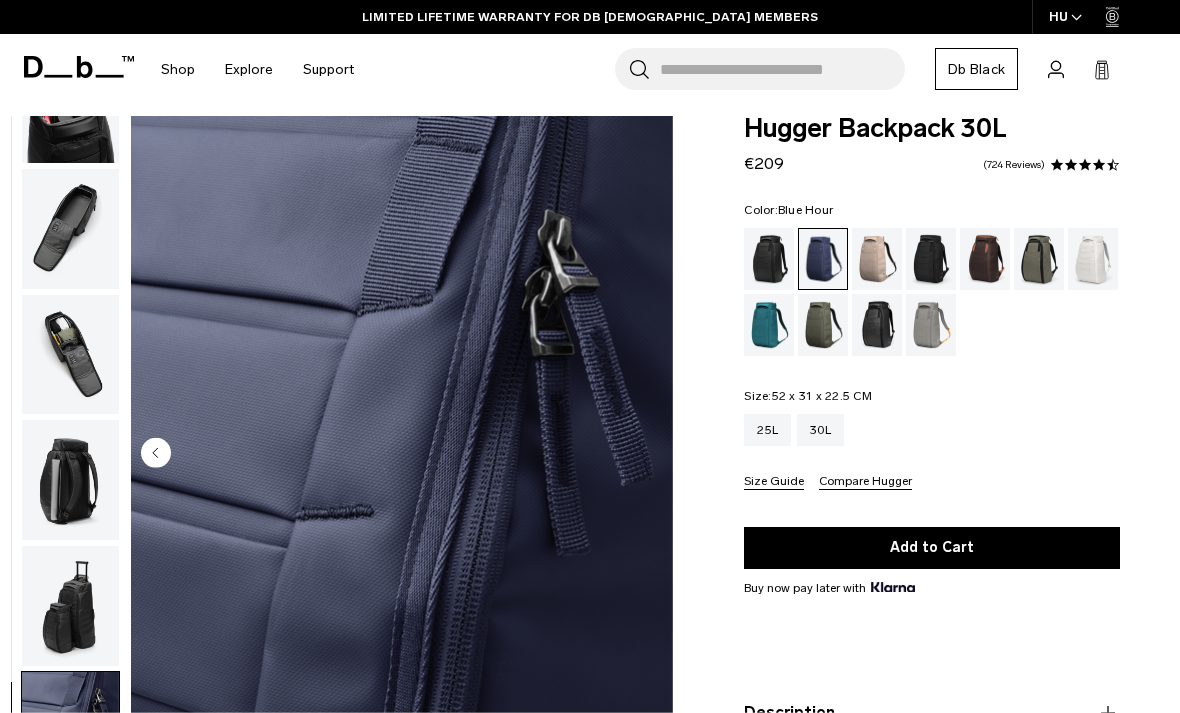 scroll, scrollTop: 13, scrollLeft: 0, axis: vertical 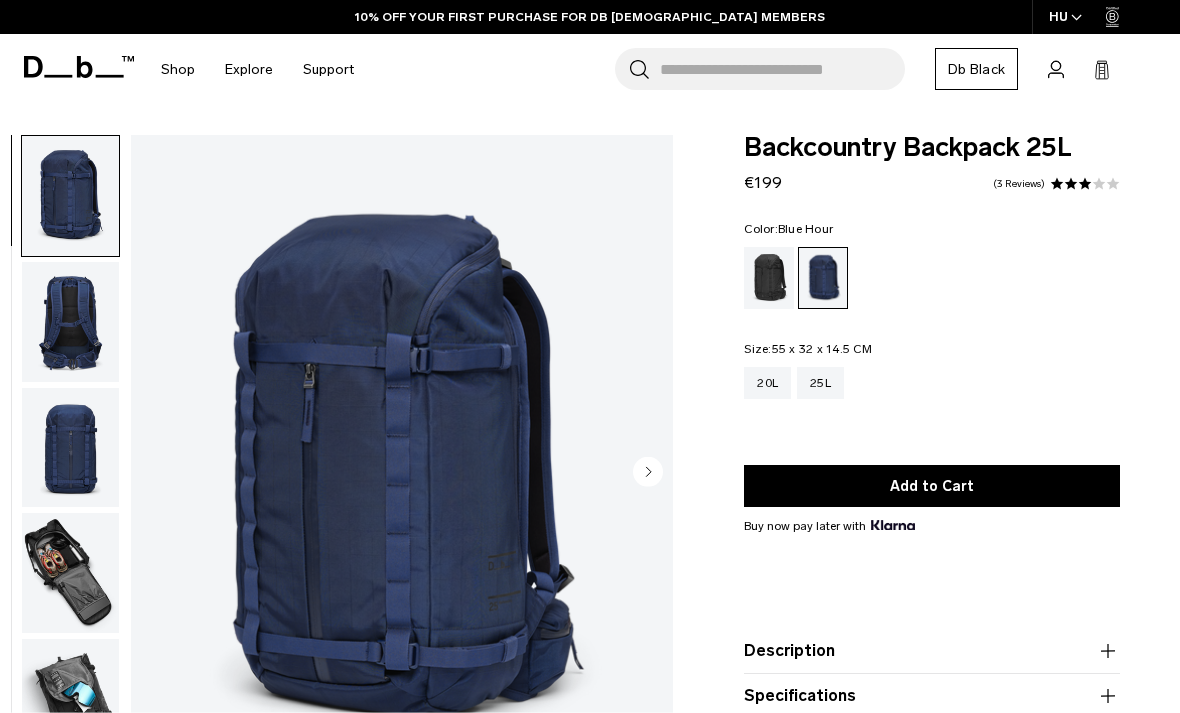 click at bounding box center [70, 448] 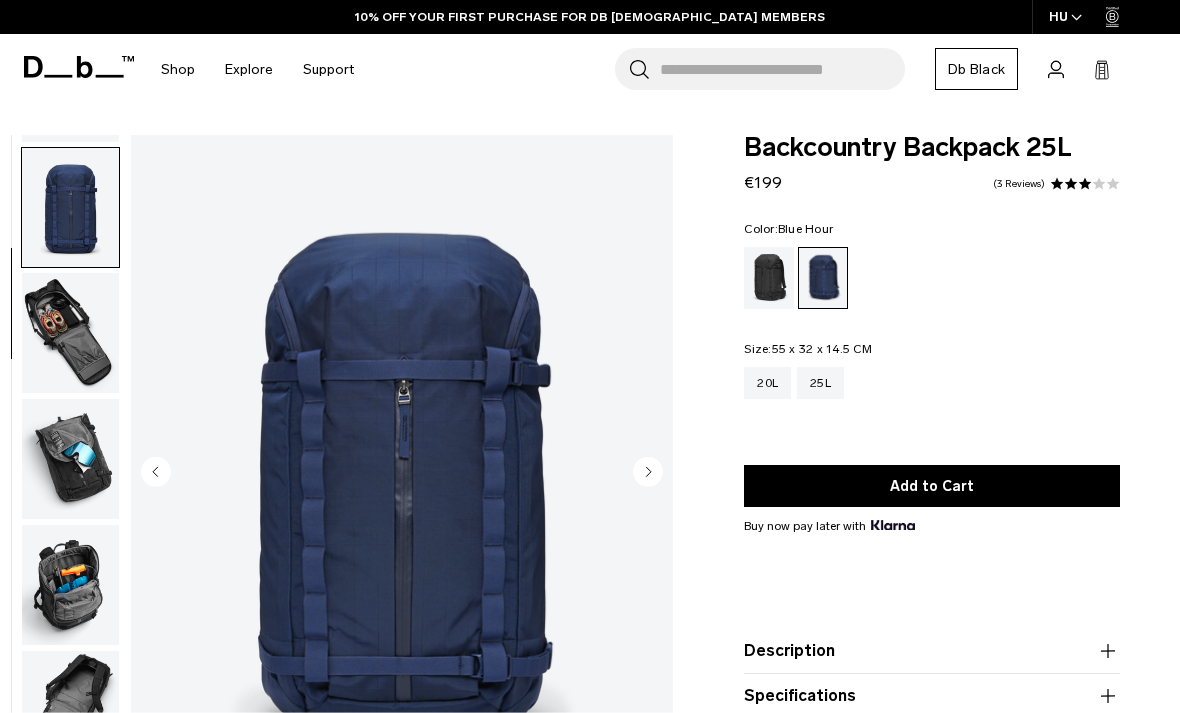 scroll, scrollTop: 253, scrollLeft: 0, axis: vertical 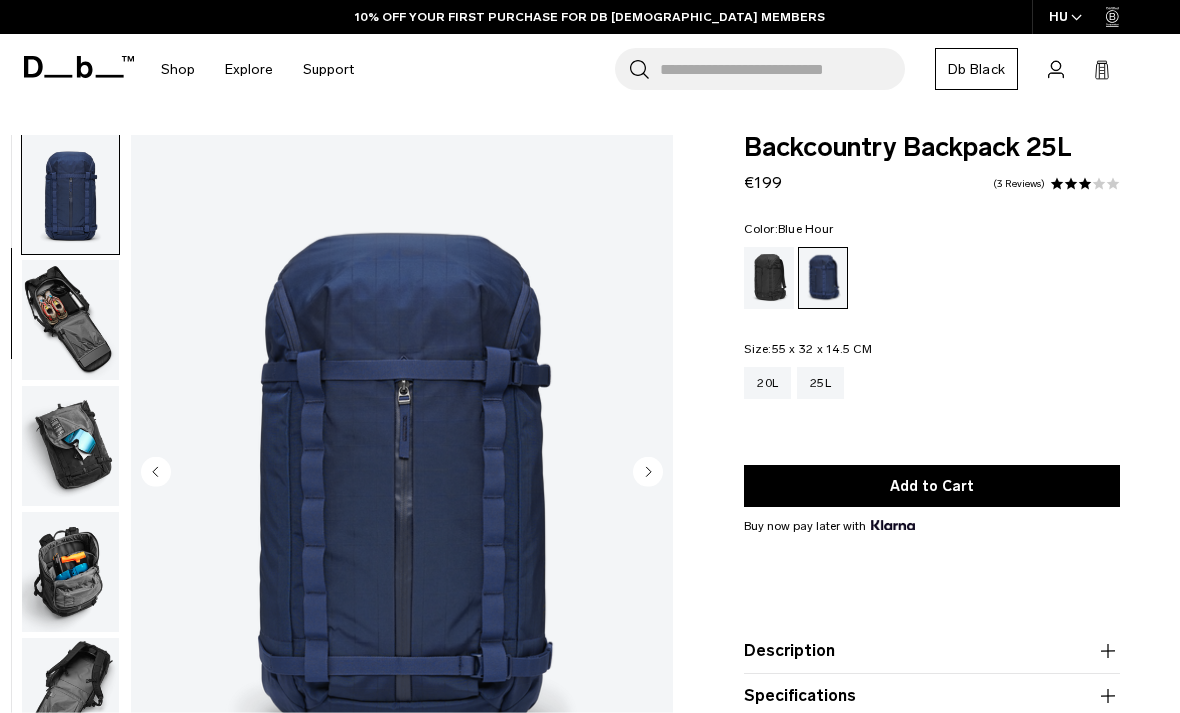 click at bounding box center (70, 320) 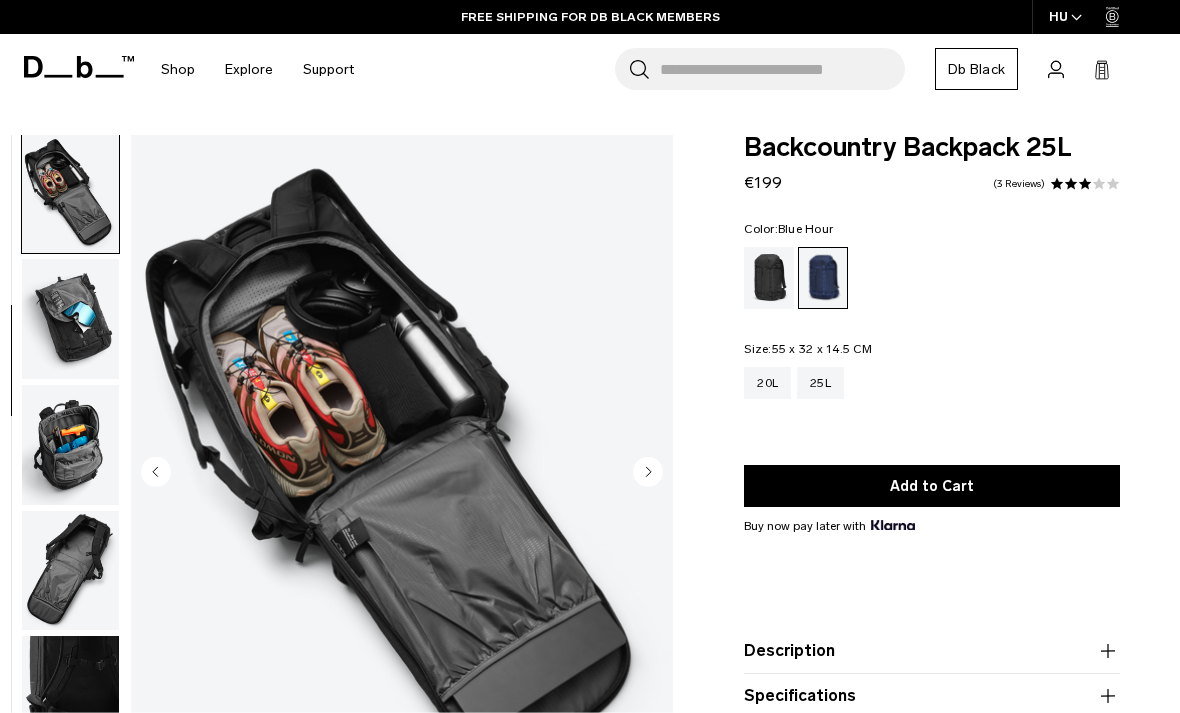 click at bounding box center [70, 319] 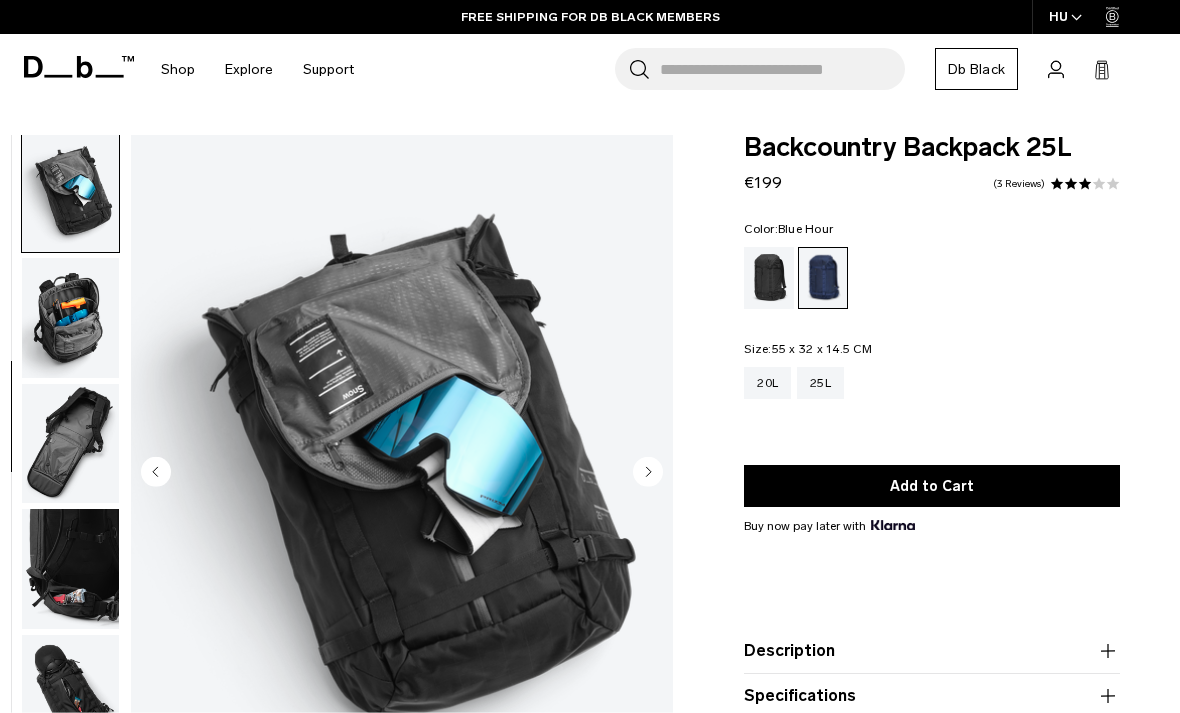 click at bounding box center [70, 318] 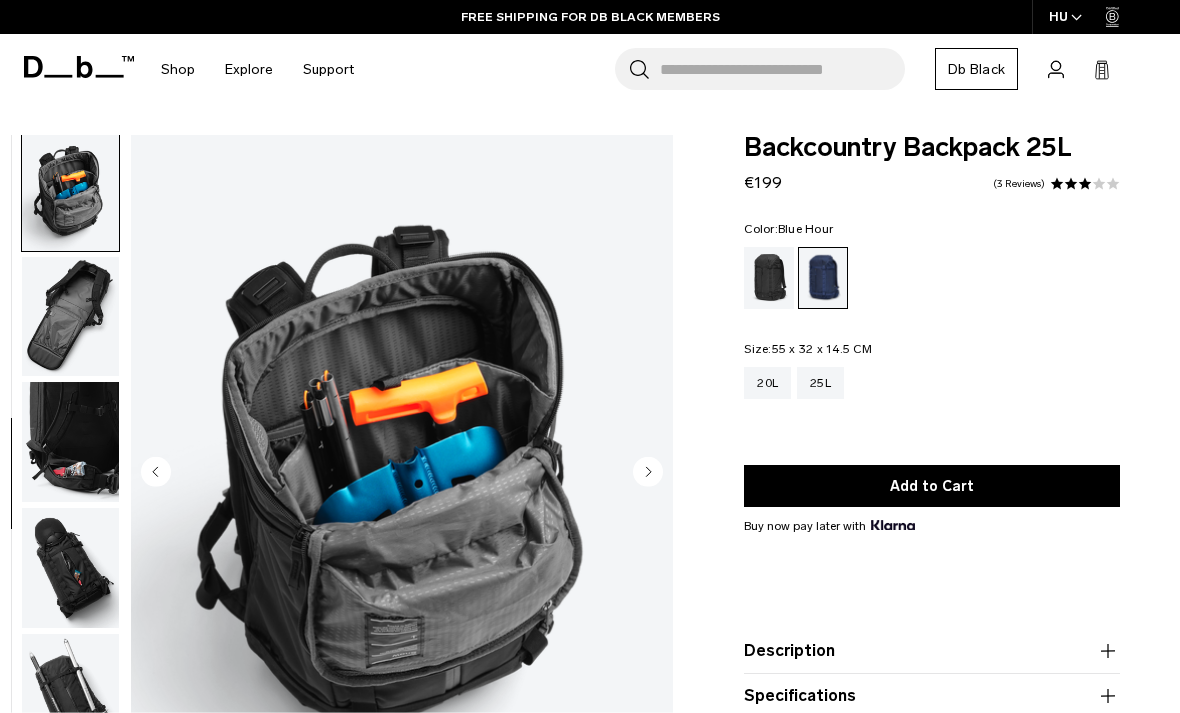 click at bounding box center [70, 317] 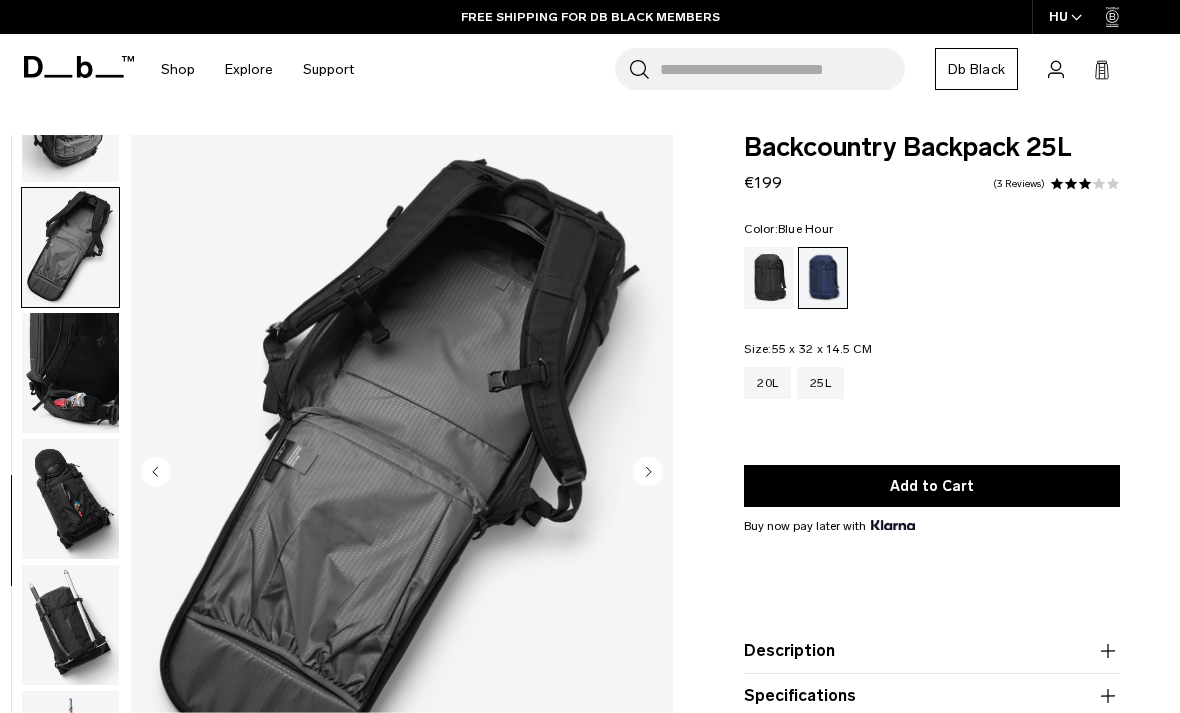 scroll, scrollTop: 713, scrollLeft: 0, axis: vertical 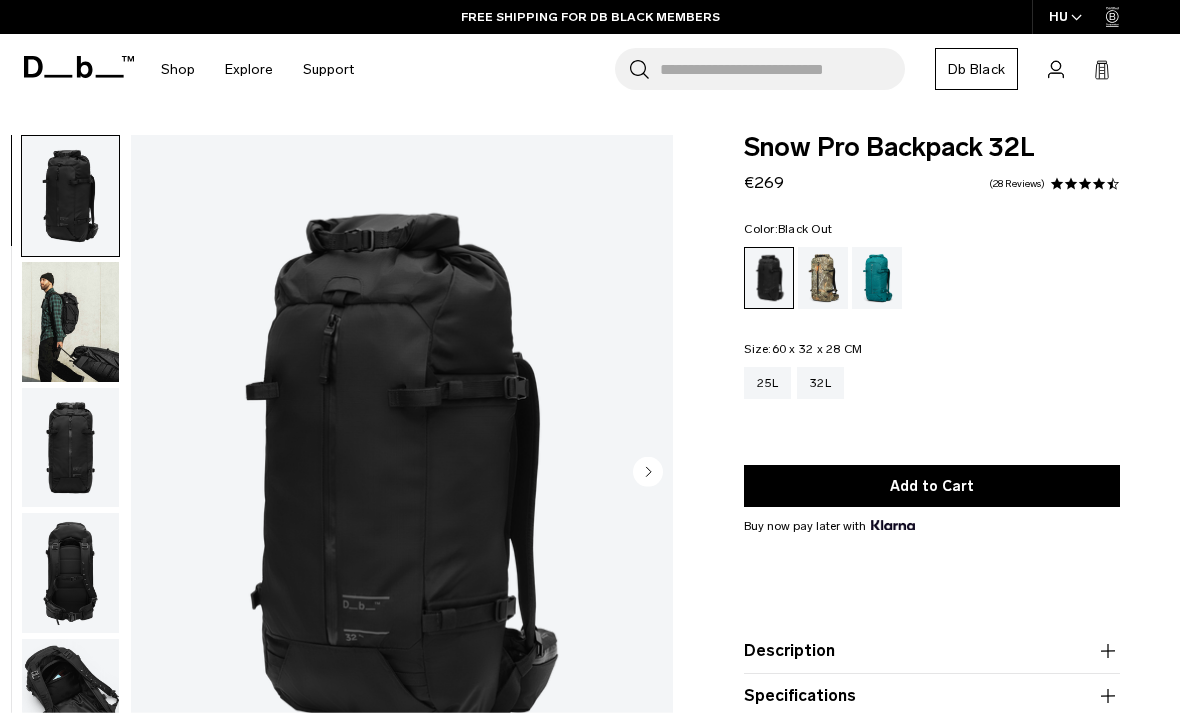 click at bounding box center [70, 322] 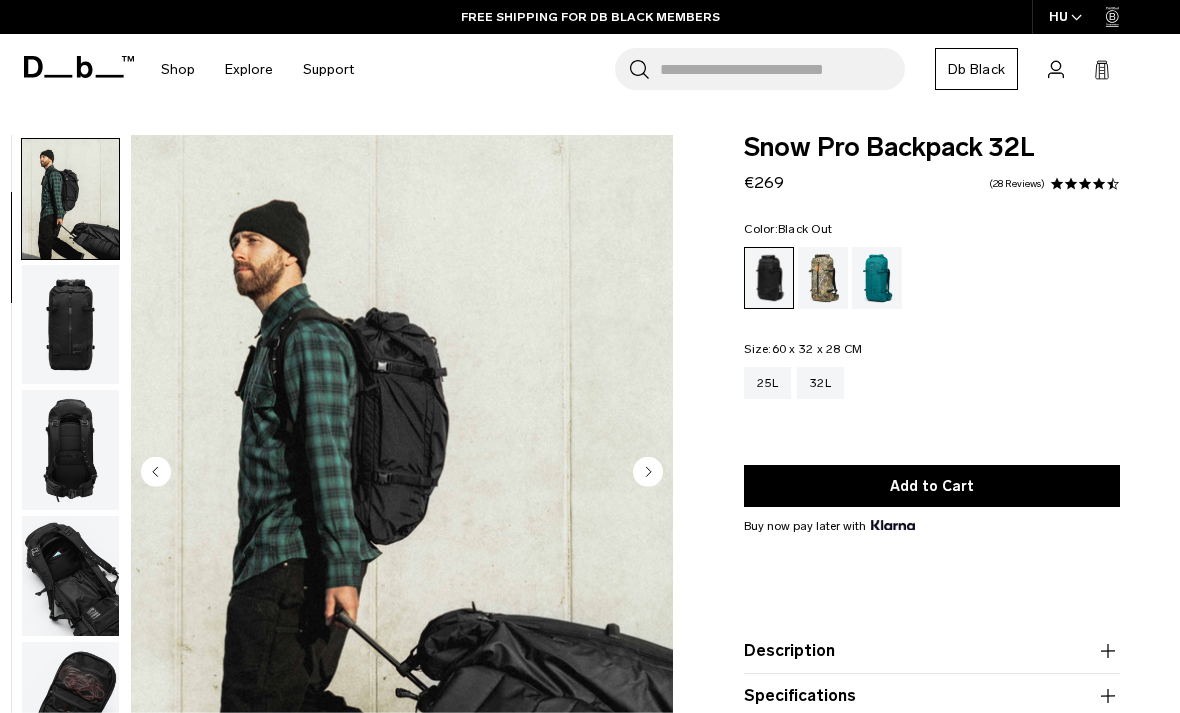scroll, scrollTop: 127, scrollLeft: 0, axis: vertical 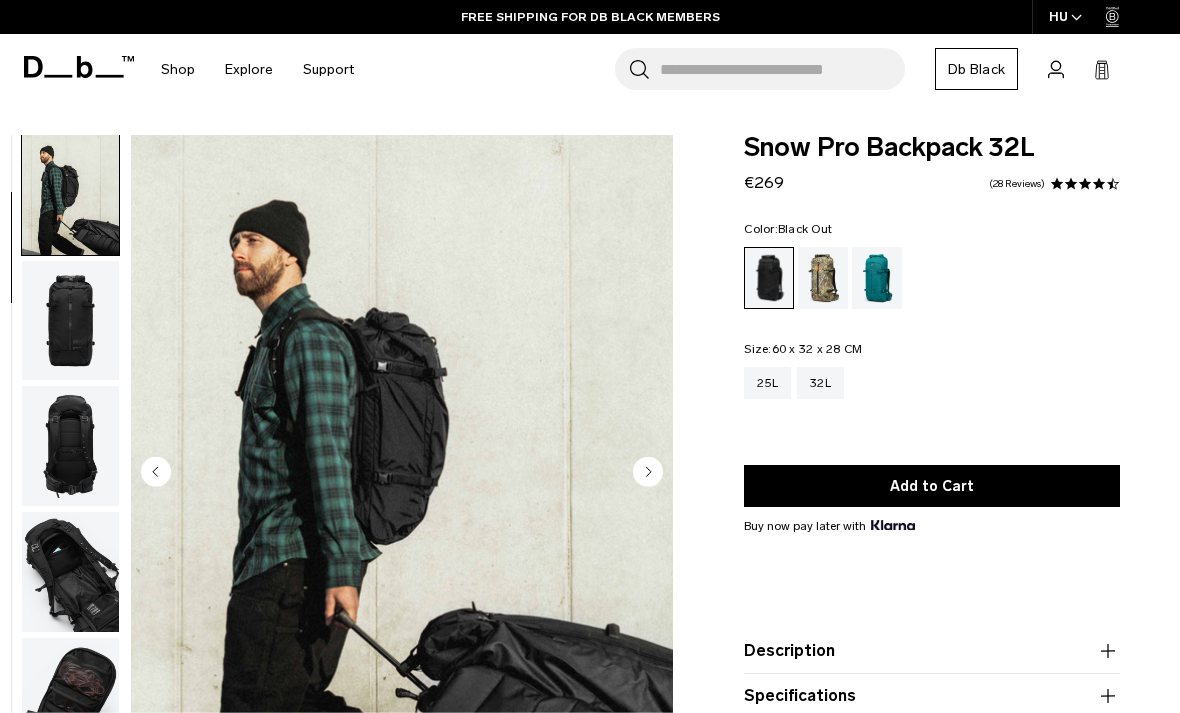 click at bounding box center [70, 321] 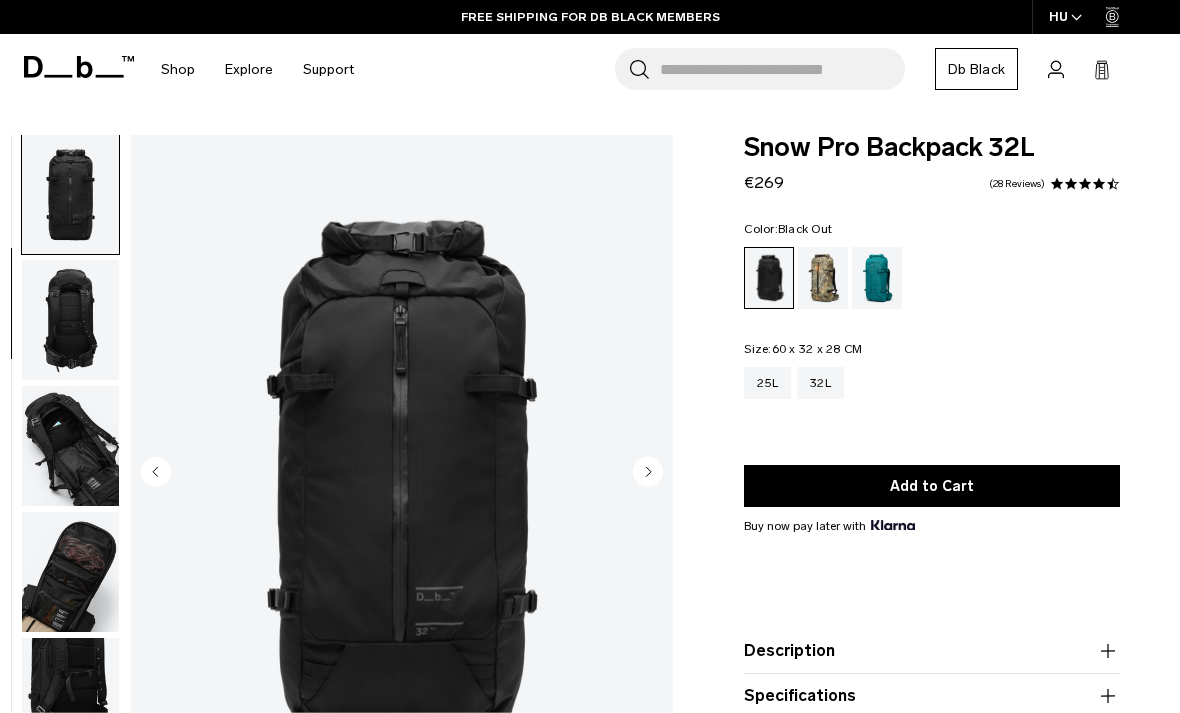 click at bounding box center [70, 320] 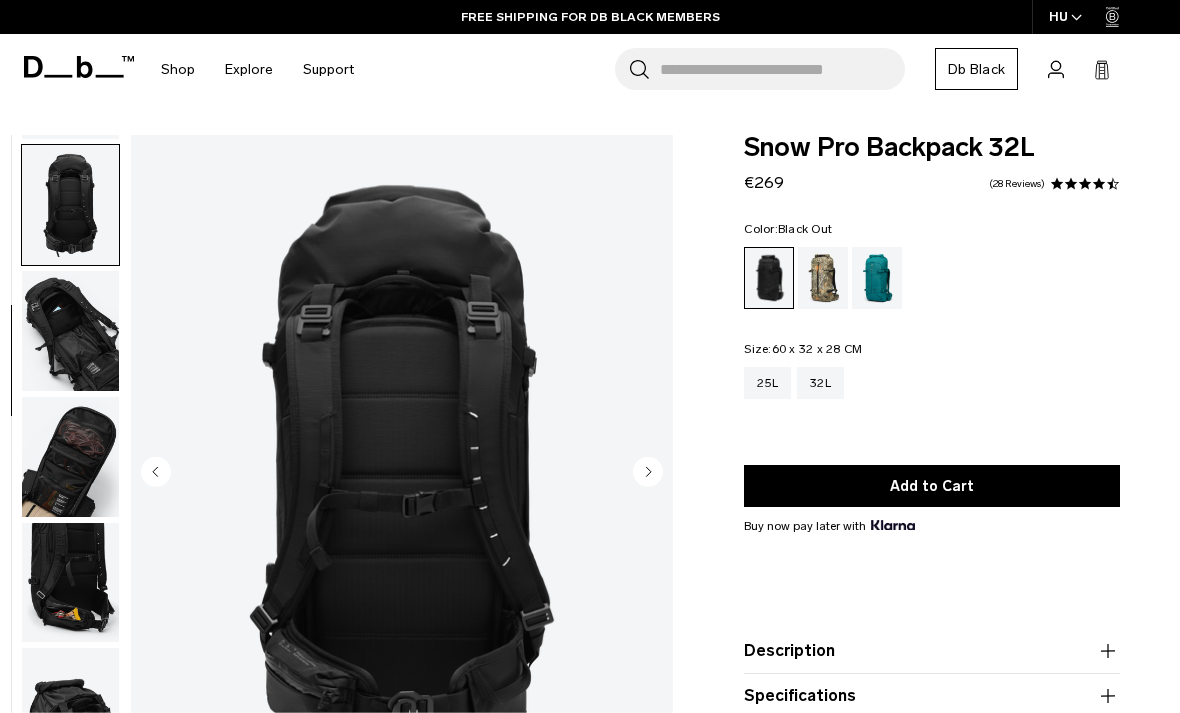 scroll, scrollTop: 380, scrollLeft: 0, axis: vertical 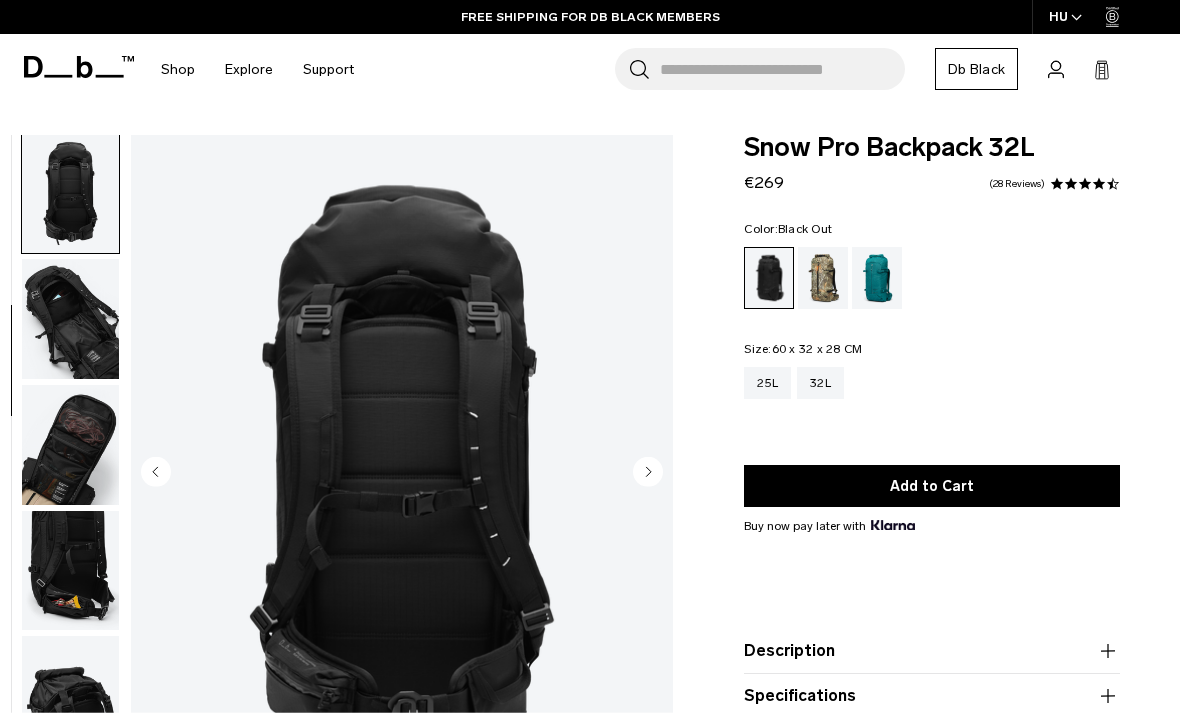 click at bounding box center (70, 319) 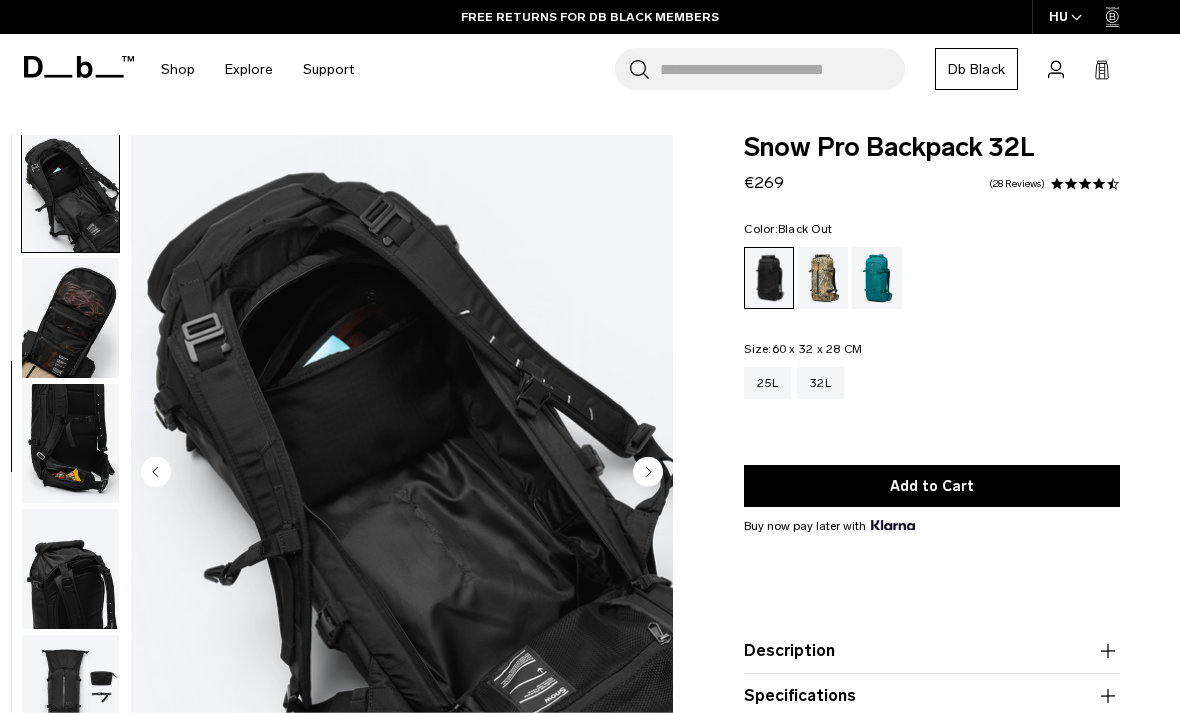 click at bounding box center [70, 318] 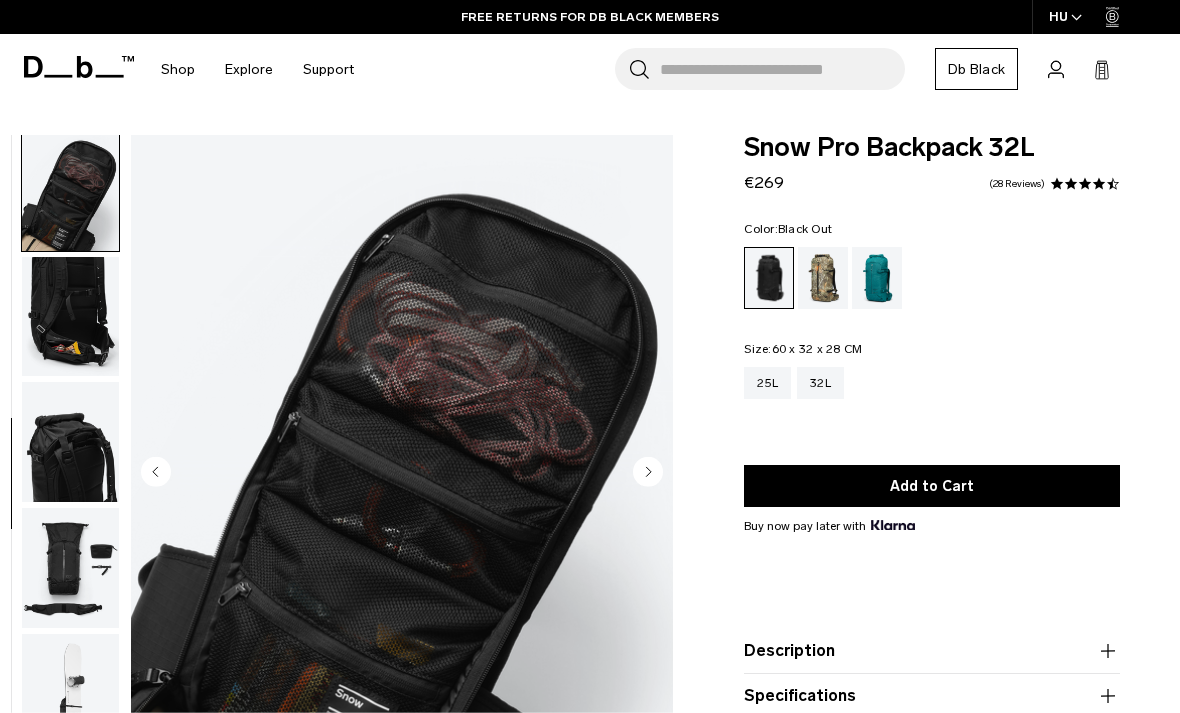click at bounding box center [70, 317] 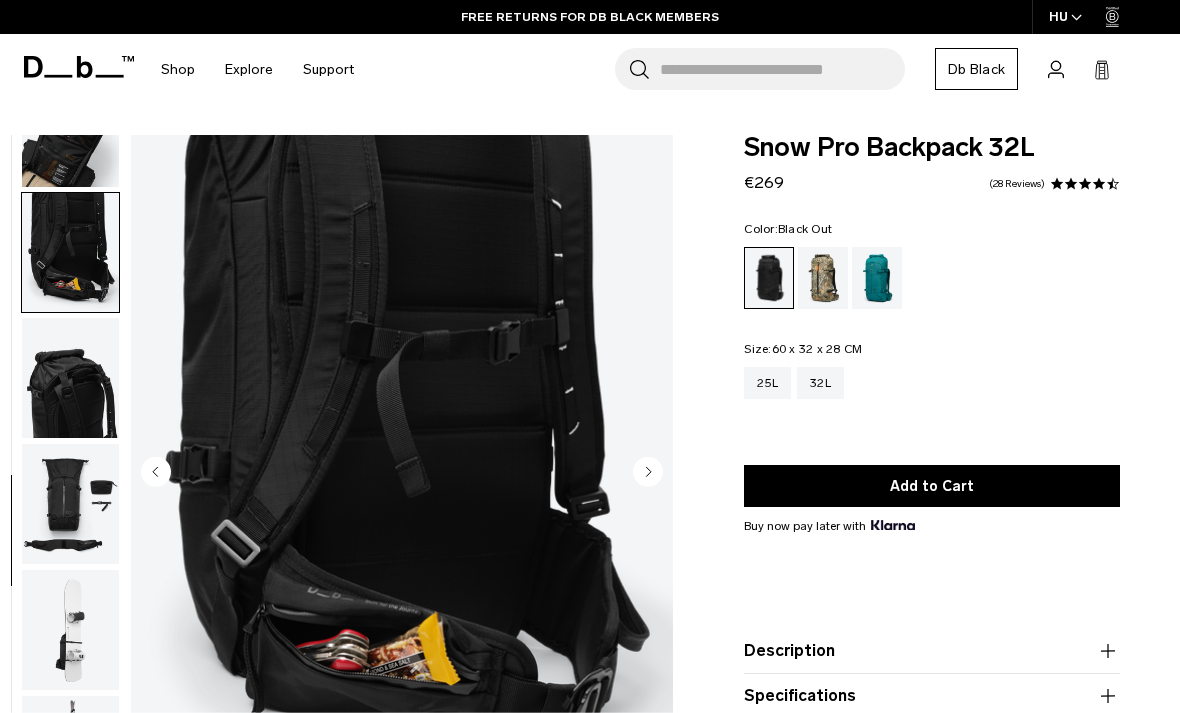 scroll, scrollTop: 713, scrollLeft: 0, axis: vertical 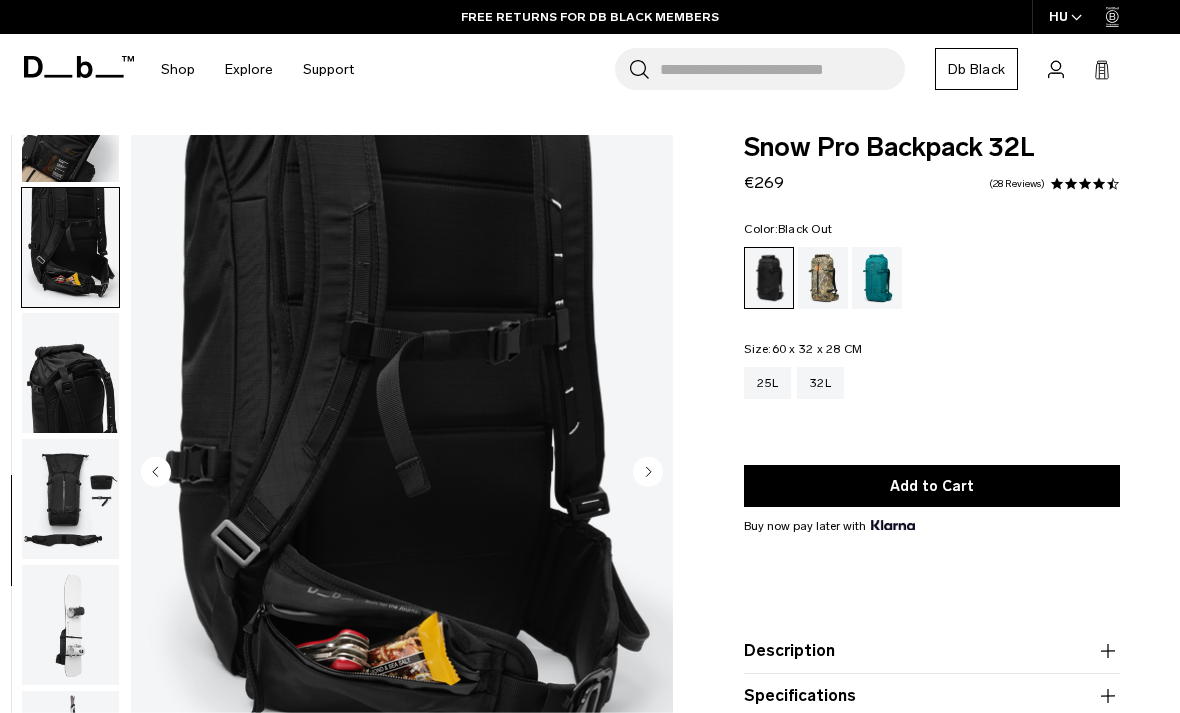 click at bounding box center (70, 373) 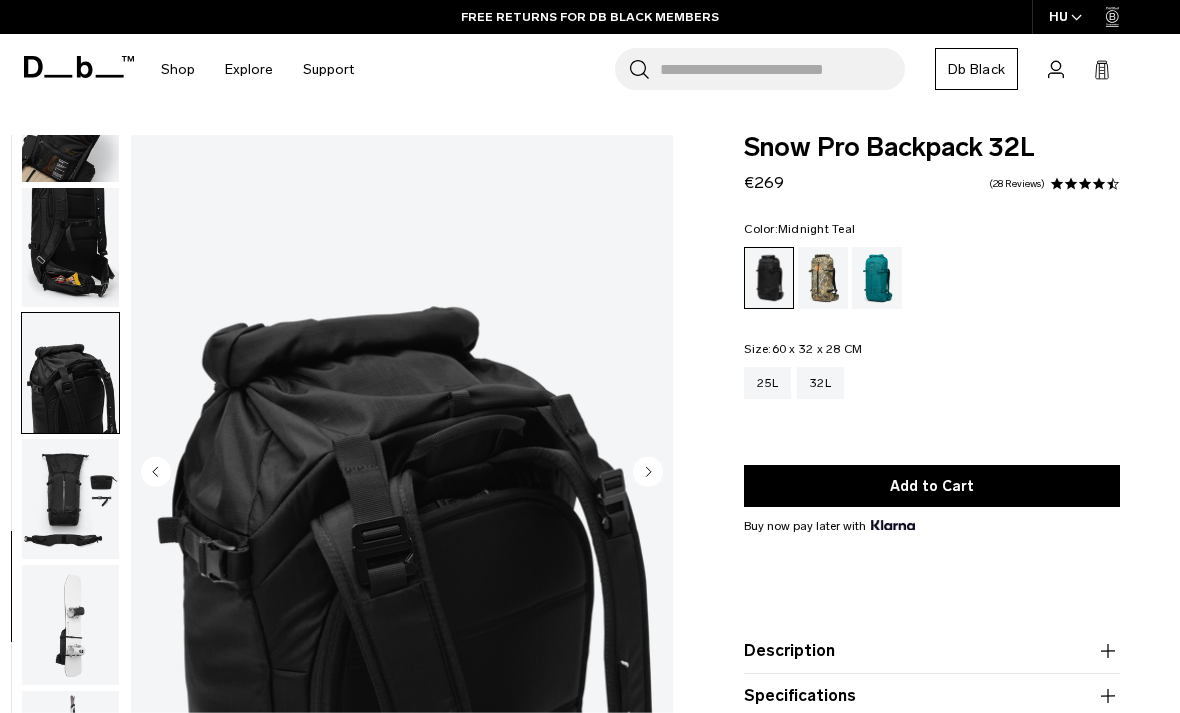 click at bounding box center (877, 278) 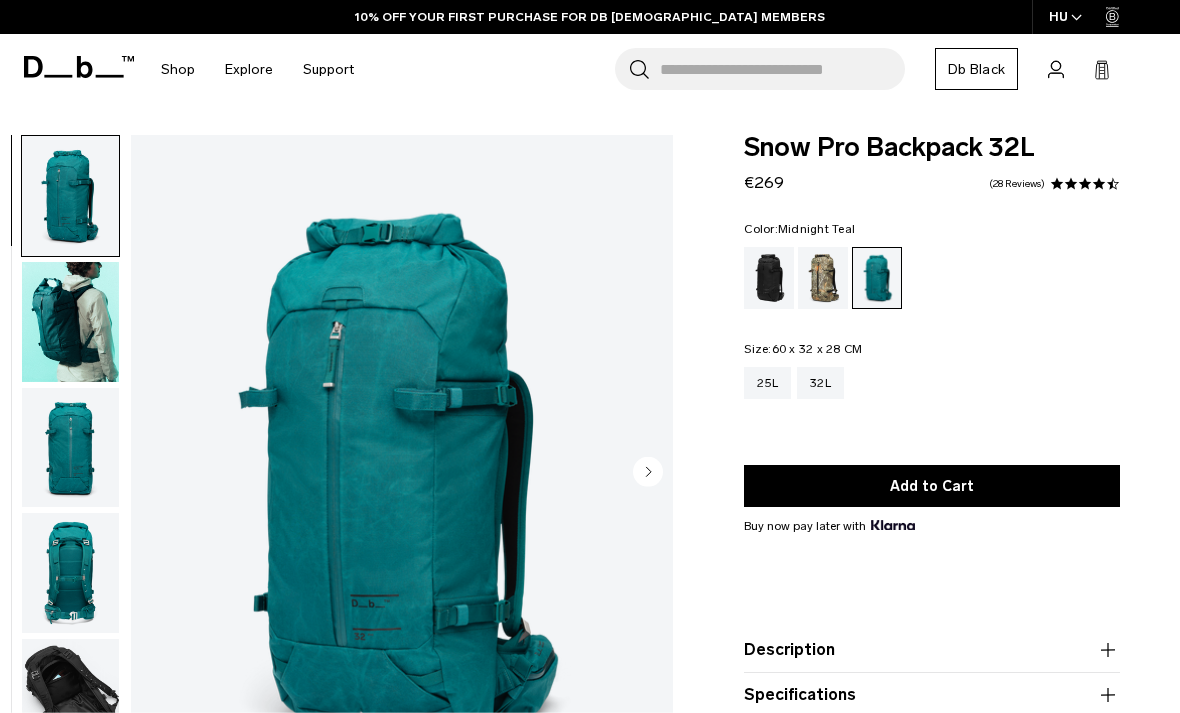 scroll, scrollTop: 0, scrollLeft: 0, axis: both 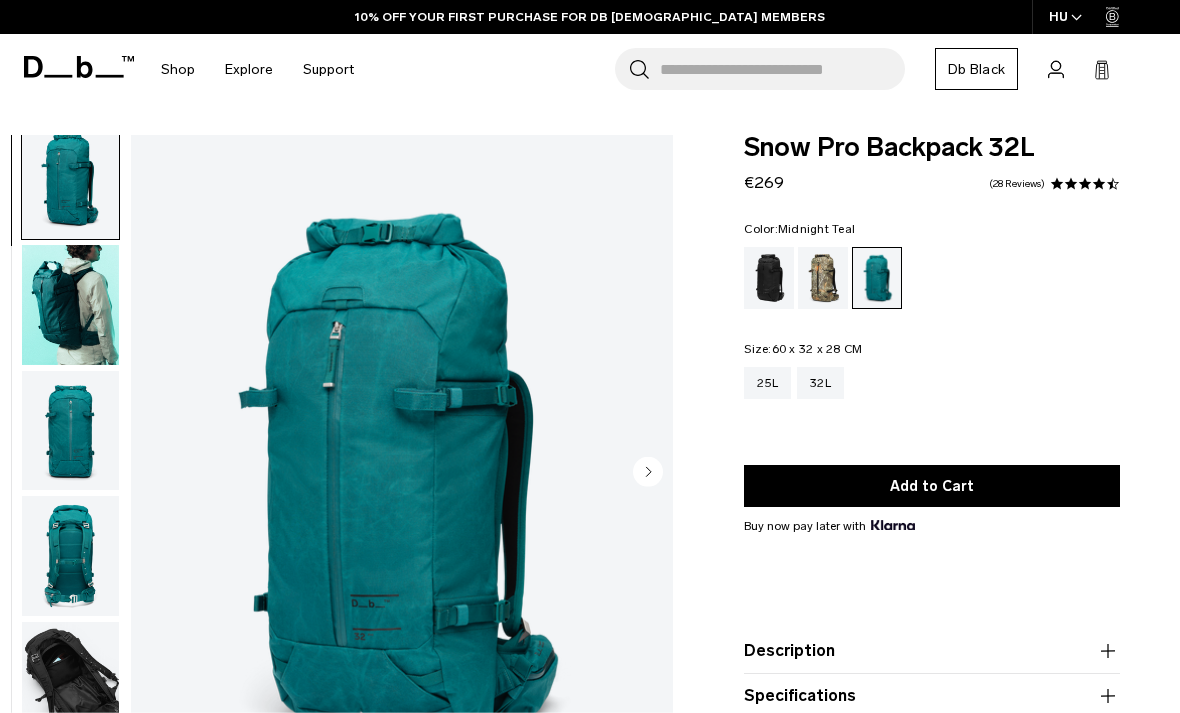 click at bounding box center (70, 305) 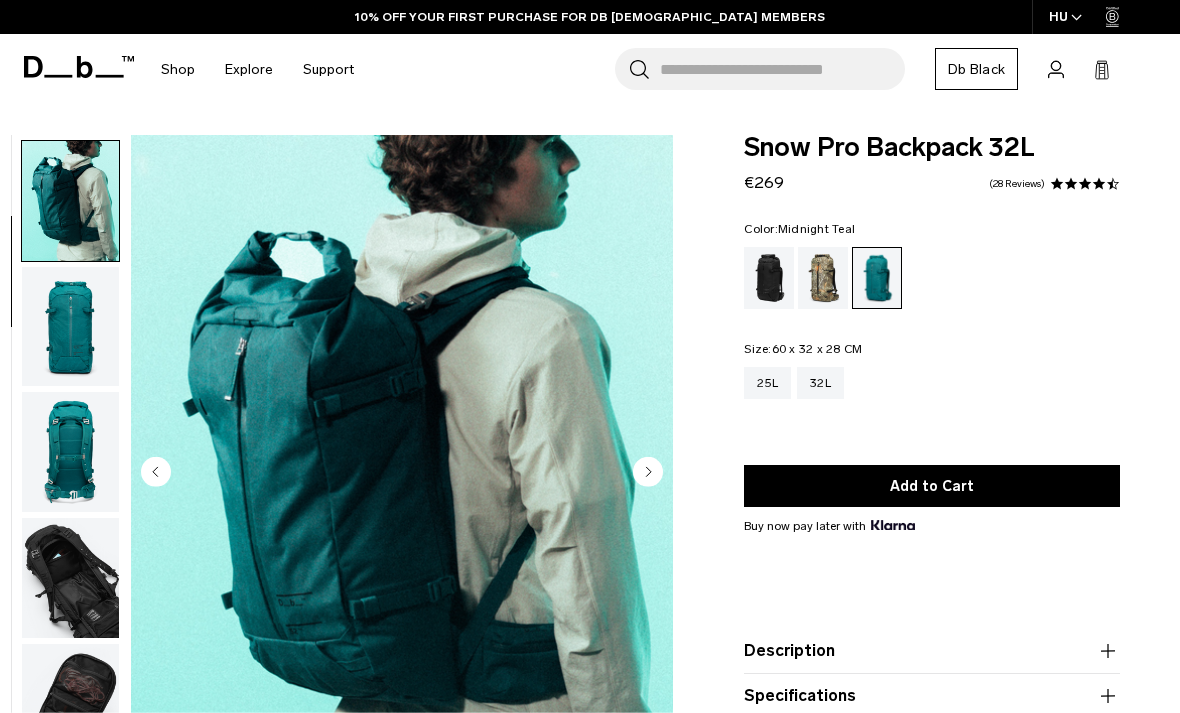 scroll, scrollTop: 127, scrollLeft: 0, axis: vertical 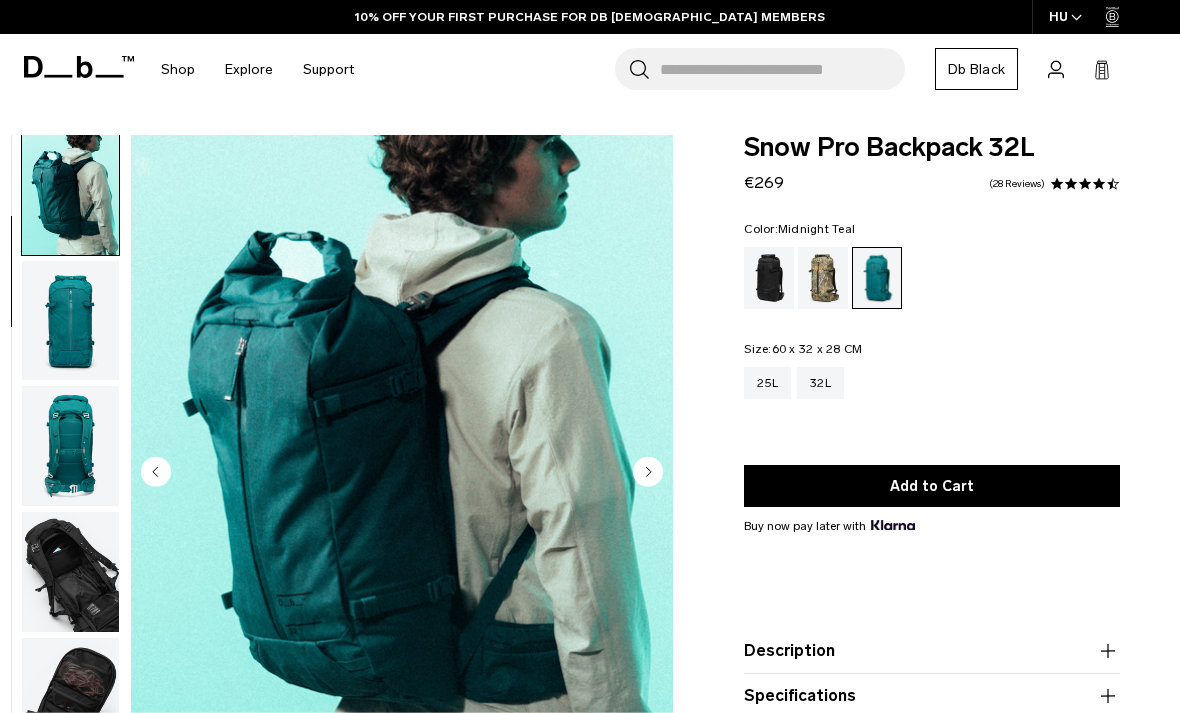 click at bounding box center [70, 446] 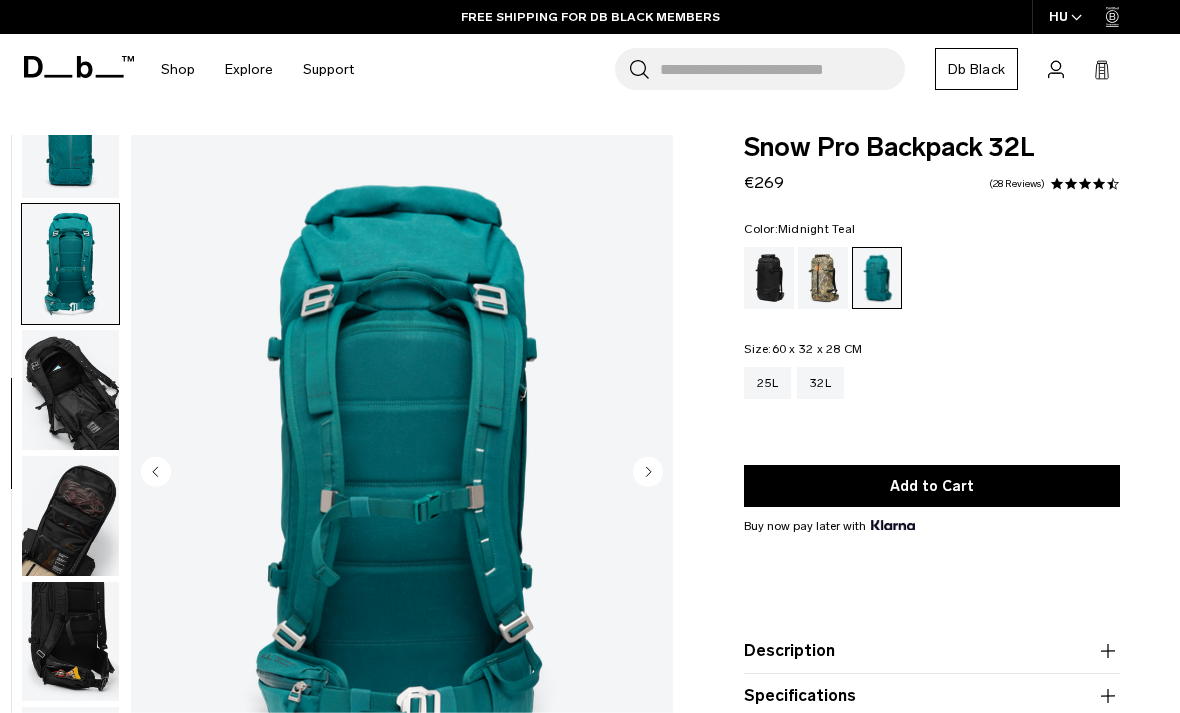 scroll, scrollTop: 333, scrollLeft: 0, axis: vertical 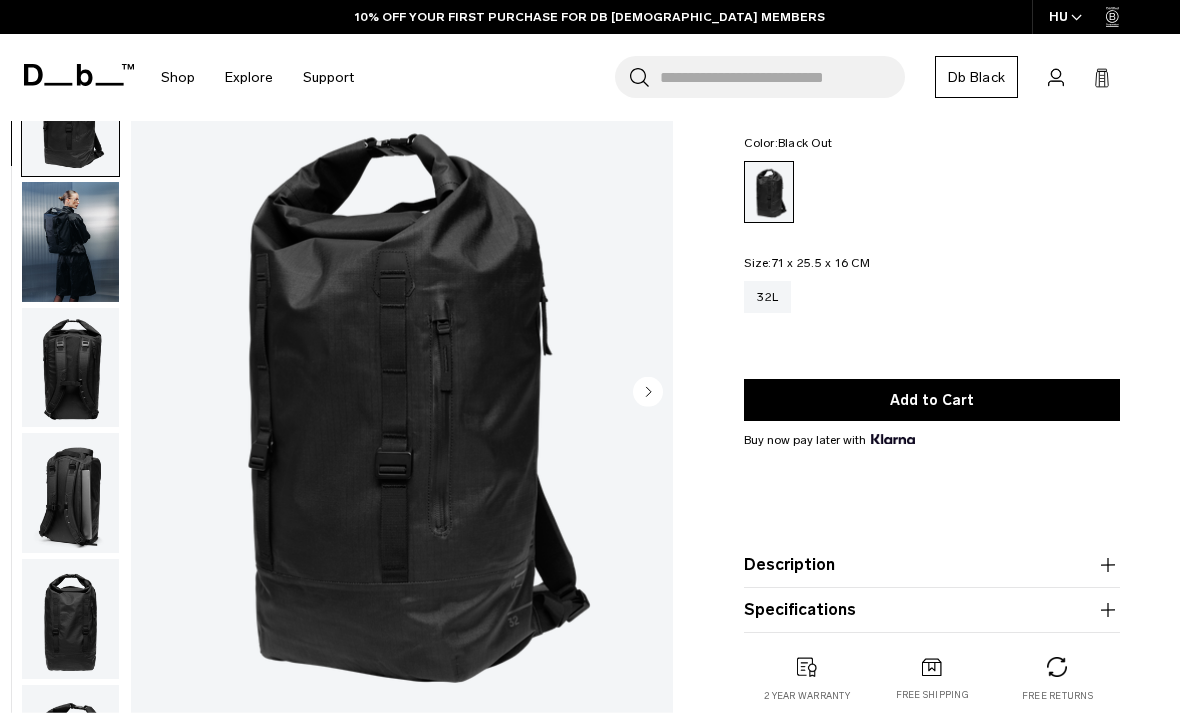 click 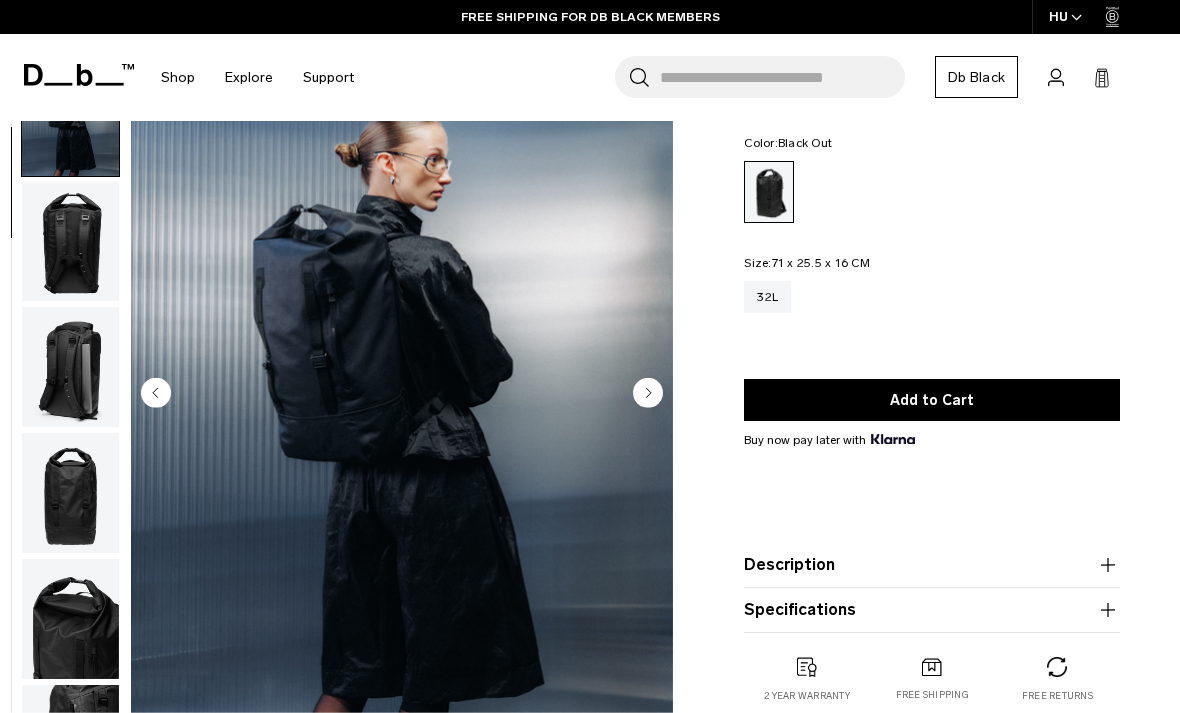 click 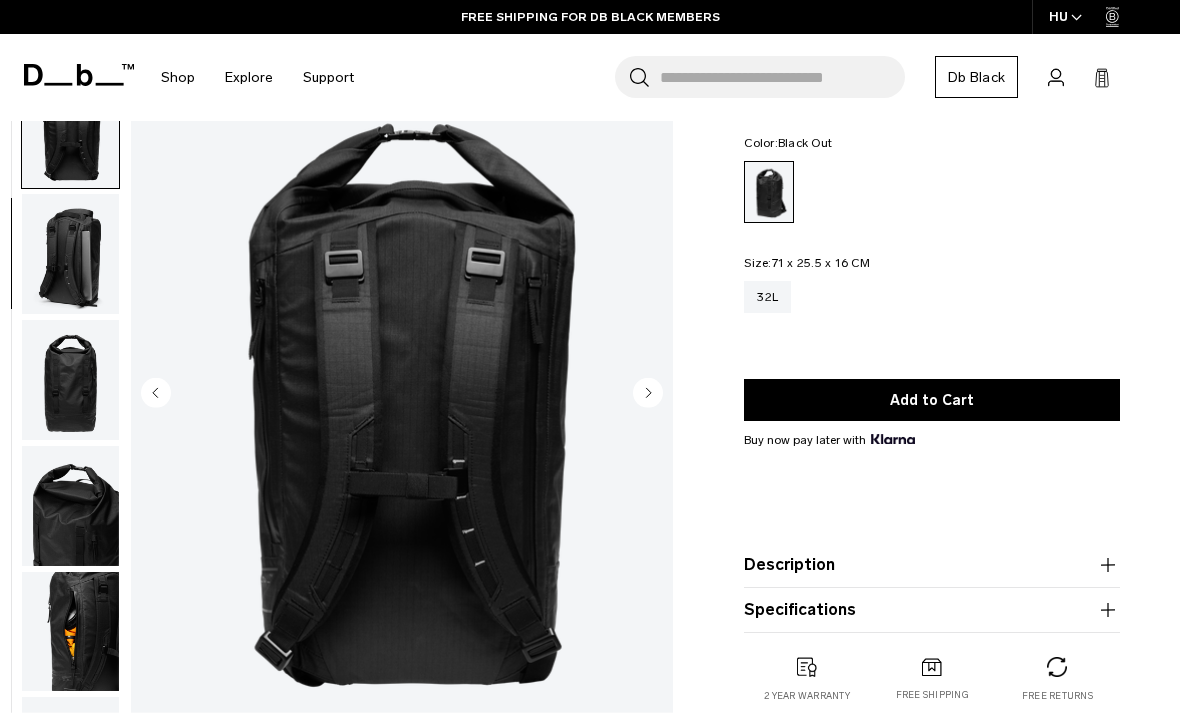 scroll, scrollTop: 254, scrollLeft: 0, axis: vertical 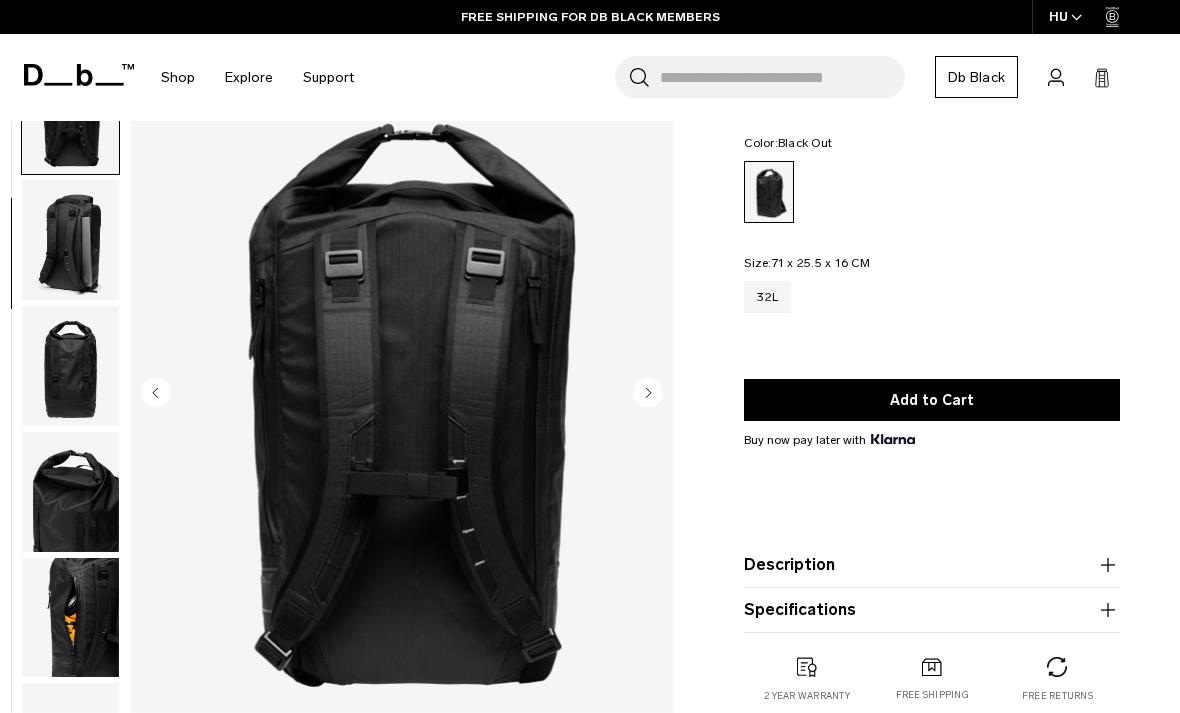 click at bounding box center (648, 394) 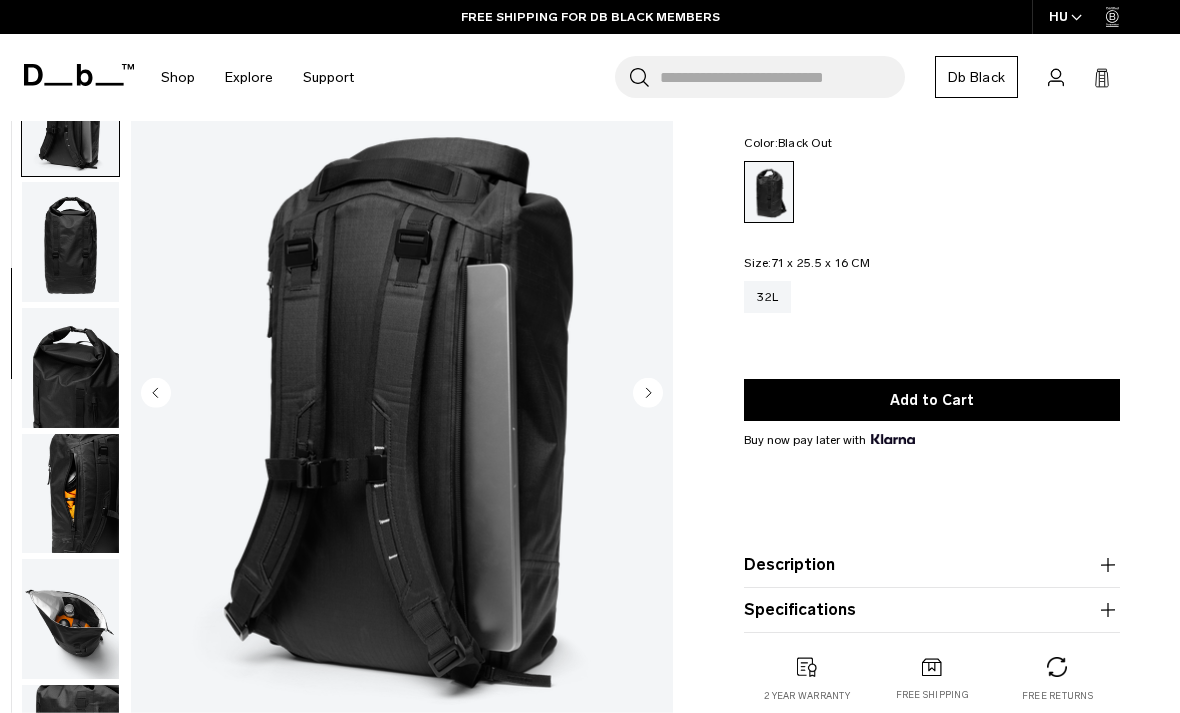 scroll, scrollTop: 382, scrollLeft: 0, axis: vertical 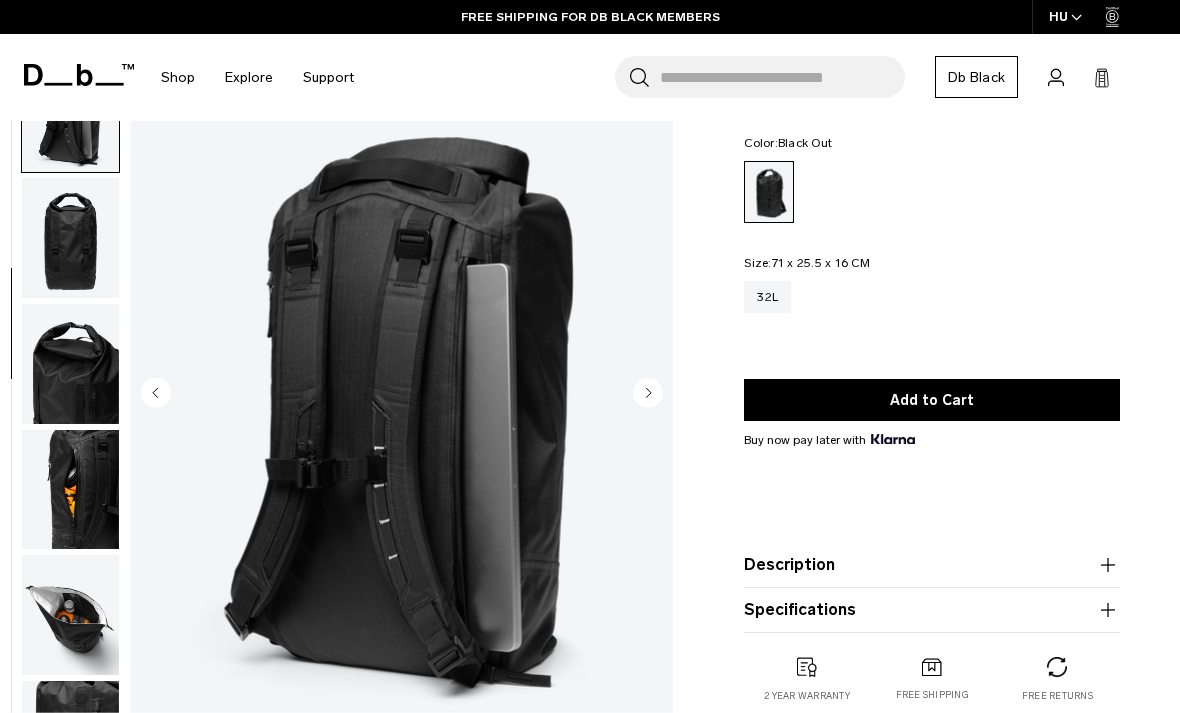 click at bounding box center [648, 394] 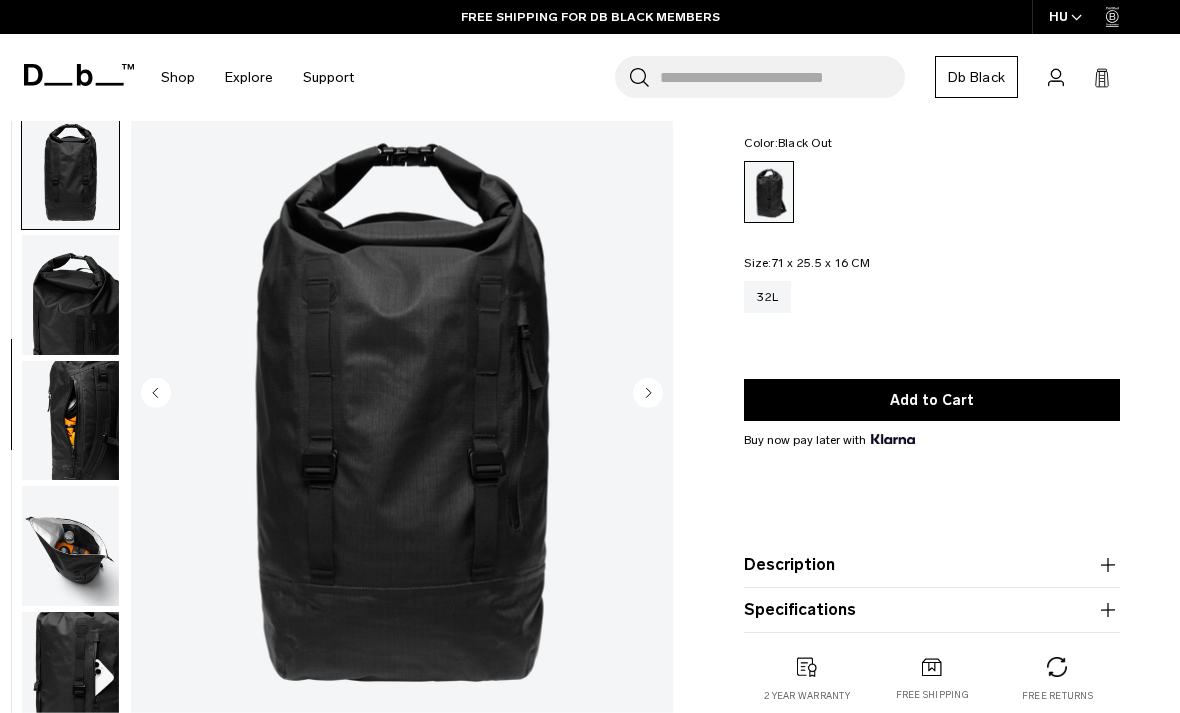 scroll, scrollTop: 464, scrollLeft: 0, axis: vertical 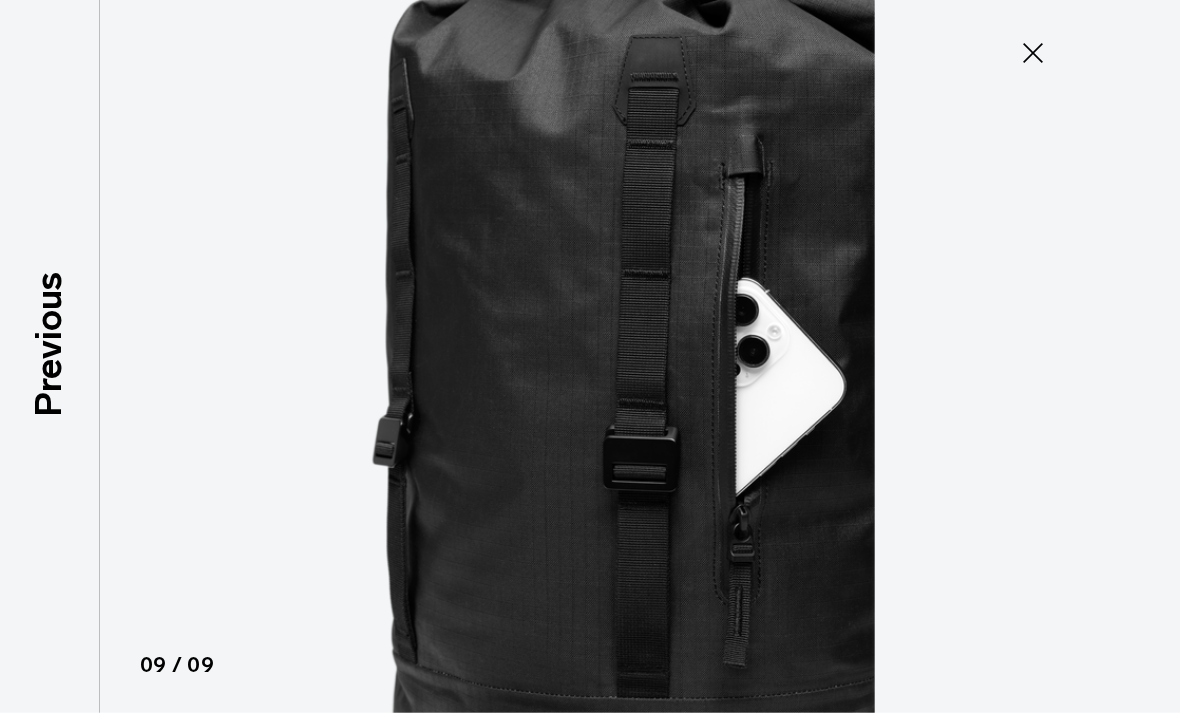 click 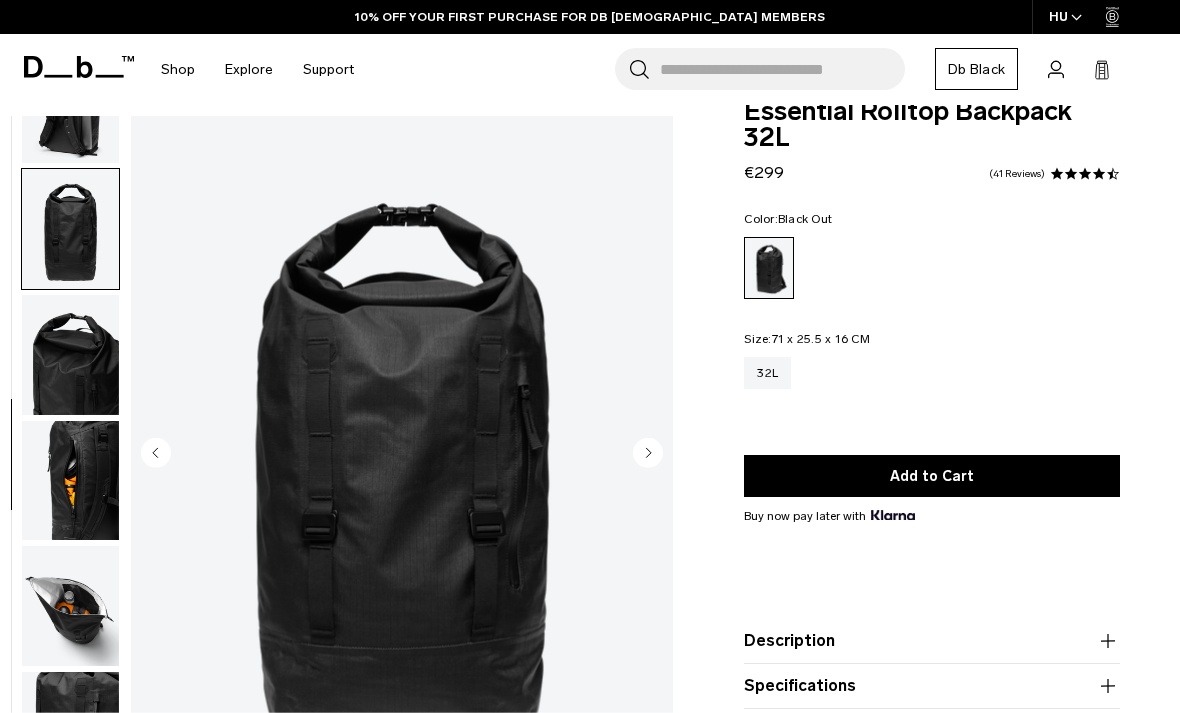 scroll, scrollTop: 5, scrollLeft: 0, axis: vertical 